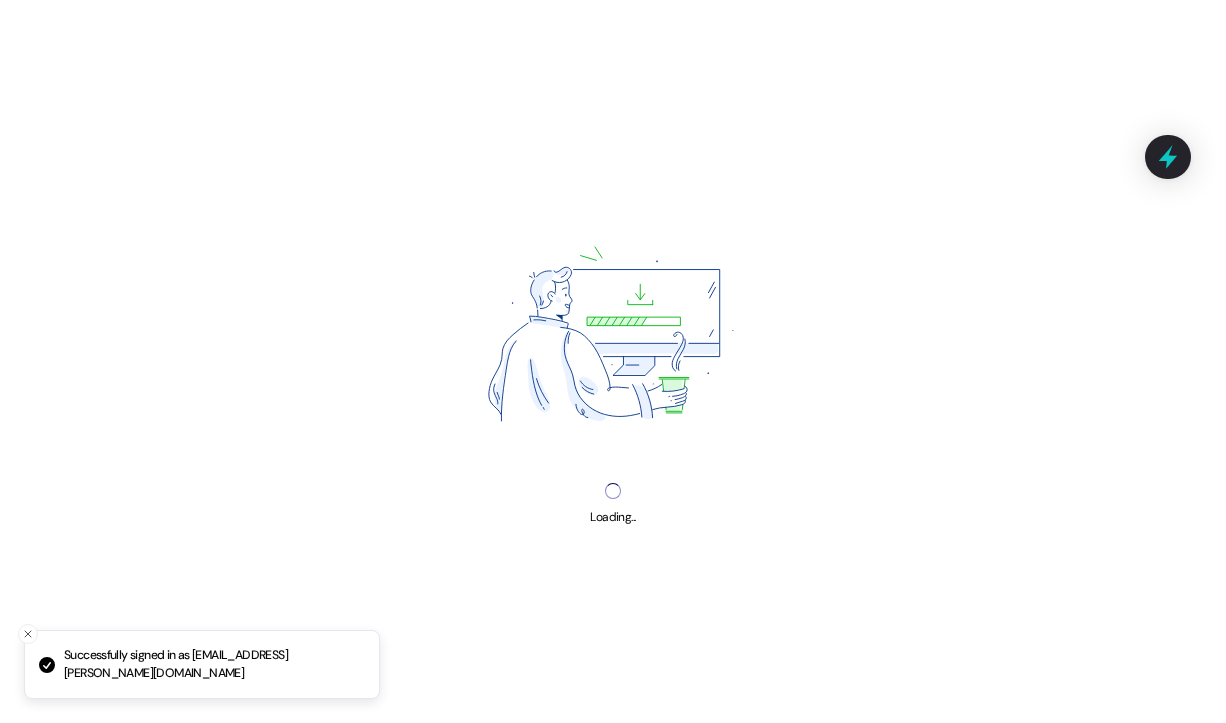 scroll, scrollTop: 0, scrollLeft: 0, axis: both 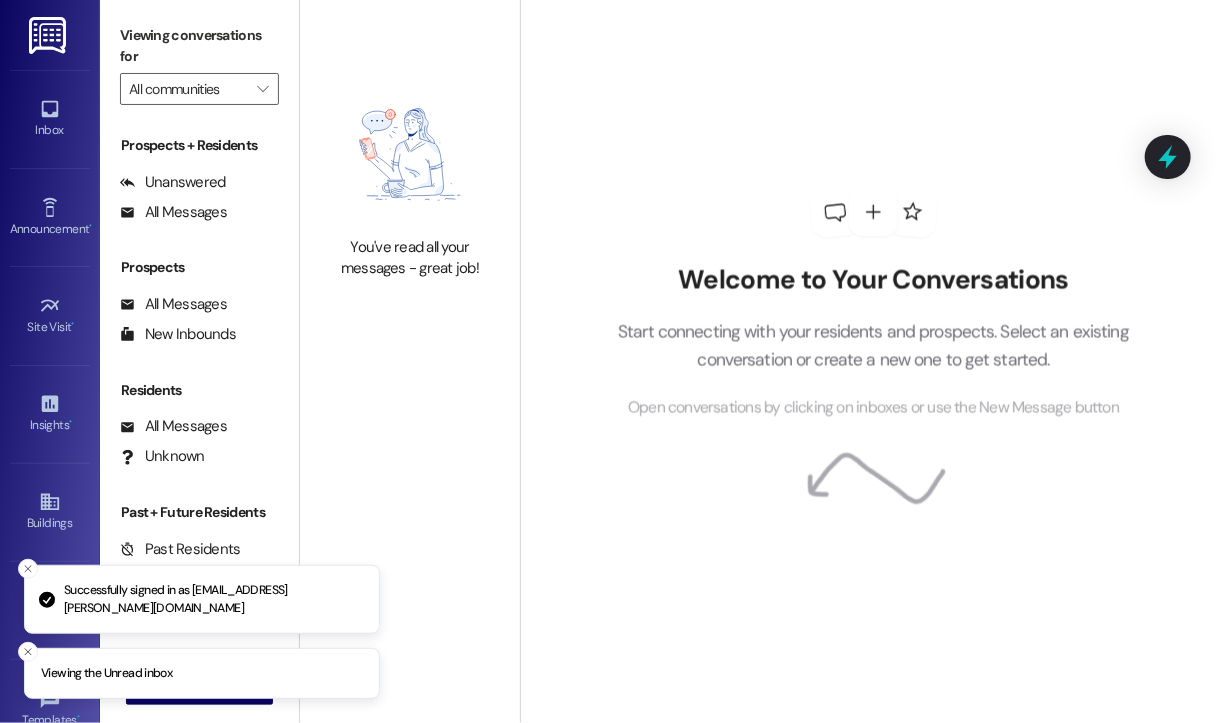 type 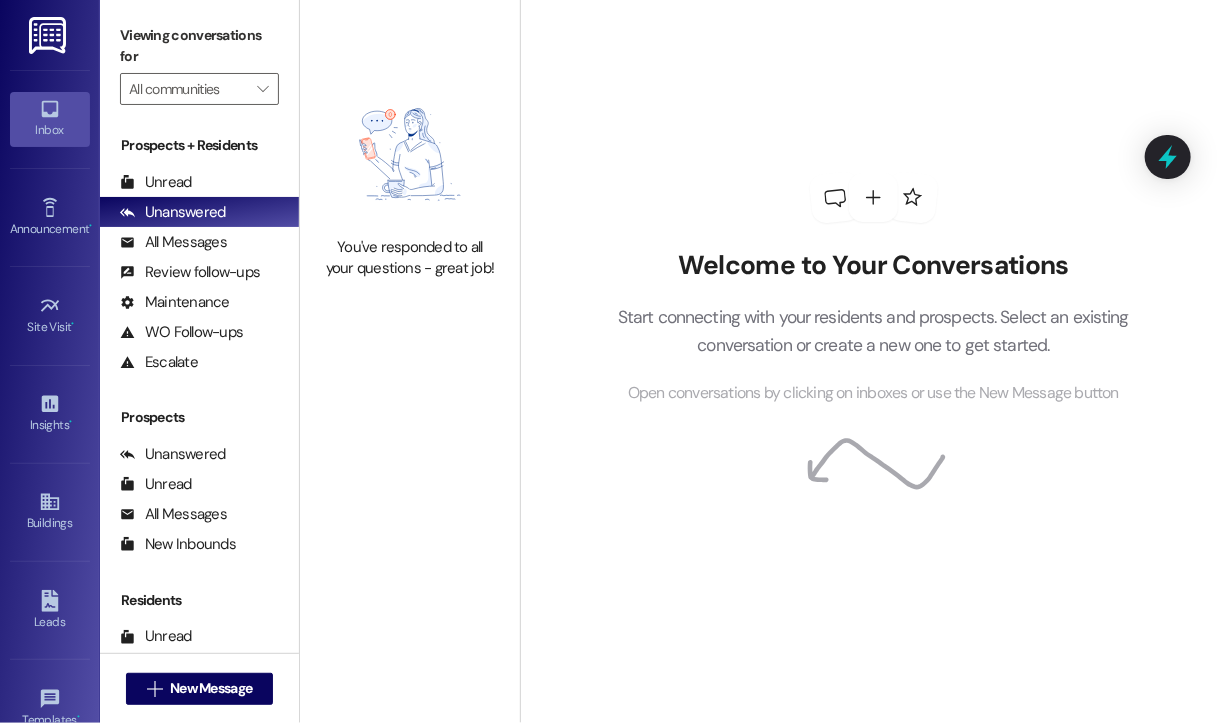 click 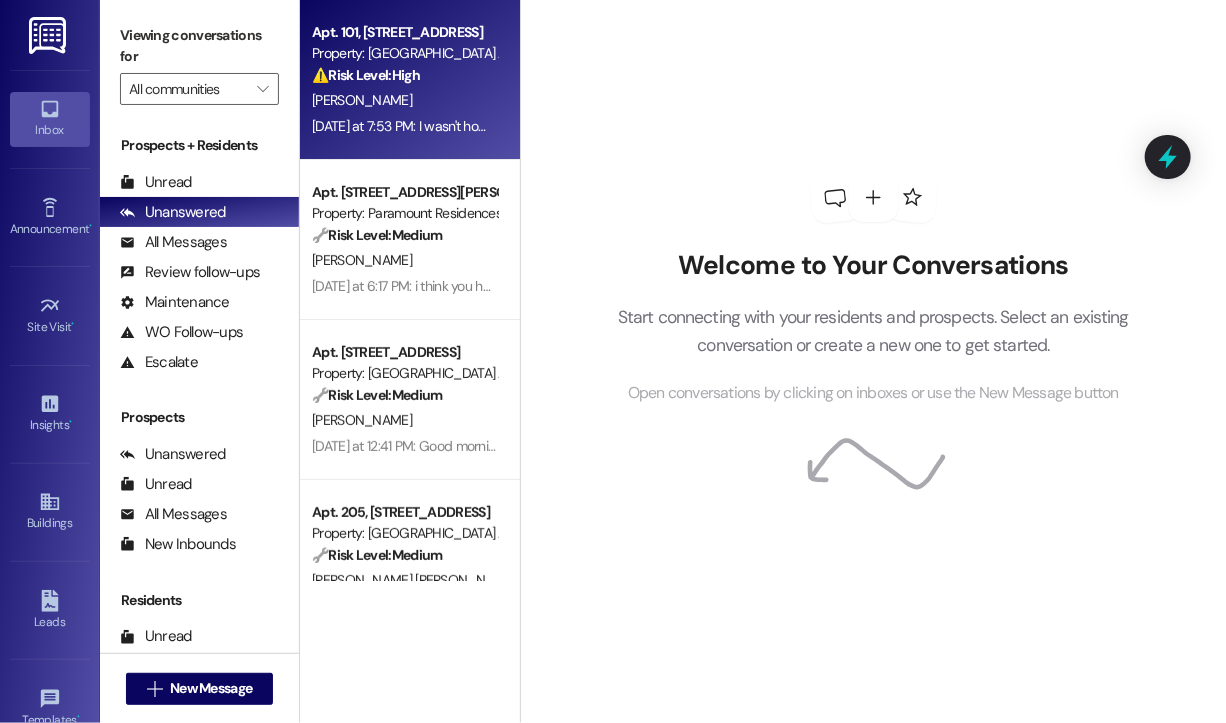 click on "[PERSON_NAME]" at bounding box center (362, 100) 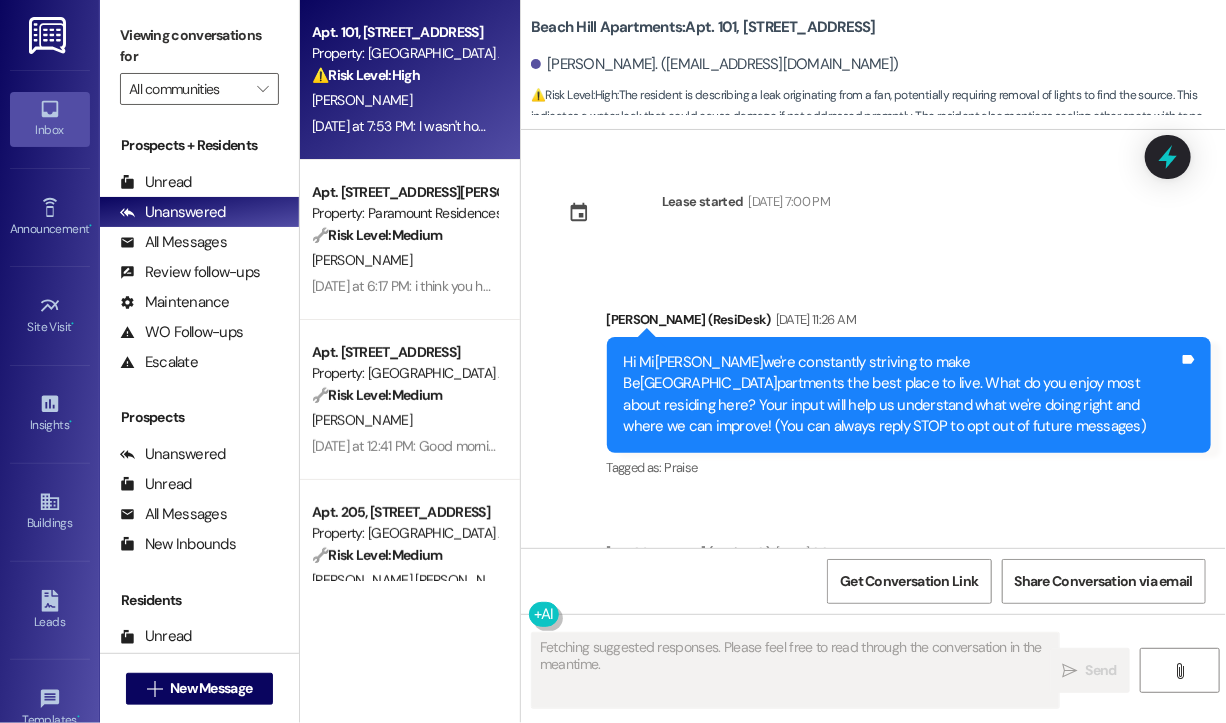 scroll, scrollTop: 18791, scrollLeft: 0, axis: vertical 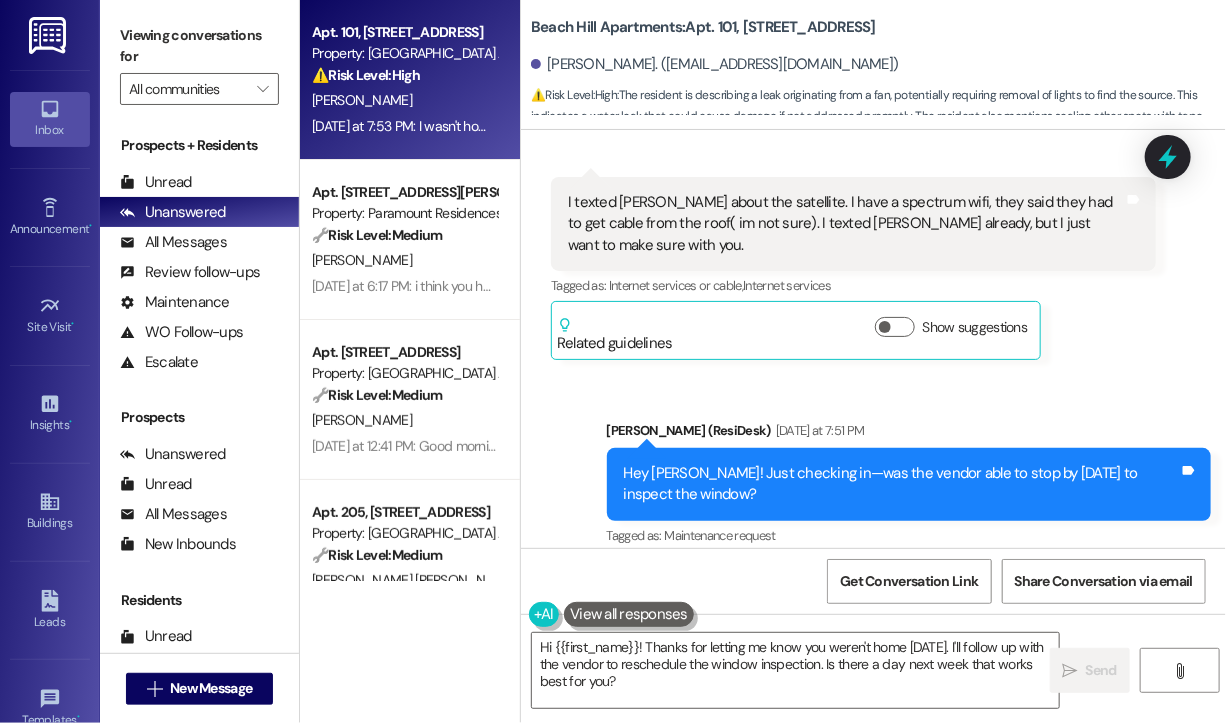 click on "Received via SMS [PERSON_NAME] [DATE] at 7:53 PM I wasn't home [DATE]  Tags and notes" at bounding box center [873, 634] 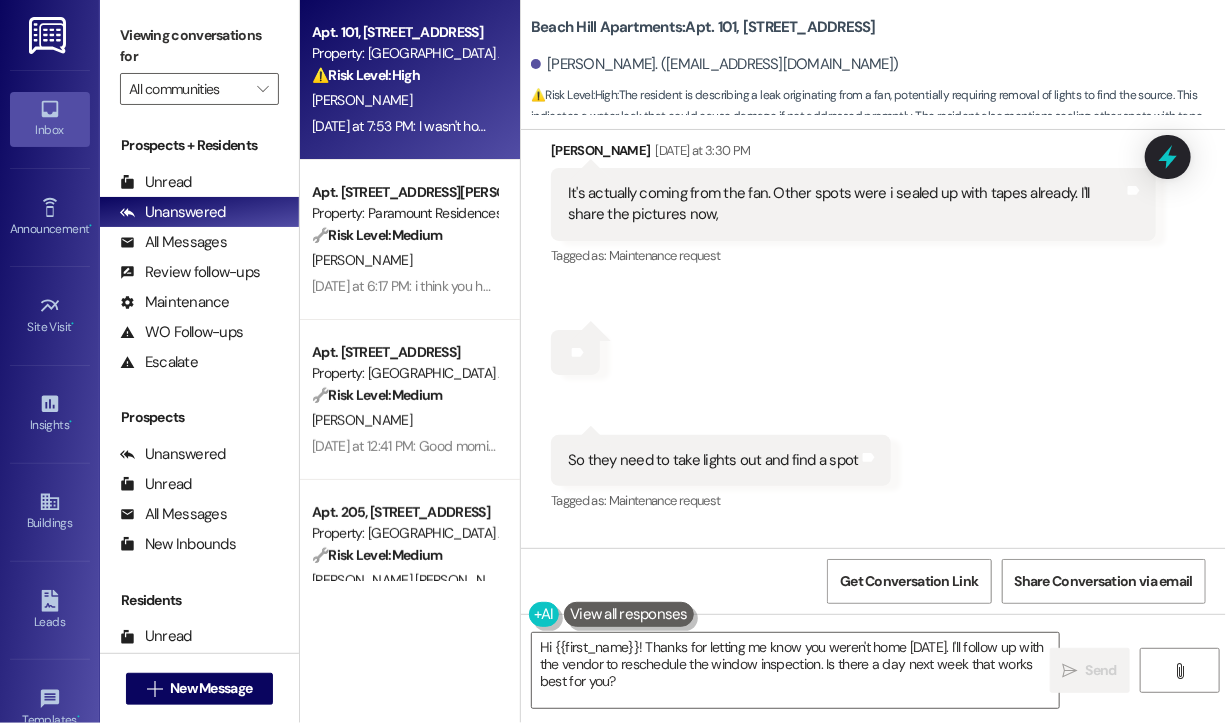 scroll, scrollTop: 18791, scrollLeft: 0, axis: vertical 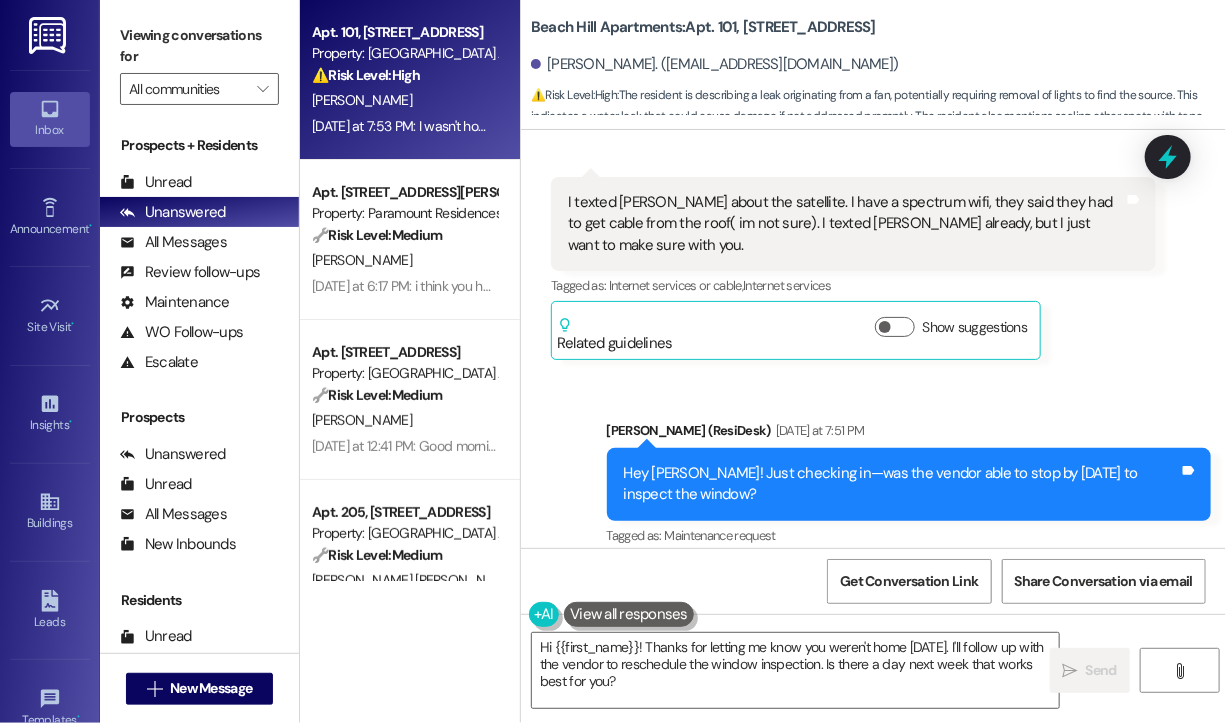 click on "I wasn't home today" at bounding box center [632, 663] 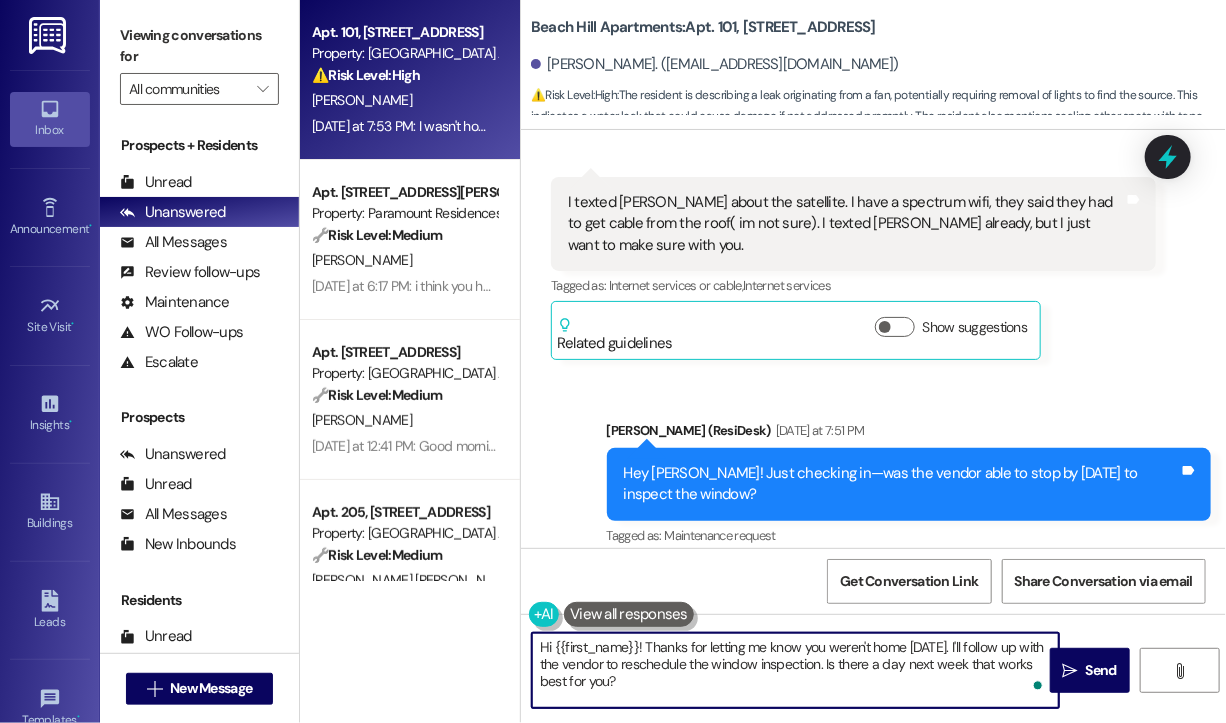 drag, startPoint x: 700, startPoint y: 690, endPoint x: 644, endPoint y: 649, distance: 69.40461 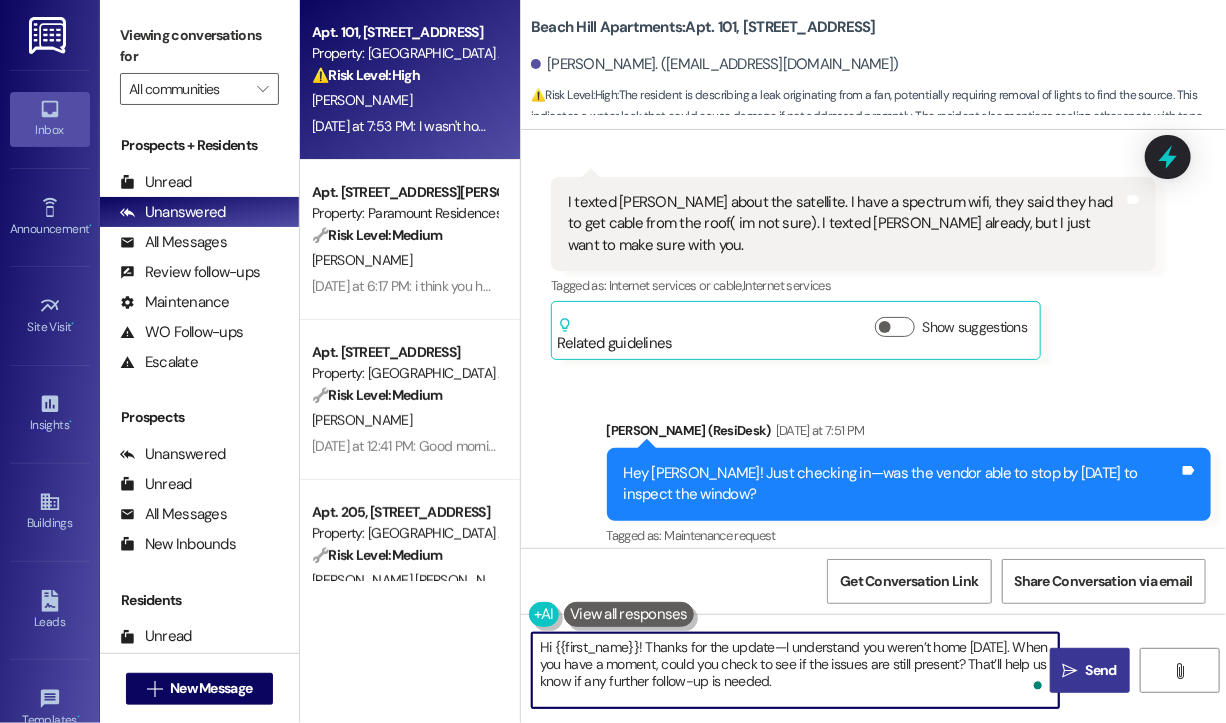 type on "Hi {{first_name}}! Thanks for the update—I understand you weren’t home yesterday. When you have a moment, could you check to see if the issues are still present? That’ll help us know if any further follow-up is needed." 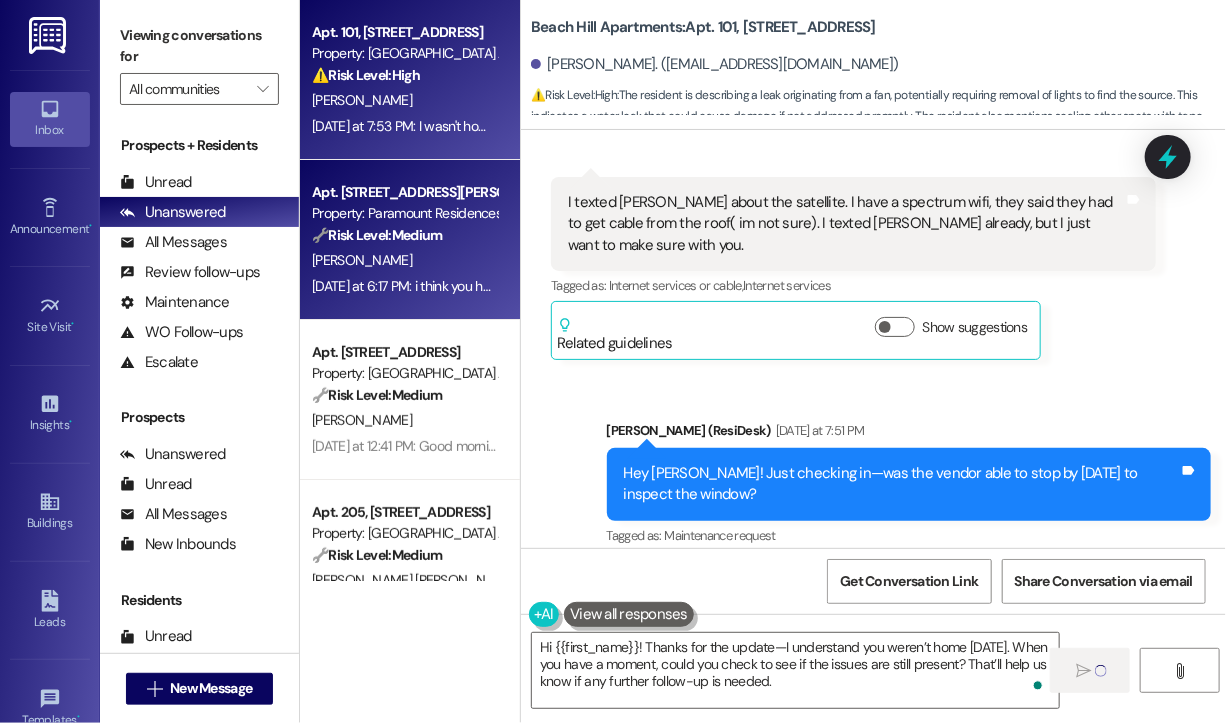 type 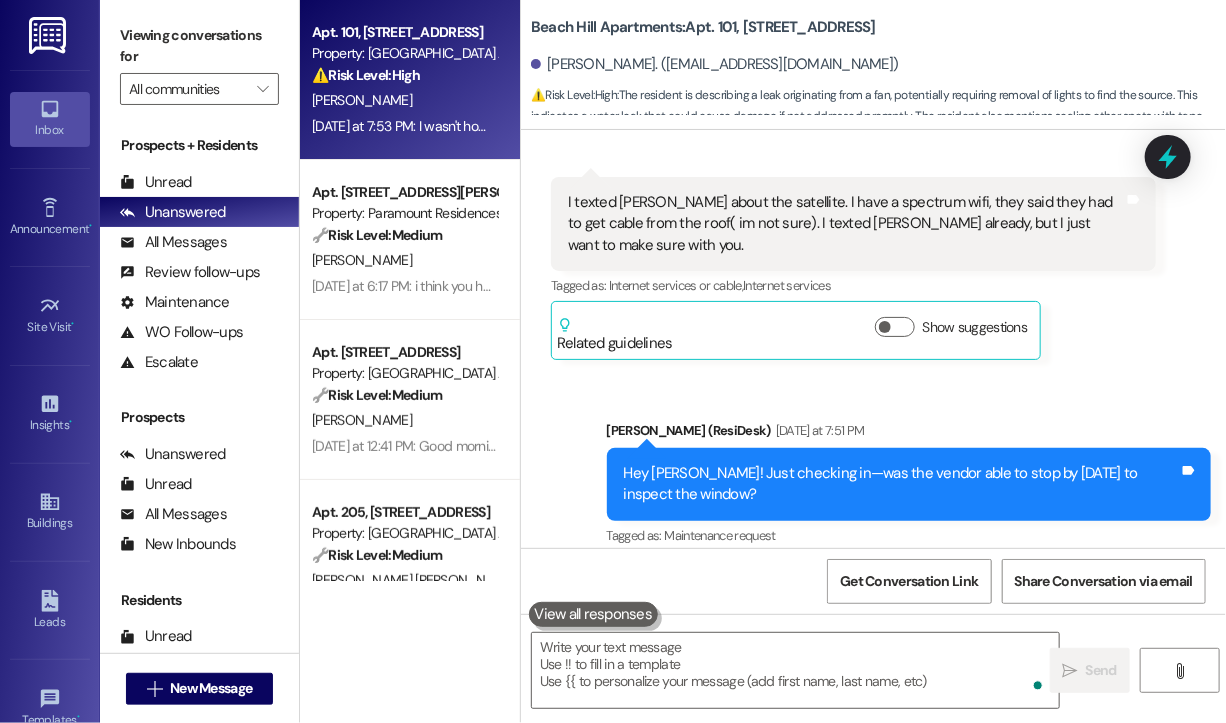 scroll, scrollTop: 18790, scrollLeft: 0, axis: vertical 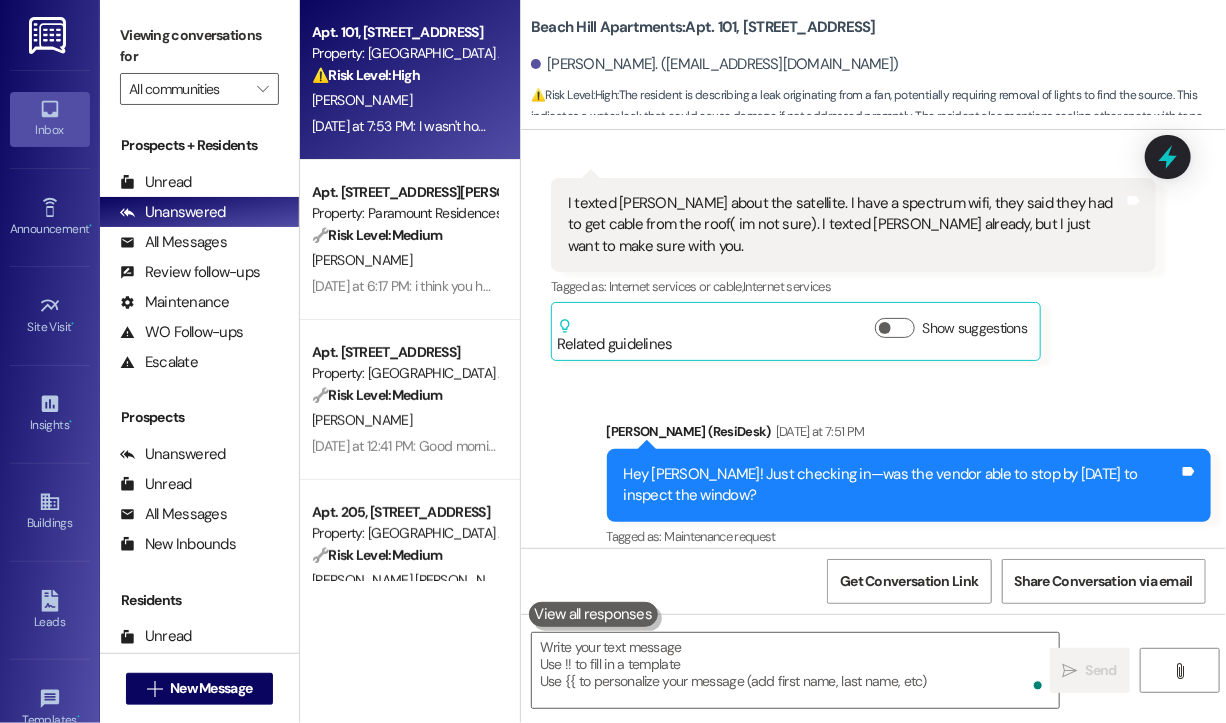 click on "🔧  Risk Level:  Medium" at bounding box center [377, 235] 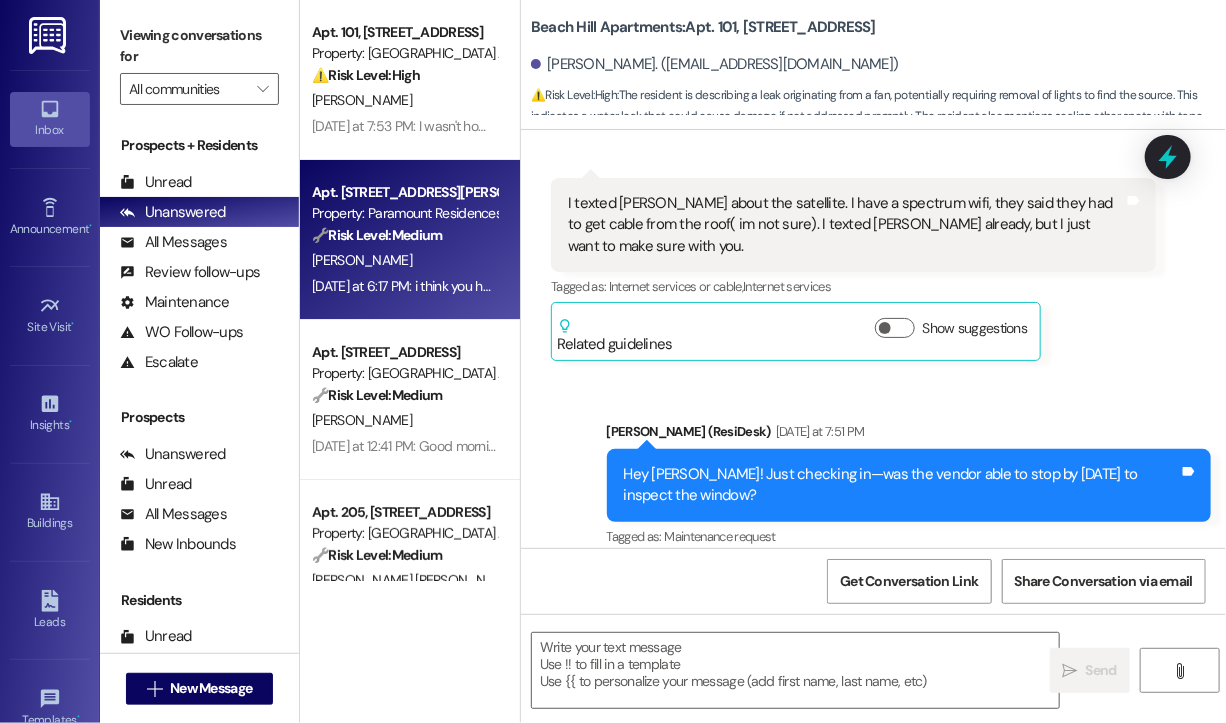 type on "Fetching suggested responses. Please feel free to read through the conversation in the meantime." 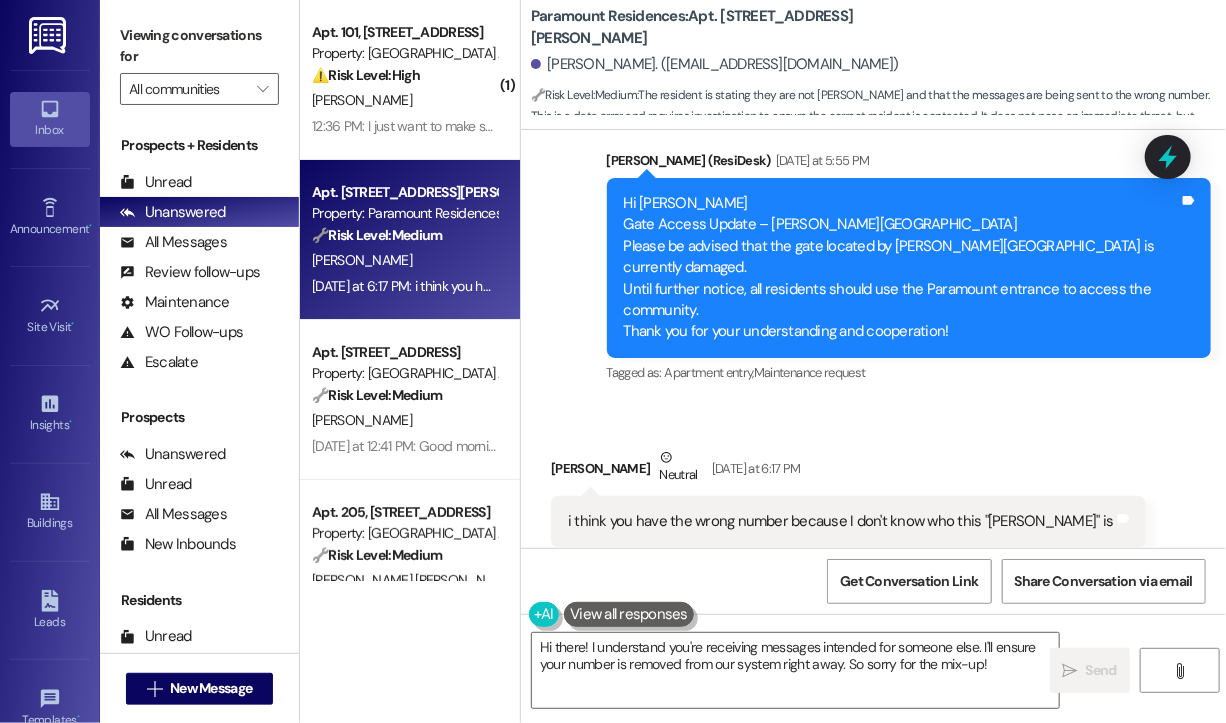 scroll, scrollTop: 981, scrollLeft: 0, axis: vertical 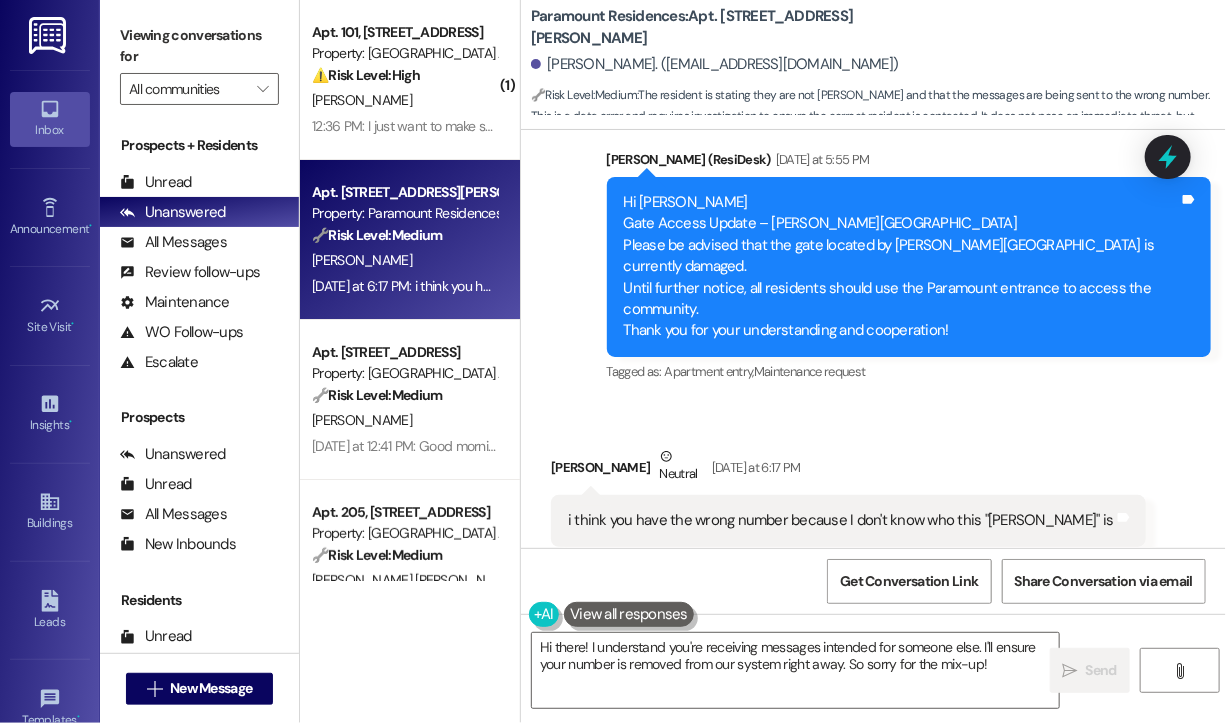 click on "i think you have the wrong number because I don't know who this "Martha" is" at bounding box center (841, 520) 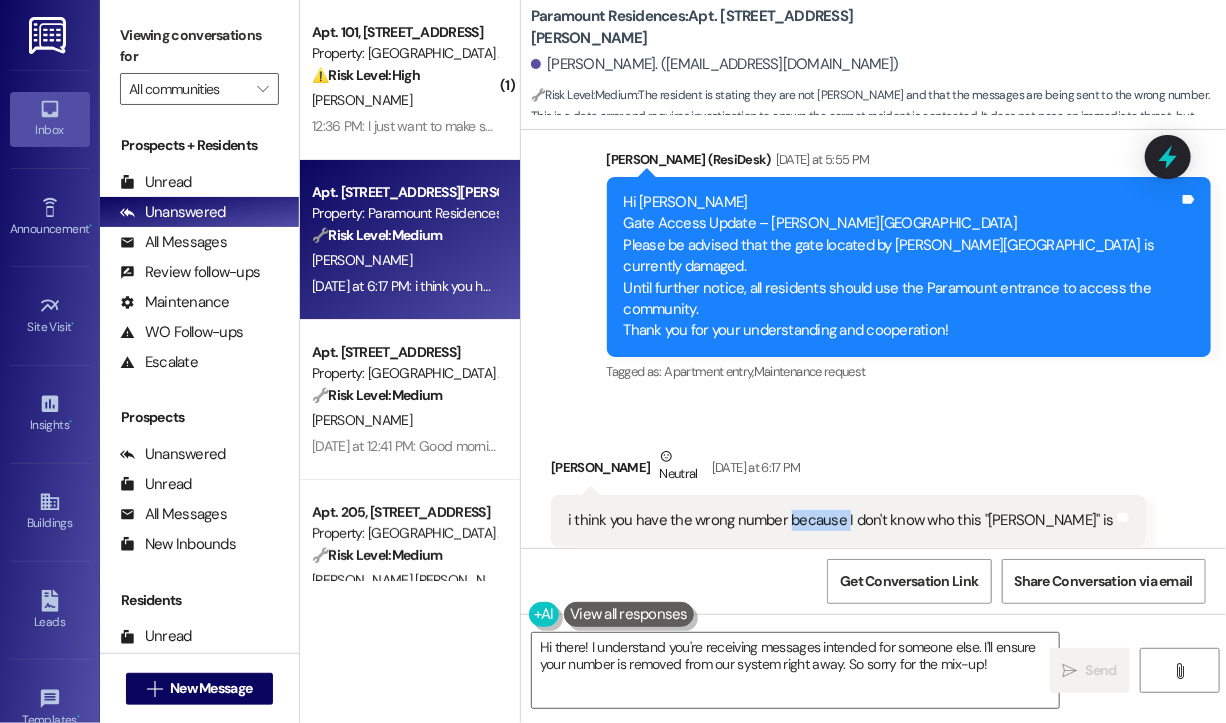 click on "i think you have the wrong number because I don't know who this "Martha" is" at bounding box center [841, 520] 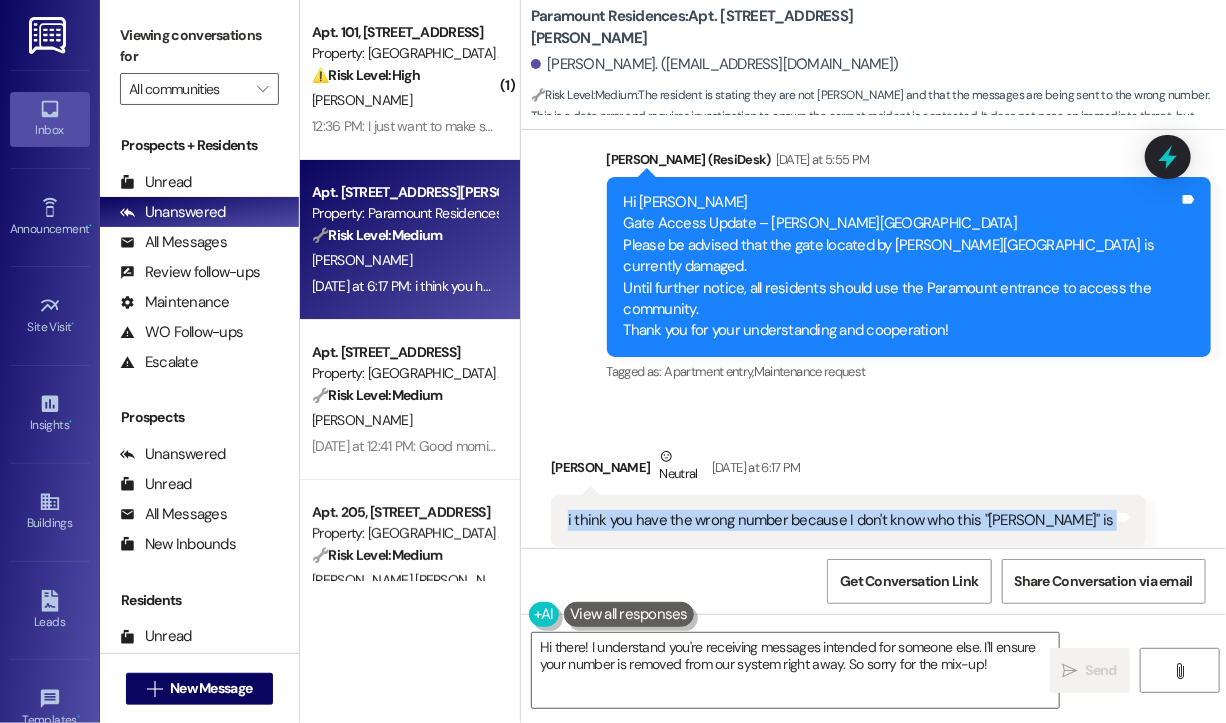 click on "i think you have the wrong number because I don't know who this "Martha" is" at bounding box center [841, 520] 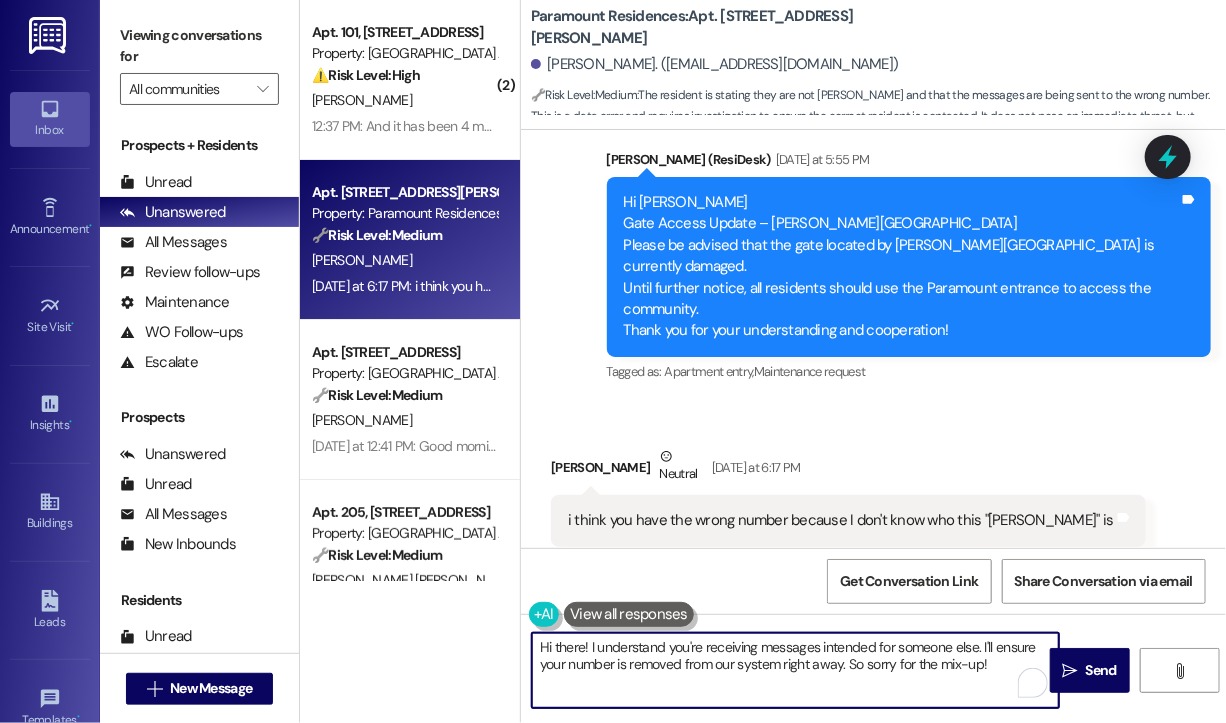 drag, startPoint x: 1002, startPoint y: 669, endPoint x: 524, endPoint y: 618, distance: 480.713 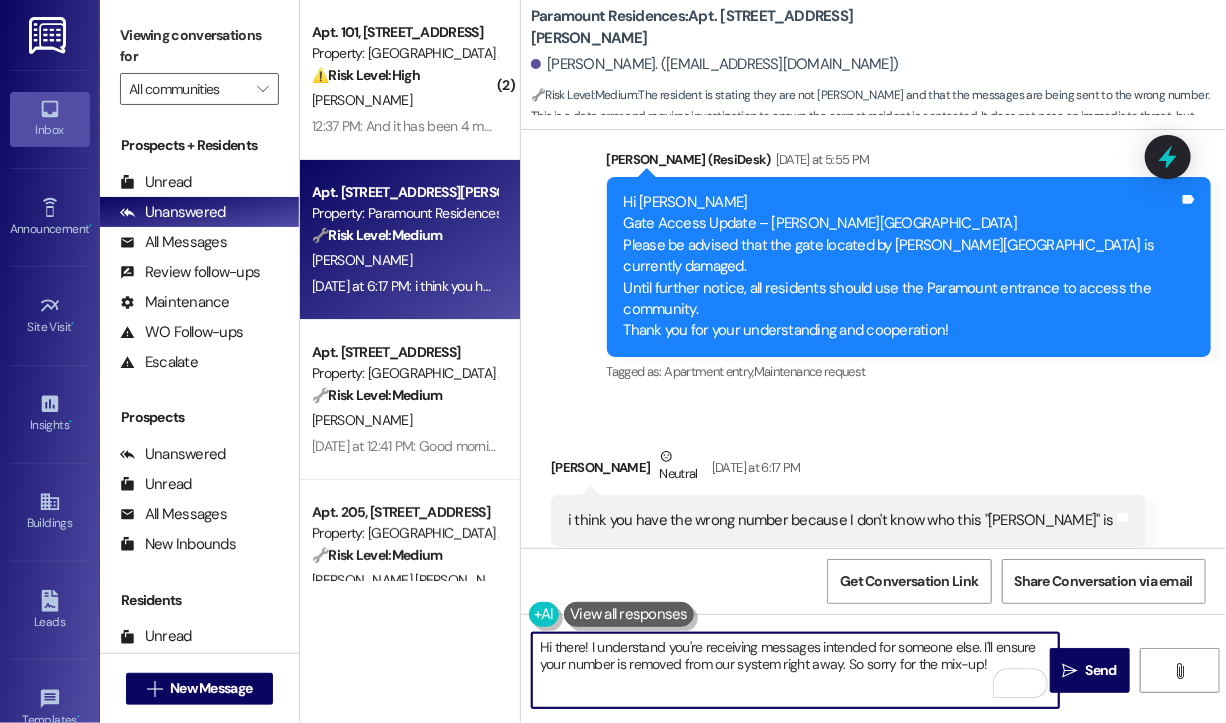 paste on "Thanks for letting us know, and I apologize for the confusion. Just to kindly confirm—are you a resident of Paramount Residences? That’ll help us make sure we're reaching the right person." 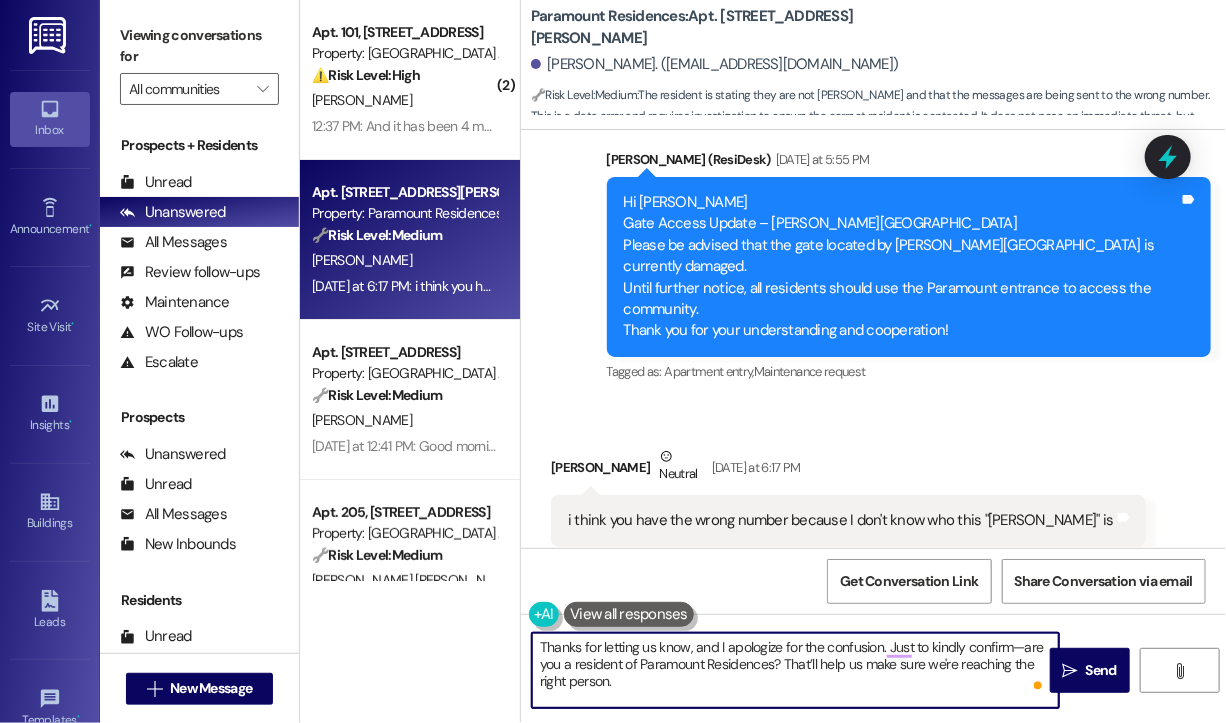 click on "Thanks for letting us know, and I apologize for the confusion. Just to kindly confirm—are you a resident of Paramount Residences? That’ll help us make sure we're reaching the right person." at bounding box center (795, 670) 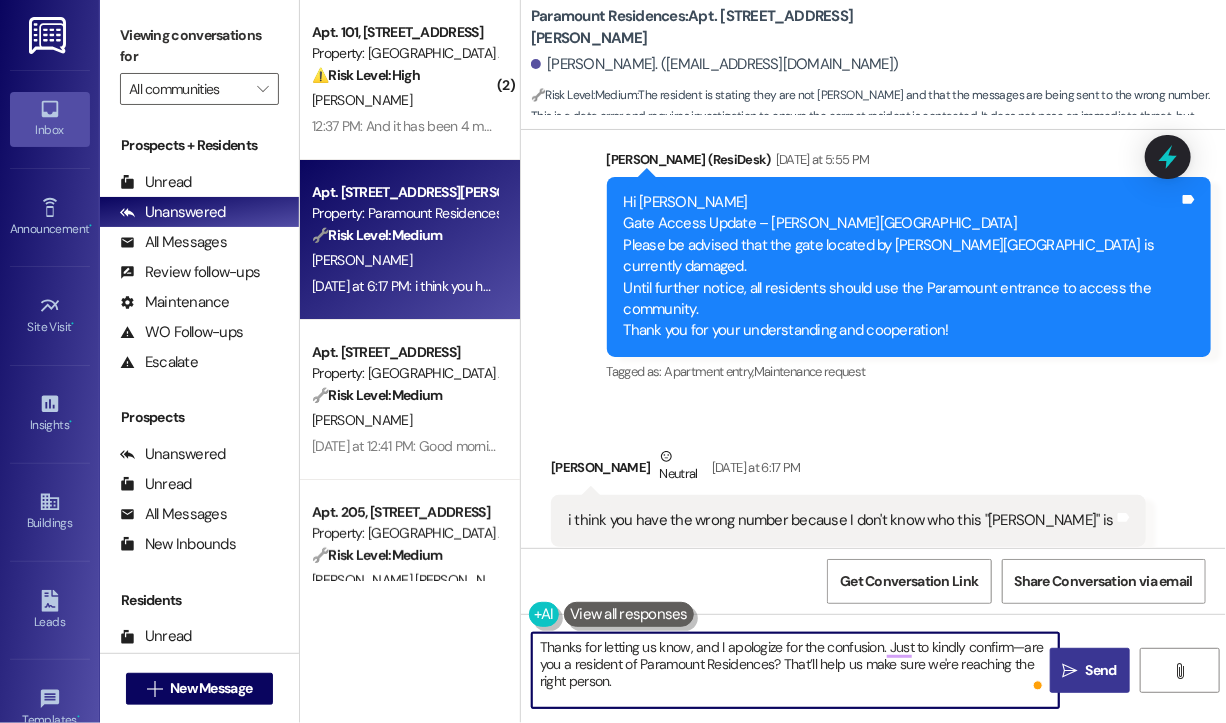 type on "Thanks for letting us know, and I apologize for the confusion. Just to kindly confirm—are you a resident of Paramount Residences? That’ll help us make sure we're reaching the right person." 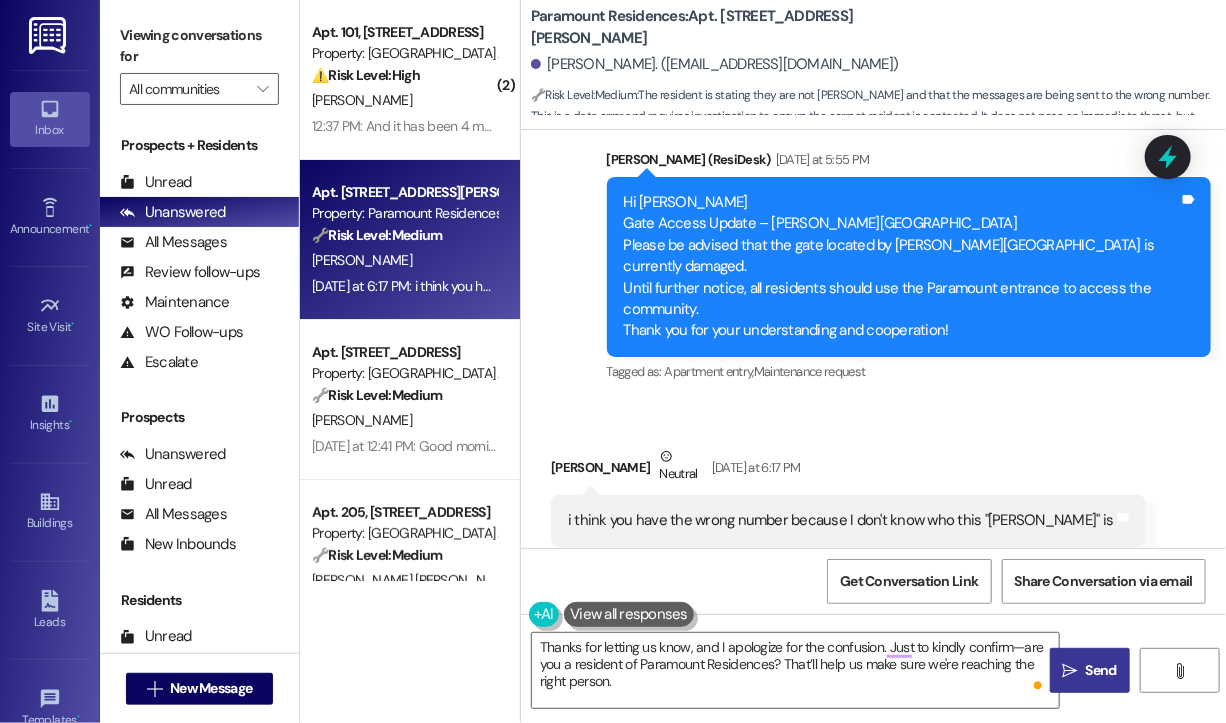 click on " Send" at bounding box center [1090, 670] 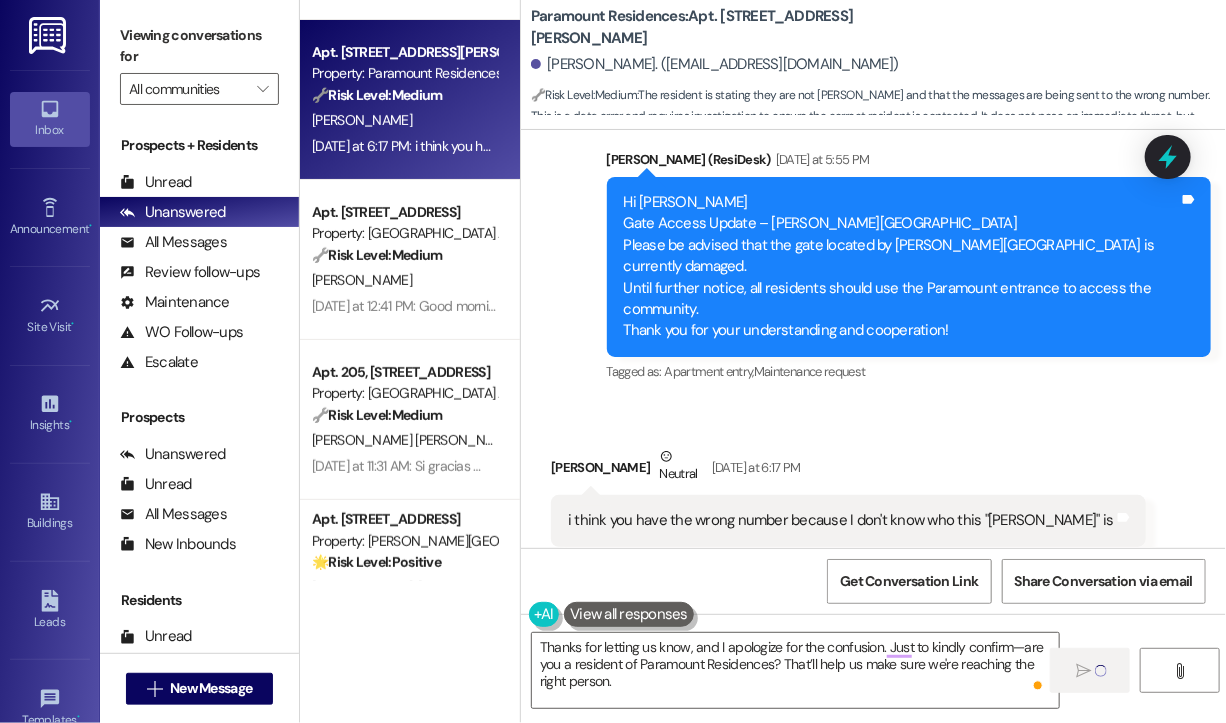 type 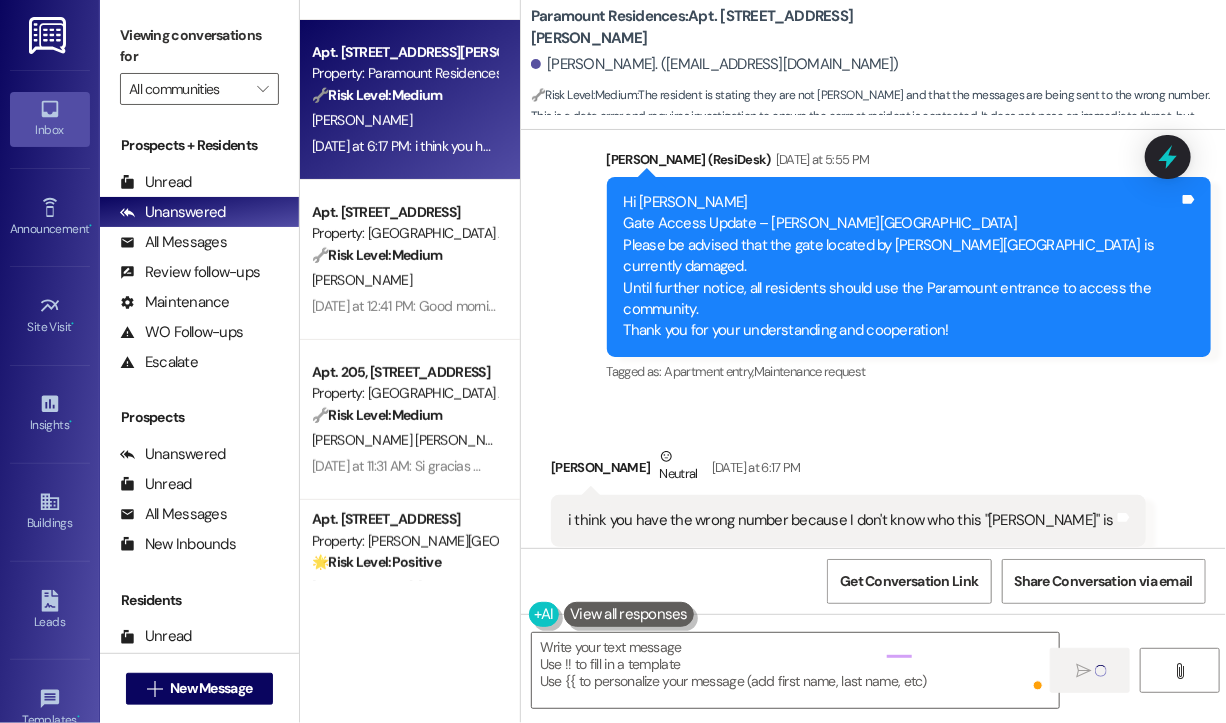 scroll, scrollTop: 200, scrollLeft: 0, axis: vertical 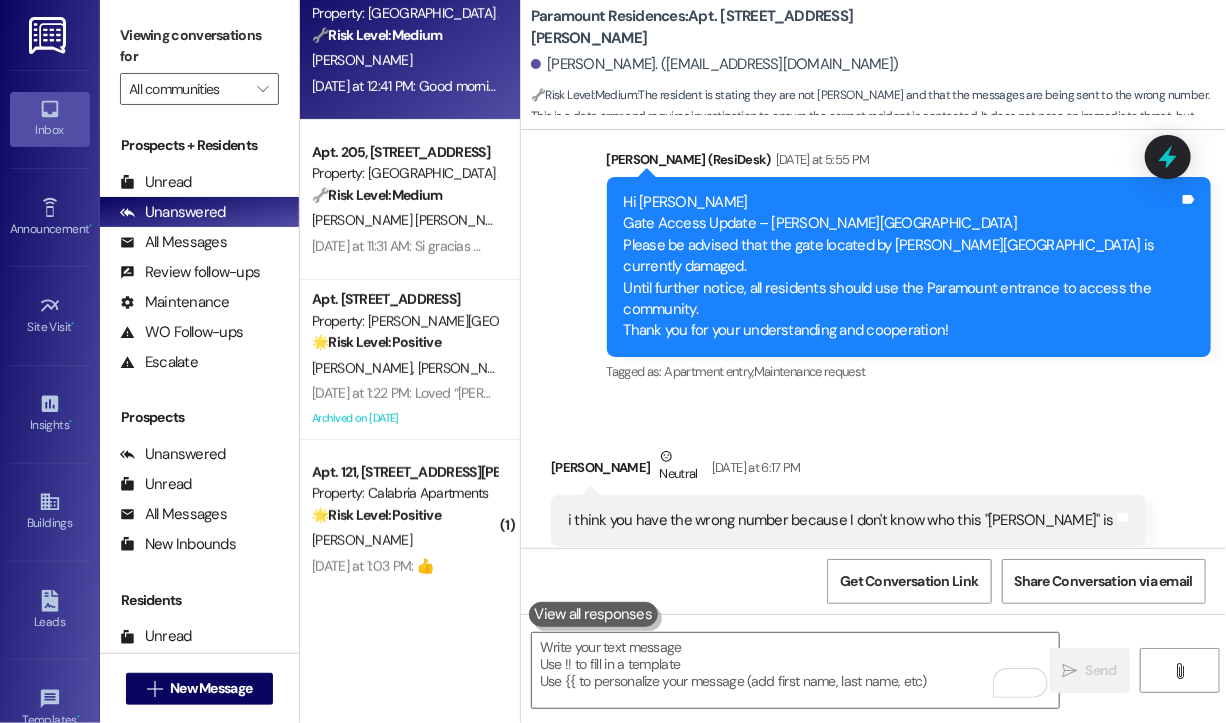 click on "Yesterday at 12:41 PM: Good morning!
Hugo or Jonathan by Friday 7/11.
I received a text message regarding some maintenance to the roof of 916 W. Beach Avenue building in the coming weeks. I wanted to let you know that I do currently have an active TV/ Internet service that uses a Satellite dish from Spectrum on the property.
Jeannie #209 Yesterday at 12:41 PM: Good morning!
Hugo or Jonathan by Friday 7/11.
I received a text message regarding some maintenance to the roof of 916 W. Beach Avenue building in the coming weeks. I wanted to let you know that I do currently have an active TV/ Internet service that uses a Satellite dish from Spectrum on the property.
Jeannie #209" at bounding box center [1385, 86] 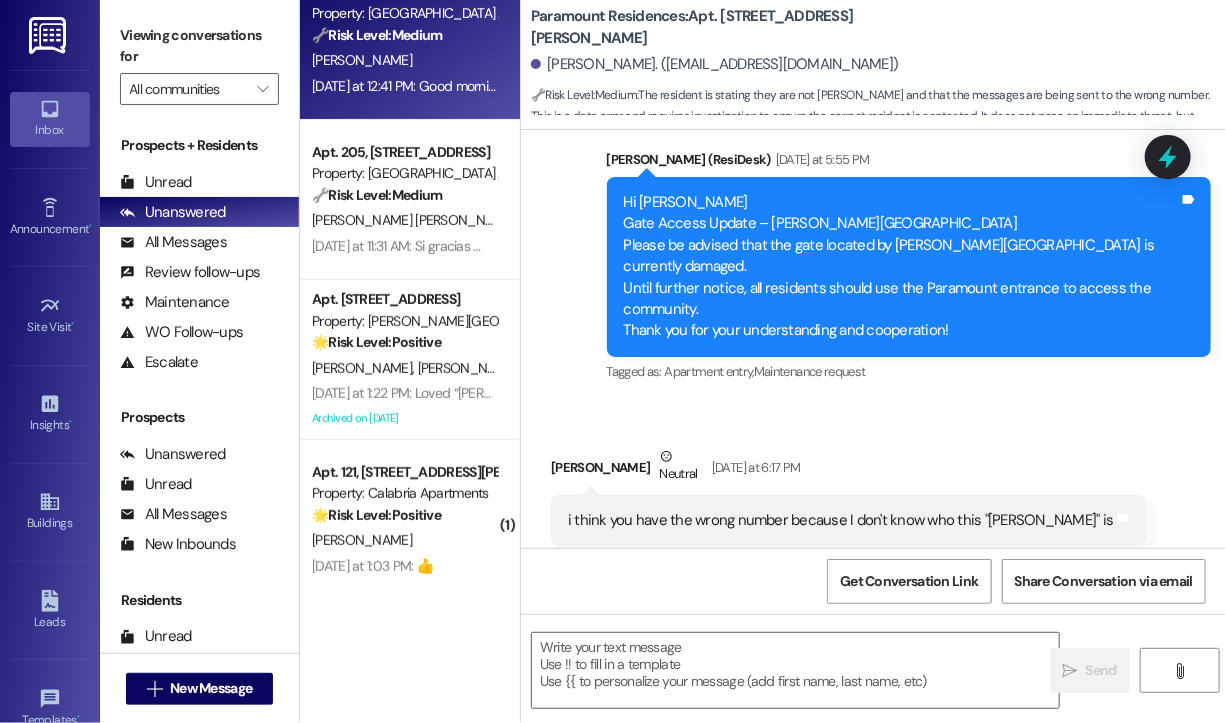 type on "Fetching suggested responses. Please feel free to read through the conversation in the meantime." 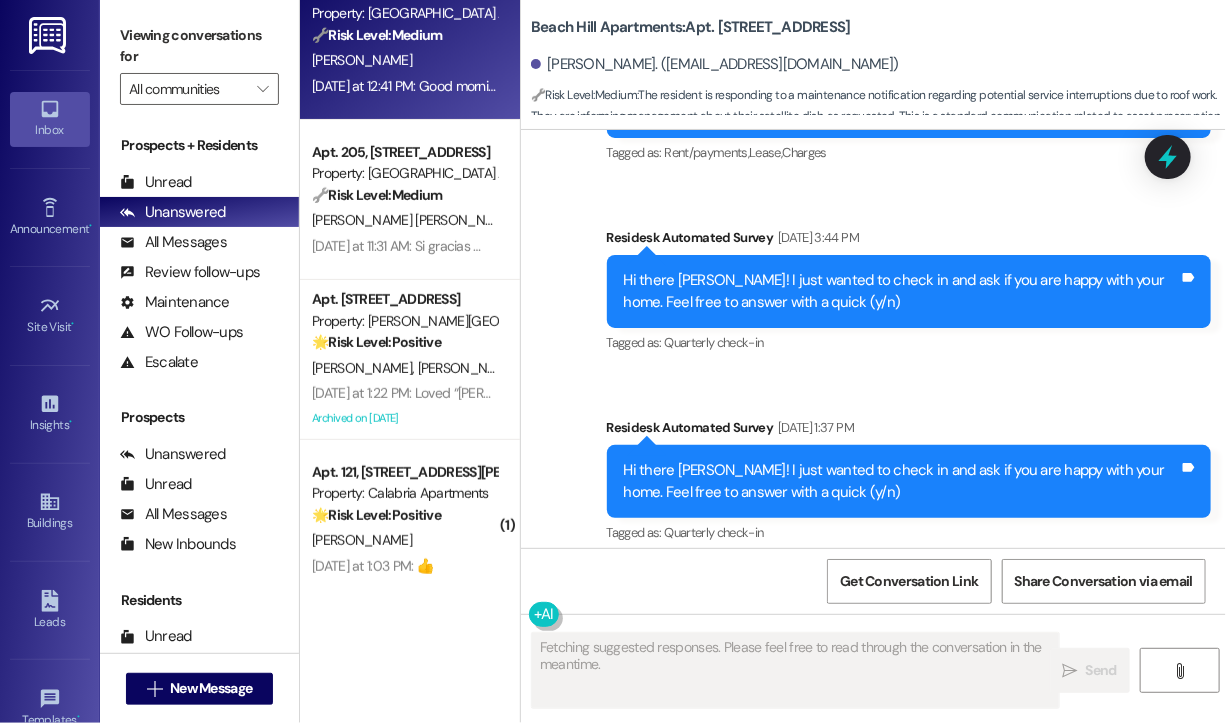 scroll, scrollTop: 8584, scrollLeft: 0, axis: vertical 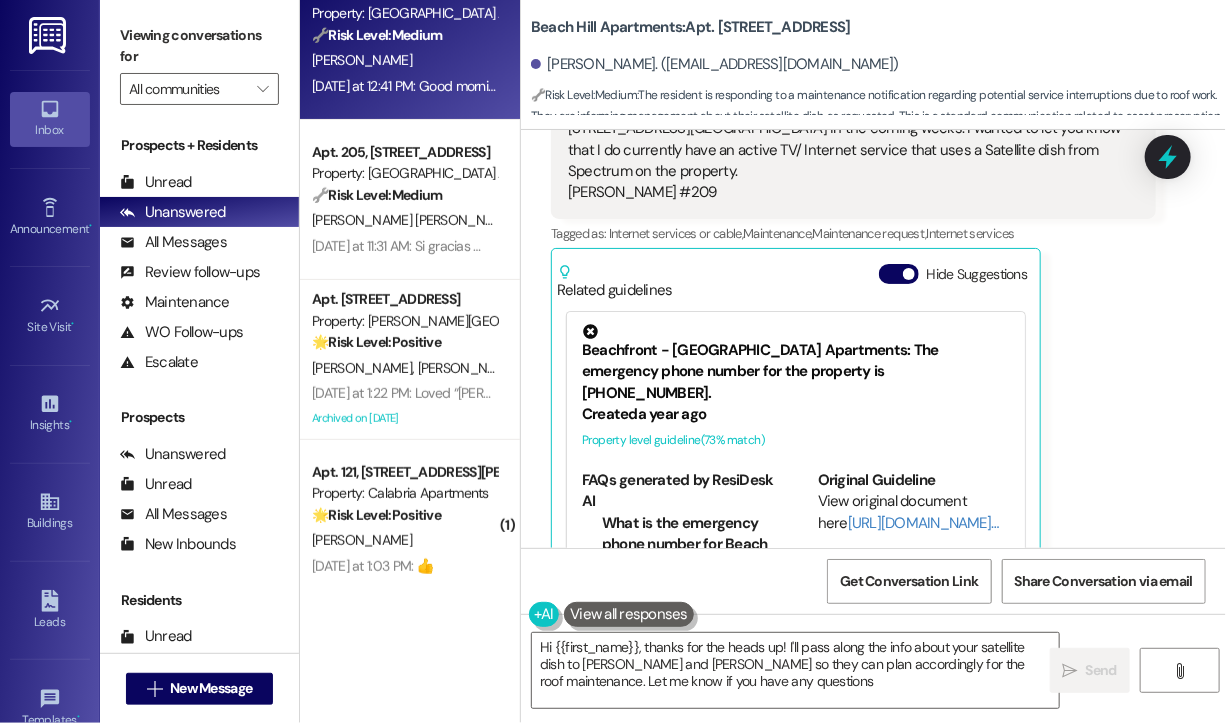 type on "Hi {{first_name}}, thanks for the heads up! I'll pass along the info about your satellite dish to Hugo and Jonathan so they can plan accordingly for the roof maintenance. Let me know if you have any questions!" 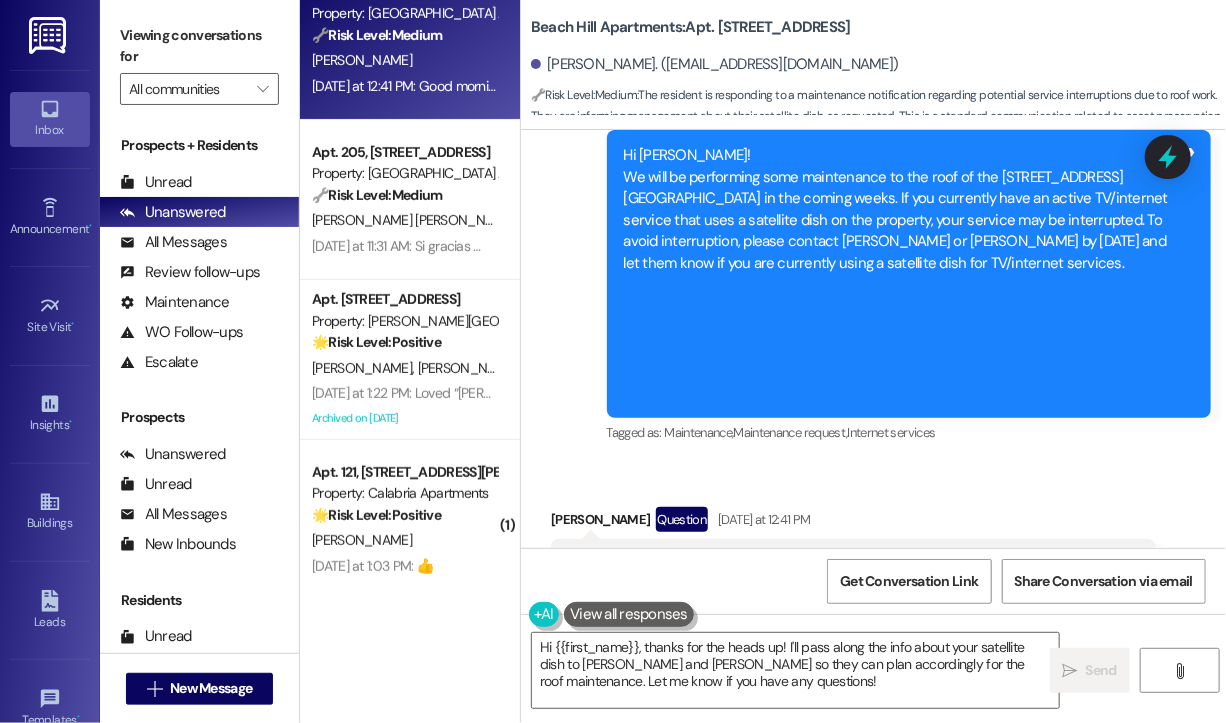 scroll, scrollTop: 7984, scrollLeft: 0, axis: vertical 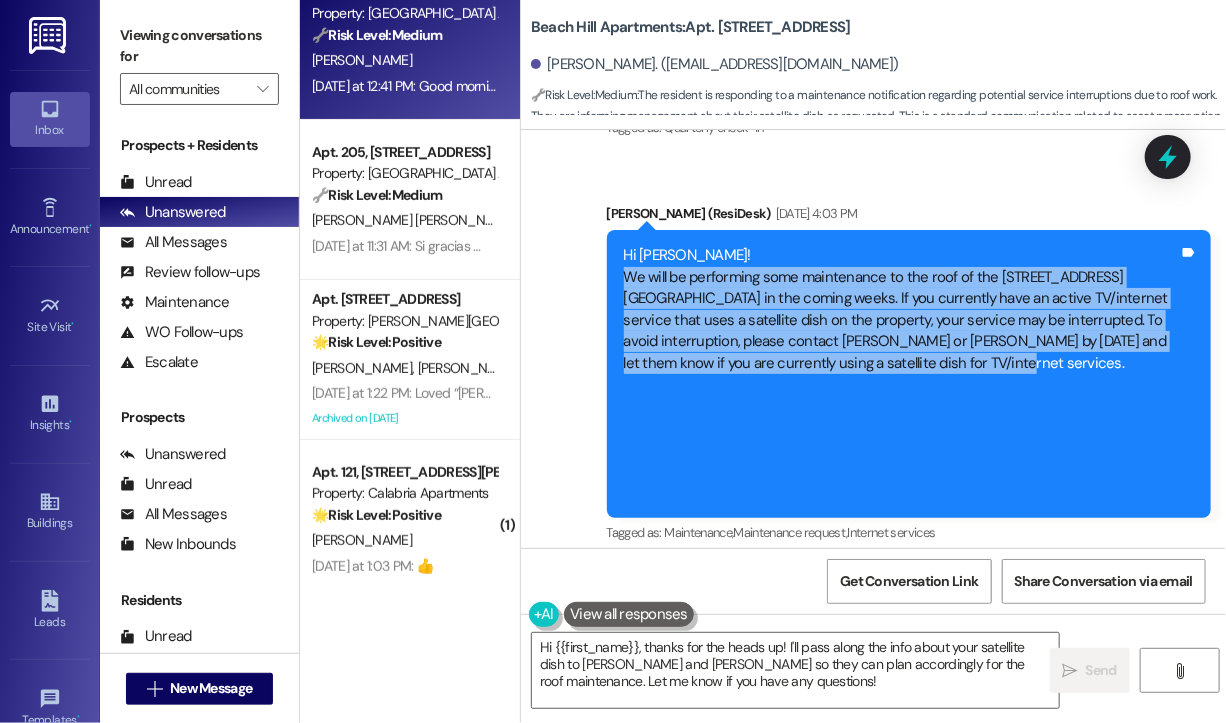 drag, startPoint x: 980, startPoint y: 322, endPoint x: 616, endPoint y: 238, distance: 373.5666 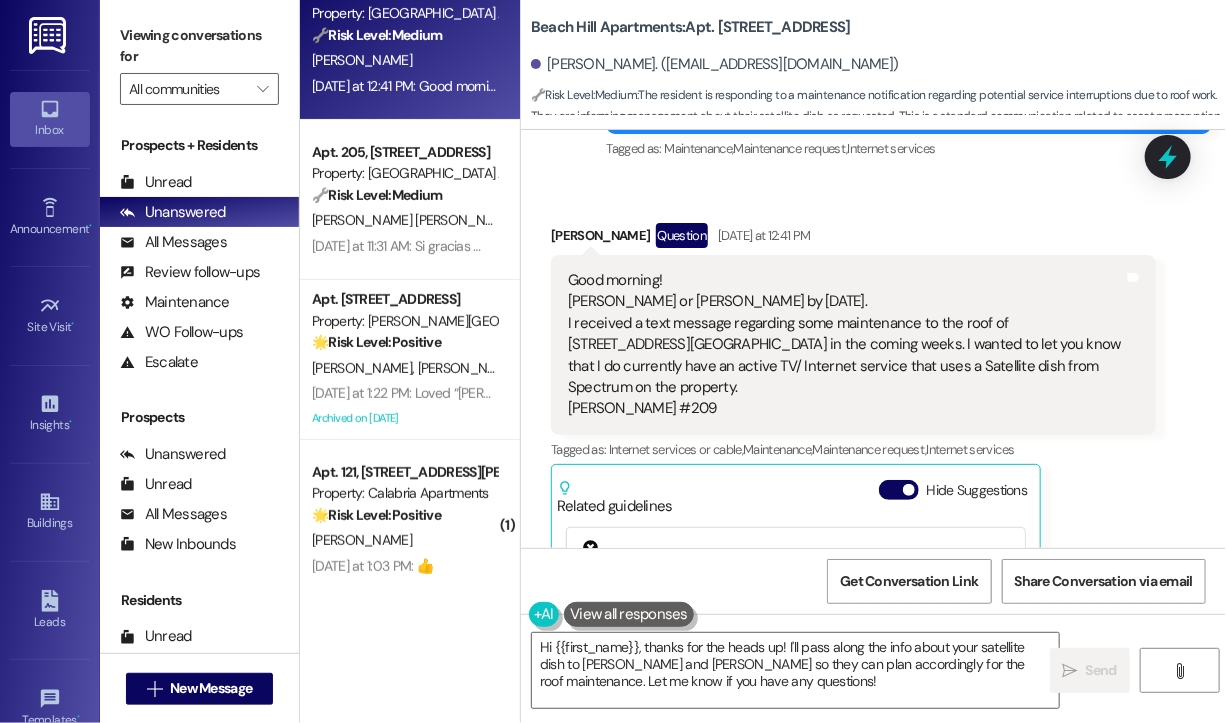 scroll, scrollTop: 8384, scrollLeft: 0, axis: vertical 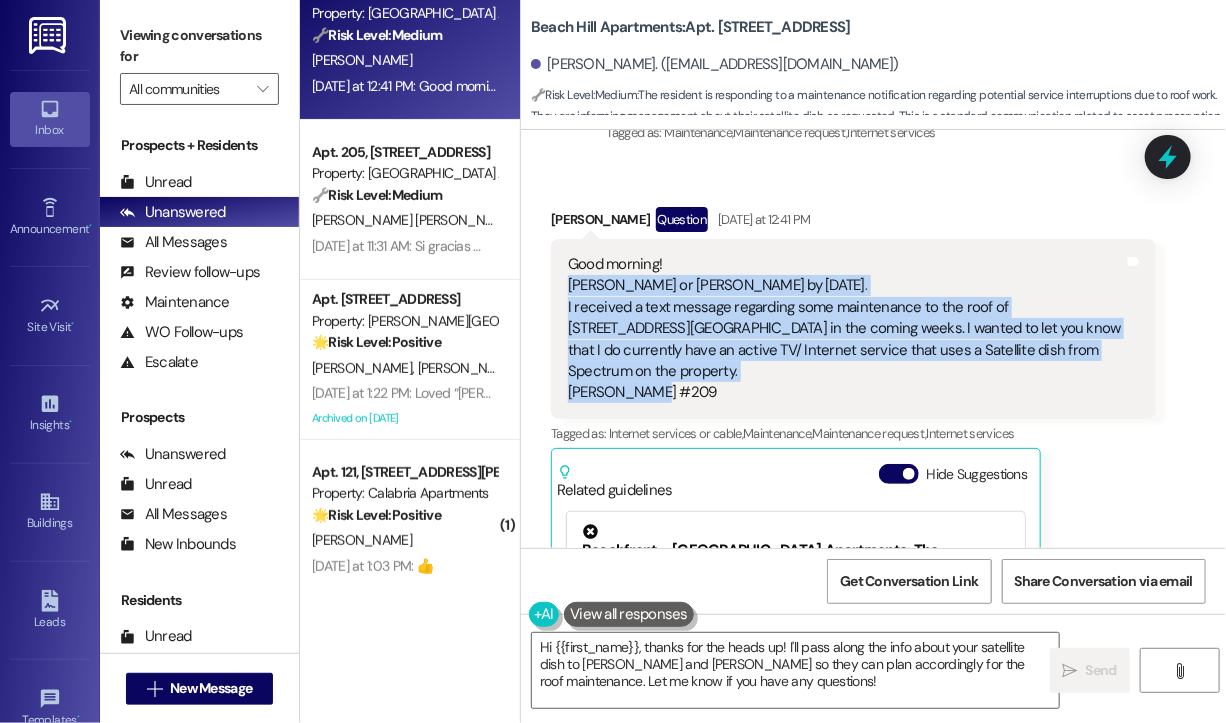 drag, startPoint x: 684, startPoint y: 325, endPoint x: 564, endPoint y: 251, distance: 140.98227 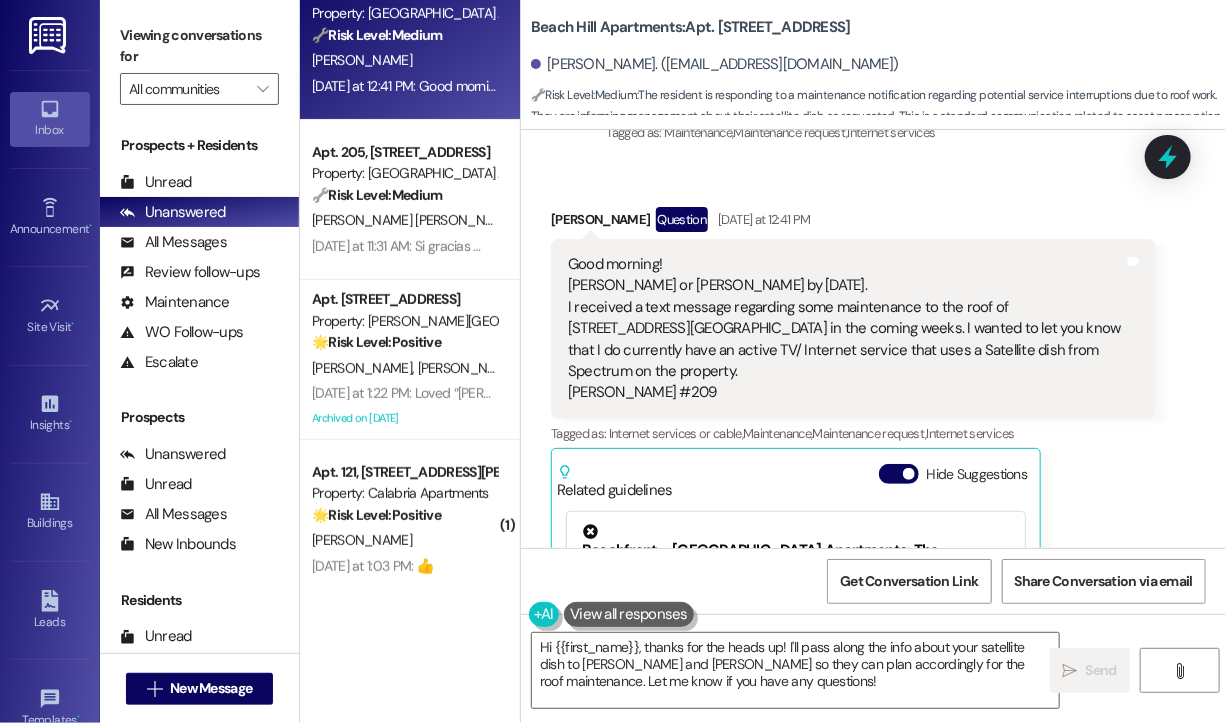 drag, startPoint x: 1028, startPoint y: 138, endPoint x: 1040, endPoint y: 137, distance: 12.0415945 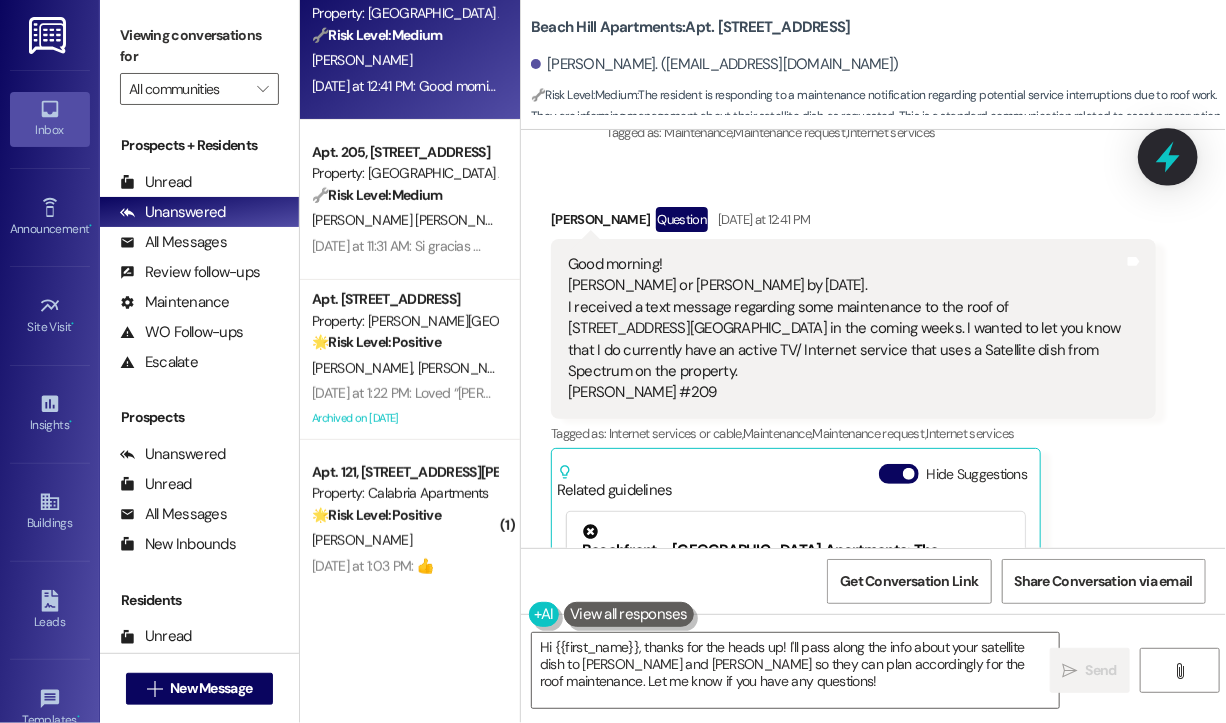 click 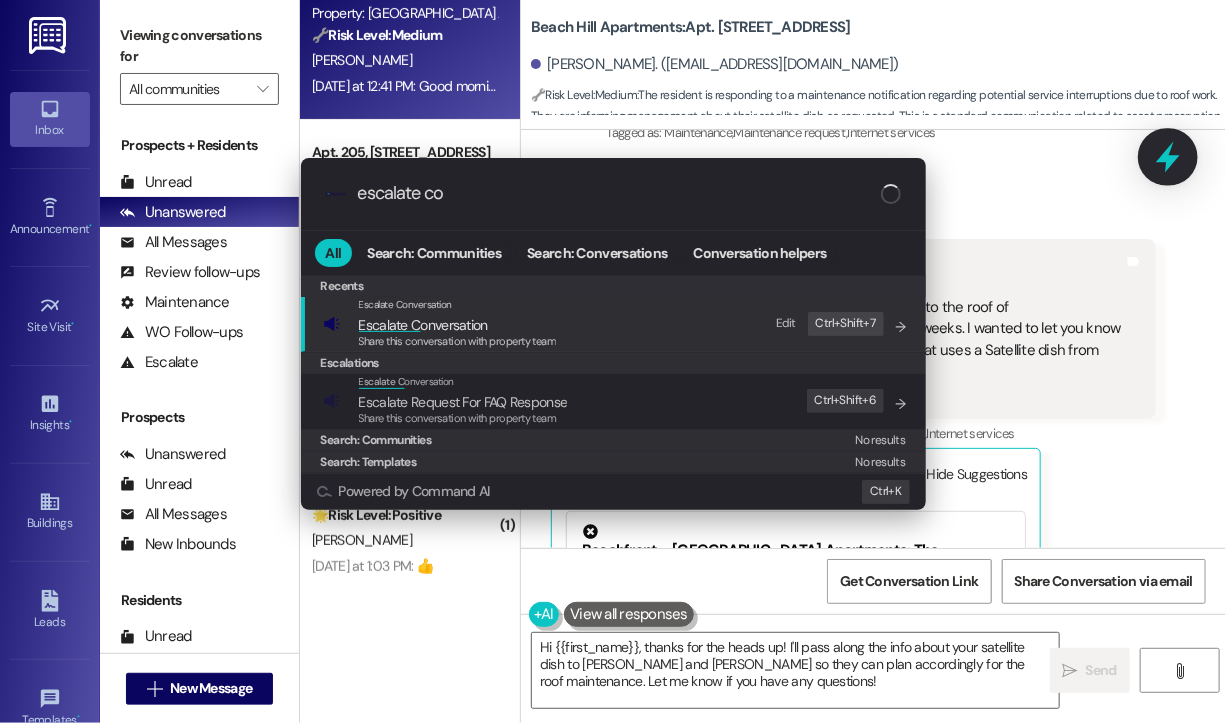 type on "escalate con" 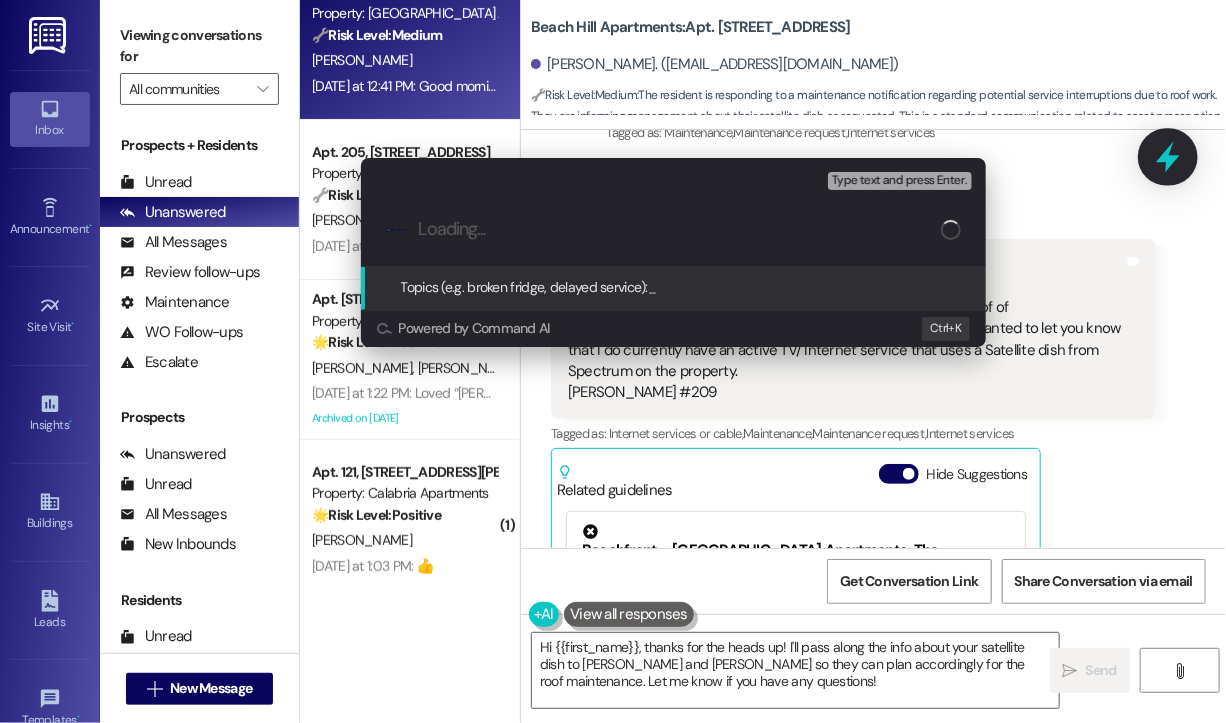 type on "Satellite Service Notification for Roof Maintenance – Unit 209 (Jeannie)" 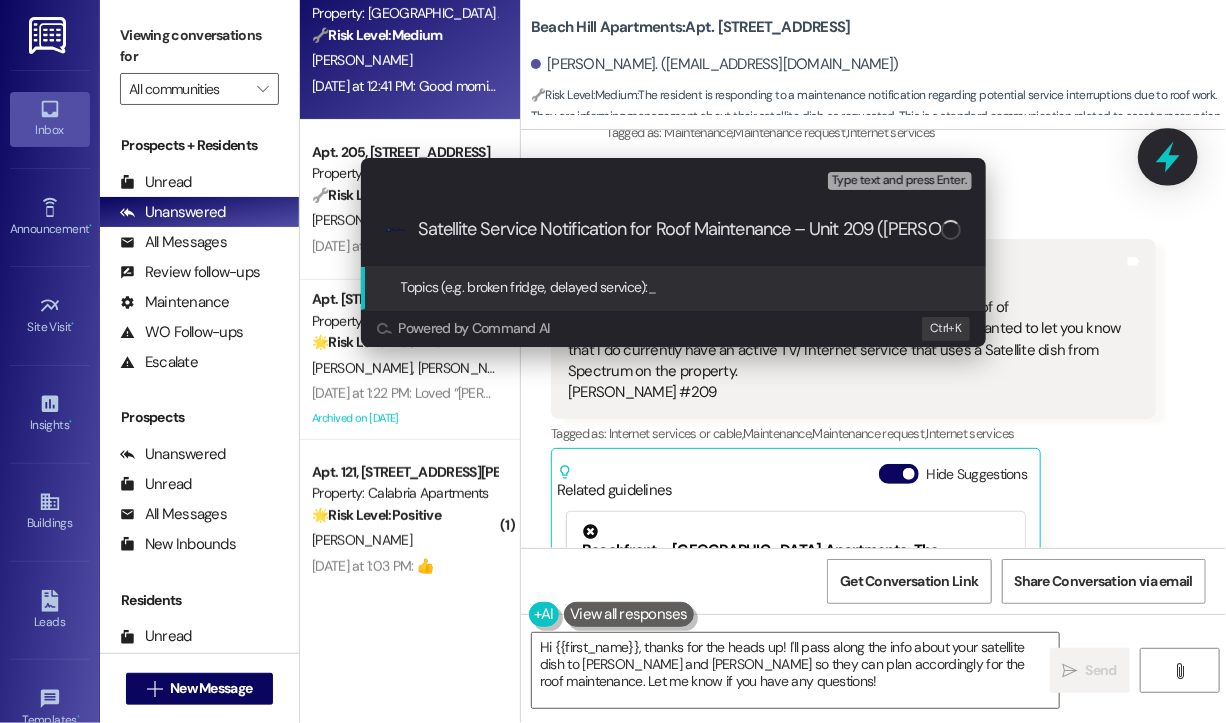 scroll, scrollTop: 0, scrollLeft: 11, axis: horizontal 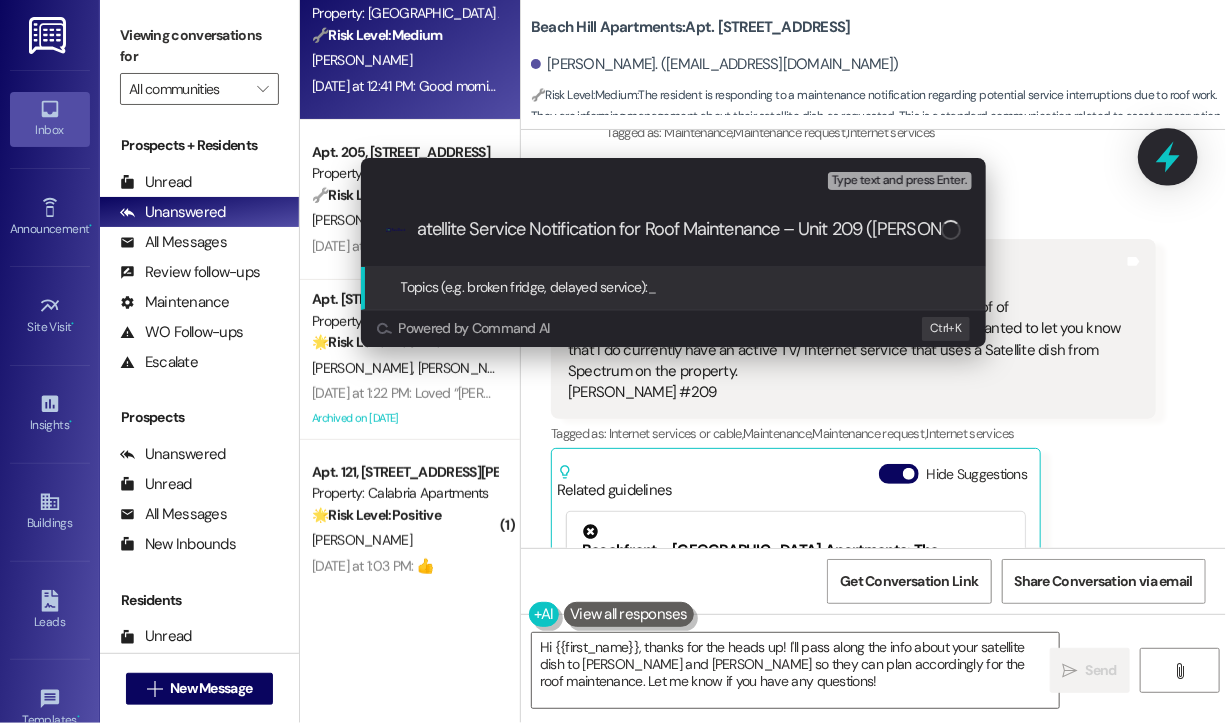 type 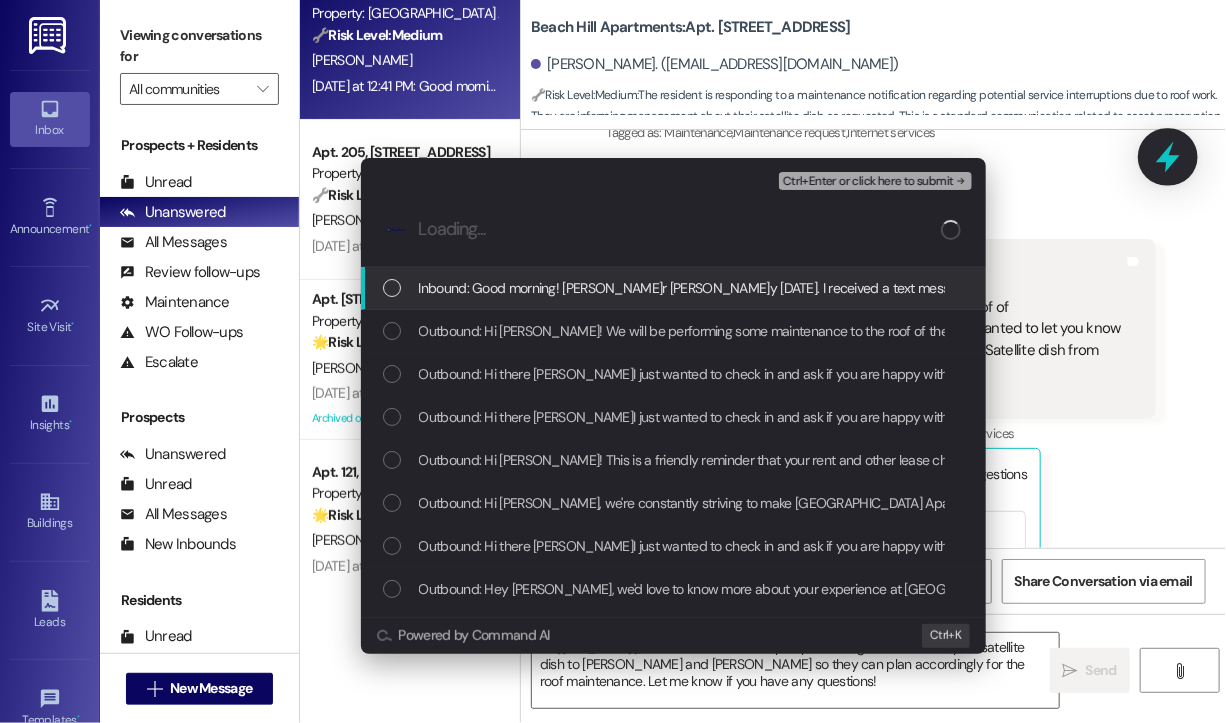 scroll, scrollTop: 0, scrollLeft: 0, axis: both 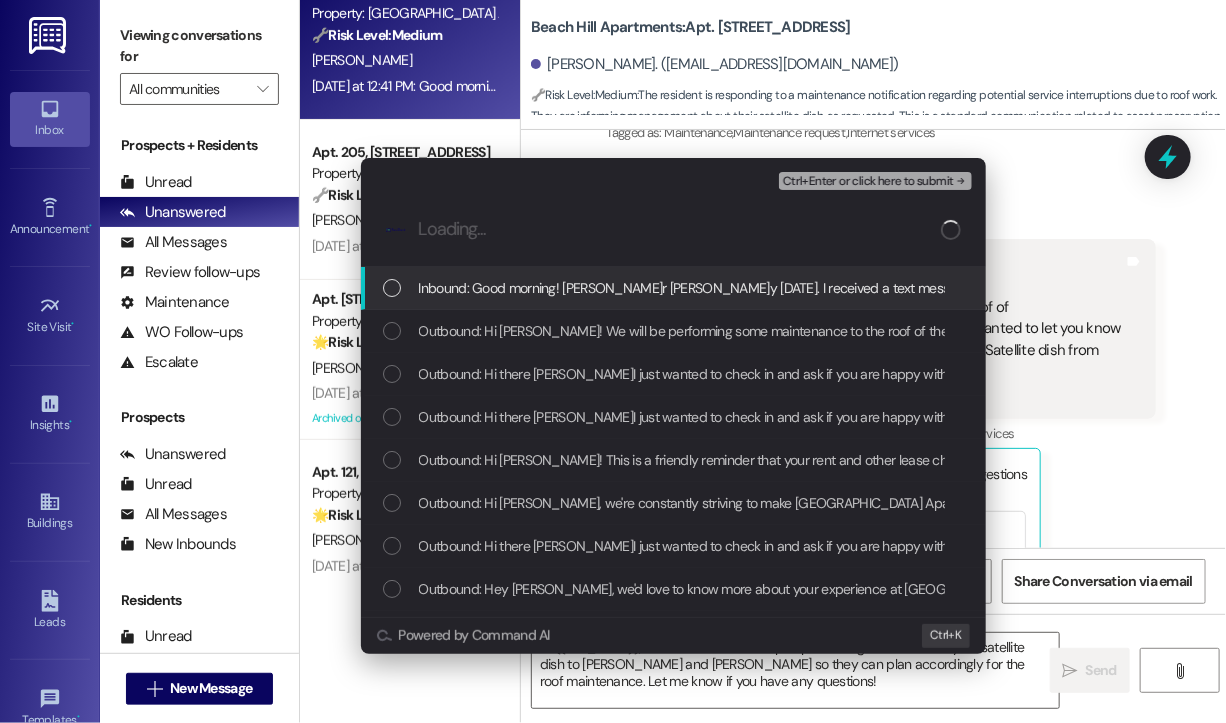 click on "Inbound: Good morning!
Hugo or Jonathan by Friday 7/11.
I received a text message regarding some maintenance to the roof of 916 W. Beach Avenue building in the coming weeks. I wanted to let you know that I do currently have an active TV/ Internet service that uses a Satellite dish from Spectrum on the property.
Jeannie #209" at bounding box center [1465, 288] 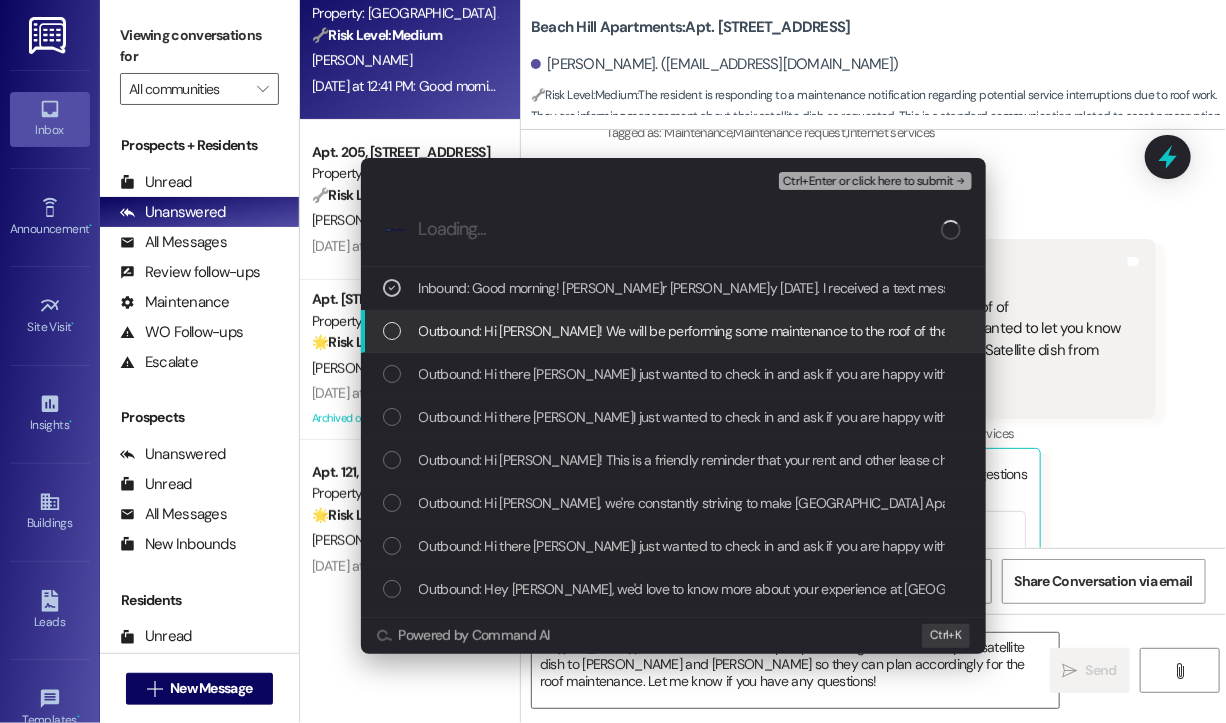 click on "Outbound: Hi Charlotte!
We will be performing some maintenance to the roof of the 916 W. Beach Avenue building in the coming weeks. If you currently have an active TV/internet service that uses a satellite dish on the property, your service may be interrupted. To avoid interruption, please contact Hugo or Jonathan by Friday 7/11 and let them know if you are currently using a satellite dish for TV/internet services." at bounding box center (1714, 331) 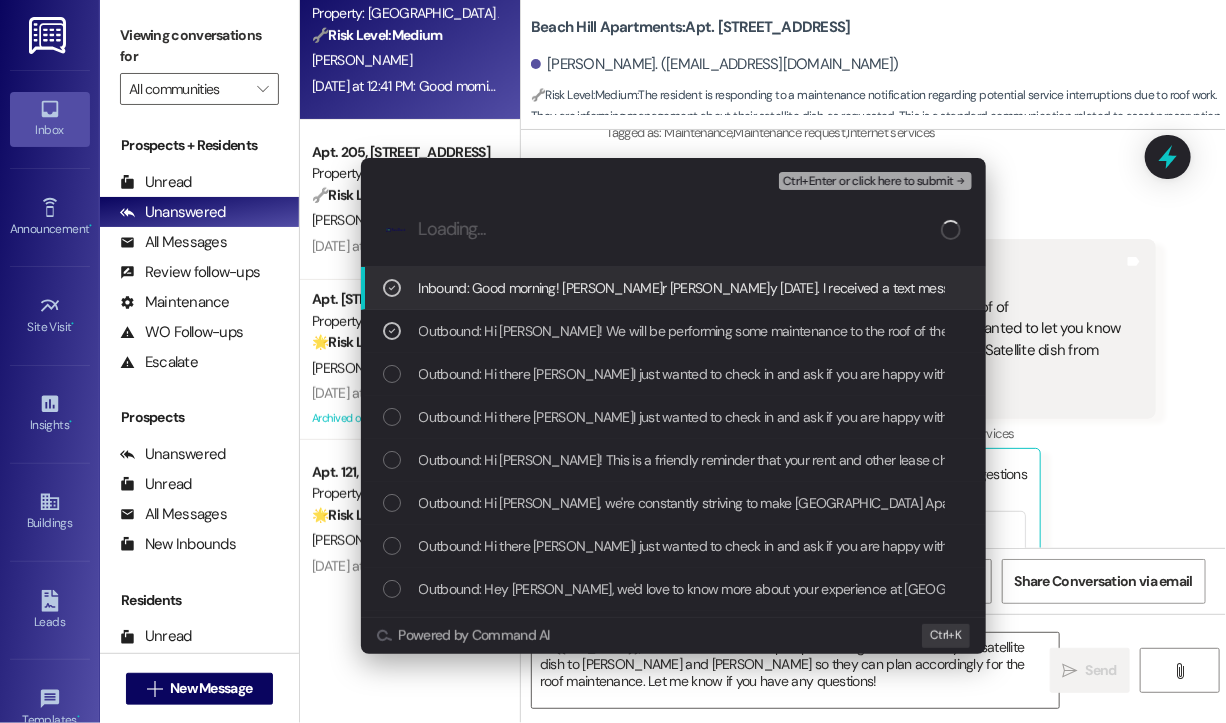 click on "Ctrl+Enter or click here to submit" at bounding box center [868, 182] 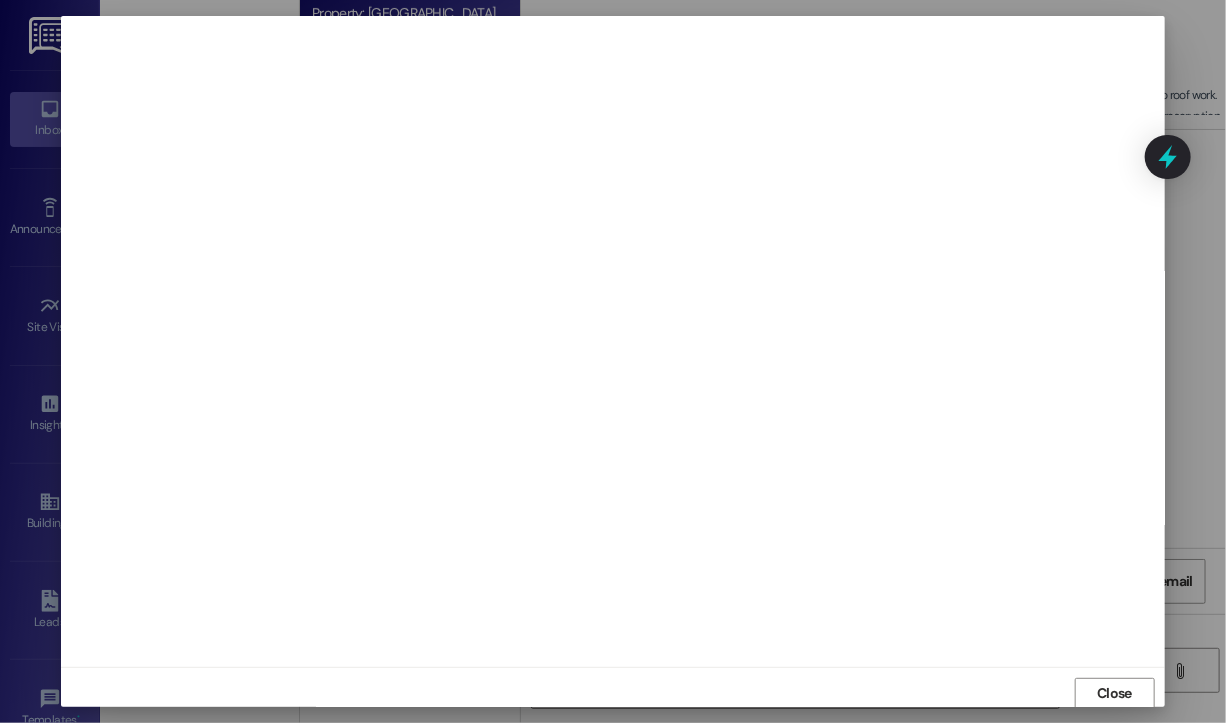 scroll, scrollTop: 2, scrollLeft: 0, axis: vertical 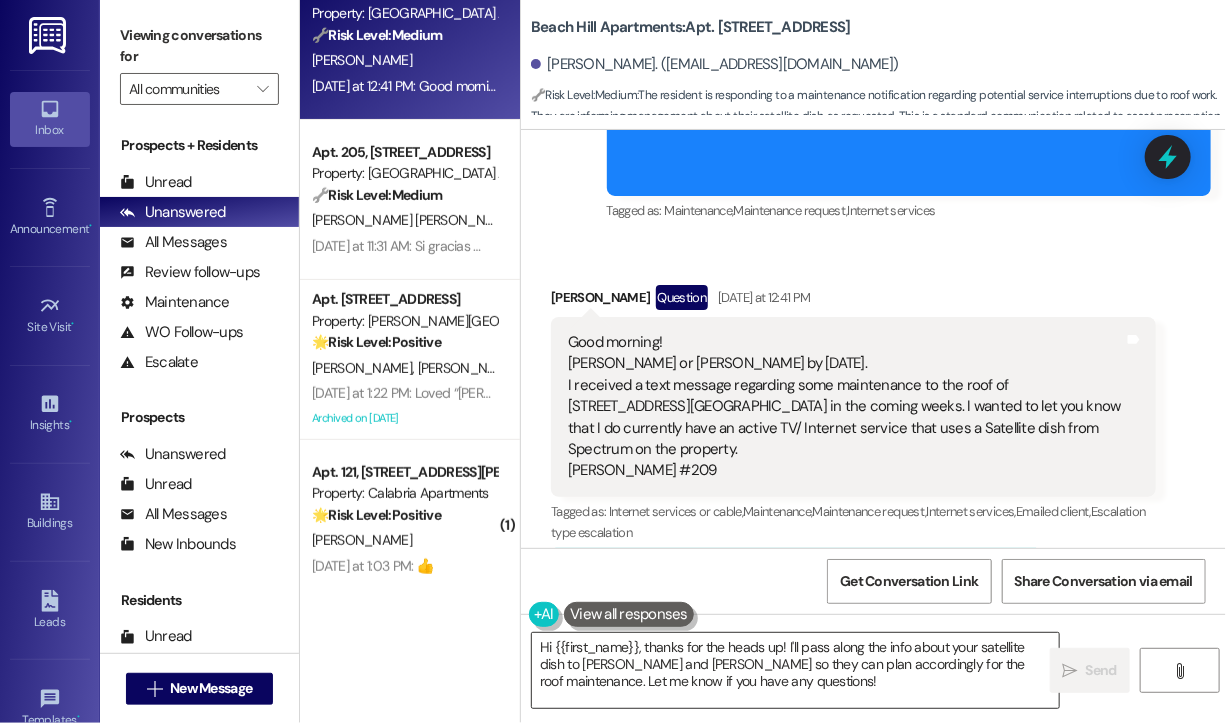 click on "Hi {{first_name}}, thanks for the heads up! I'll pass along the info about your satellite dish to Hugo and Jonathan so they can plan accordingly for the roof maintenance. Let me know if you have any questions!" at bounding box center (795, 670) 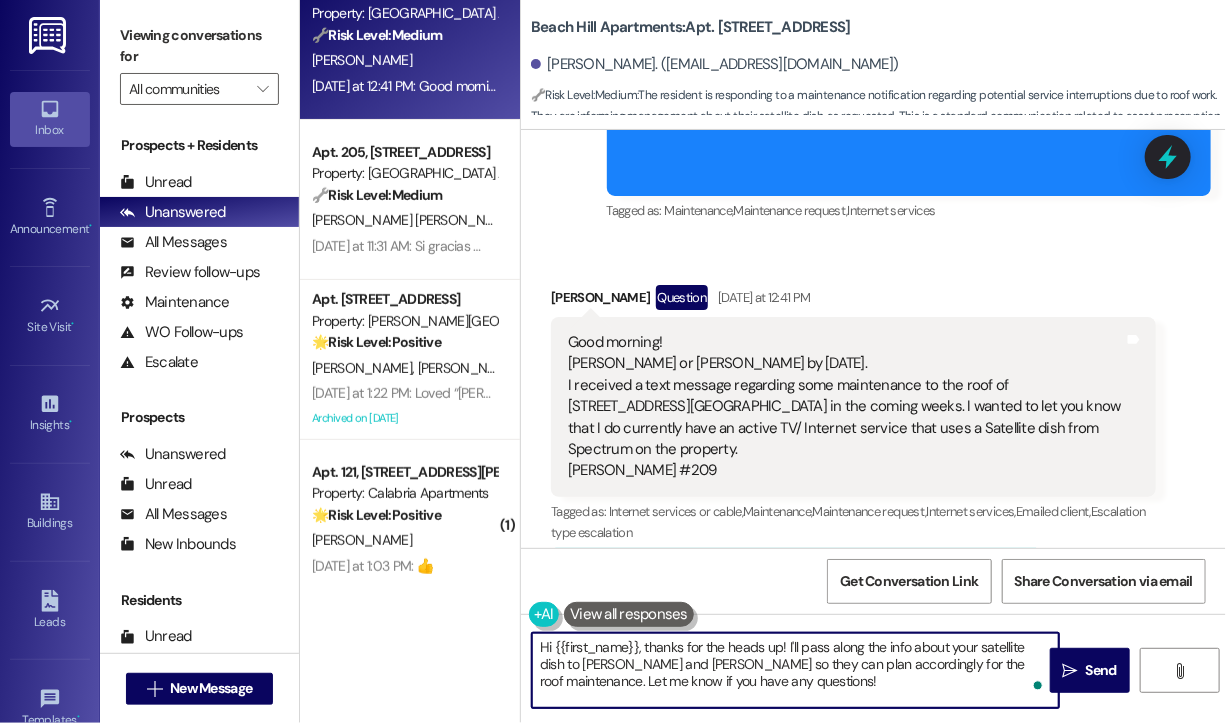 click on "Hi {{first_name}}, thanks for the heads up! I'll pass along the info about your satellite dish to Hugo and Jonathan so they can plan accordingly for the roof maintenance. Let me know if you have any questions!" at bounding box center [795, 670] 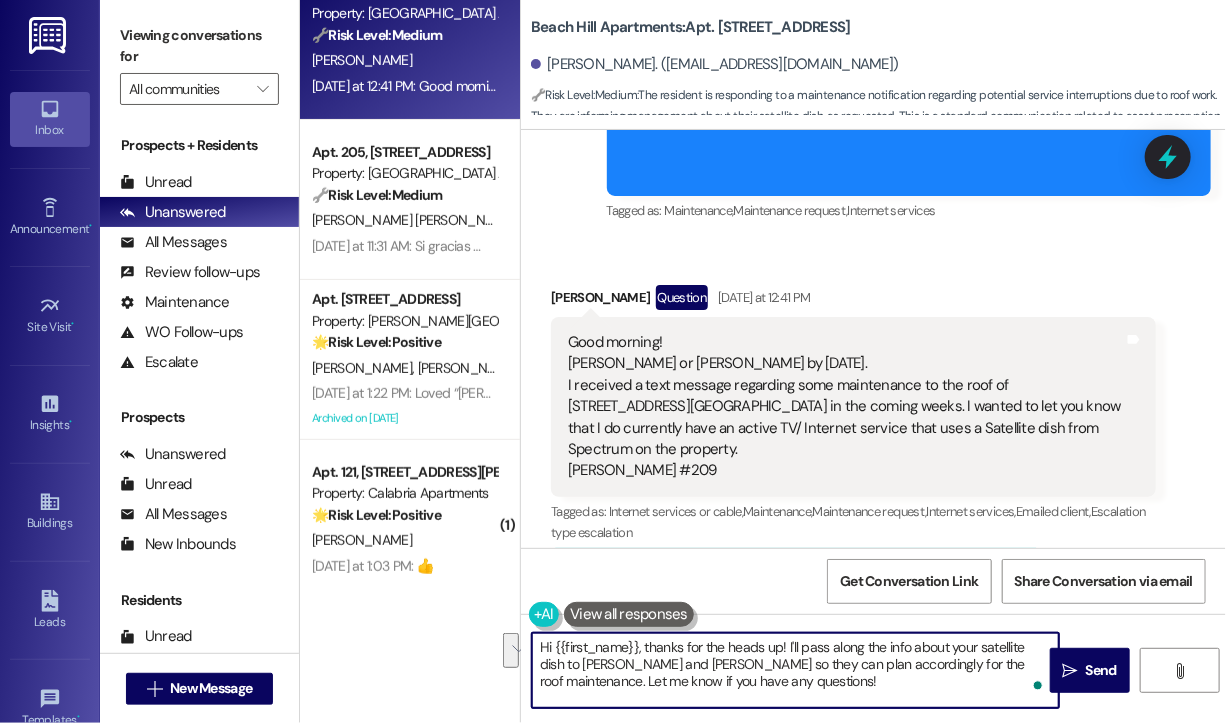 drag, startPoint x: 989, startPoint y: 665, endPoint x: 994, endPoint y: 681, distance: 16.763054 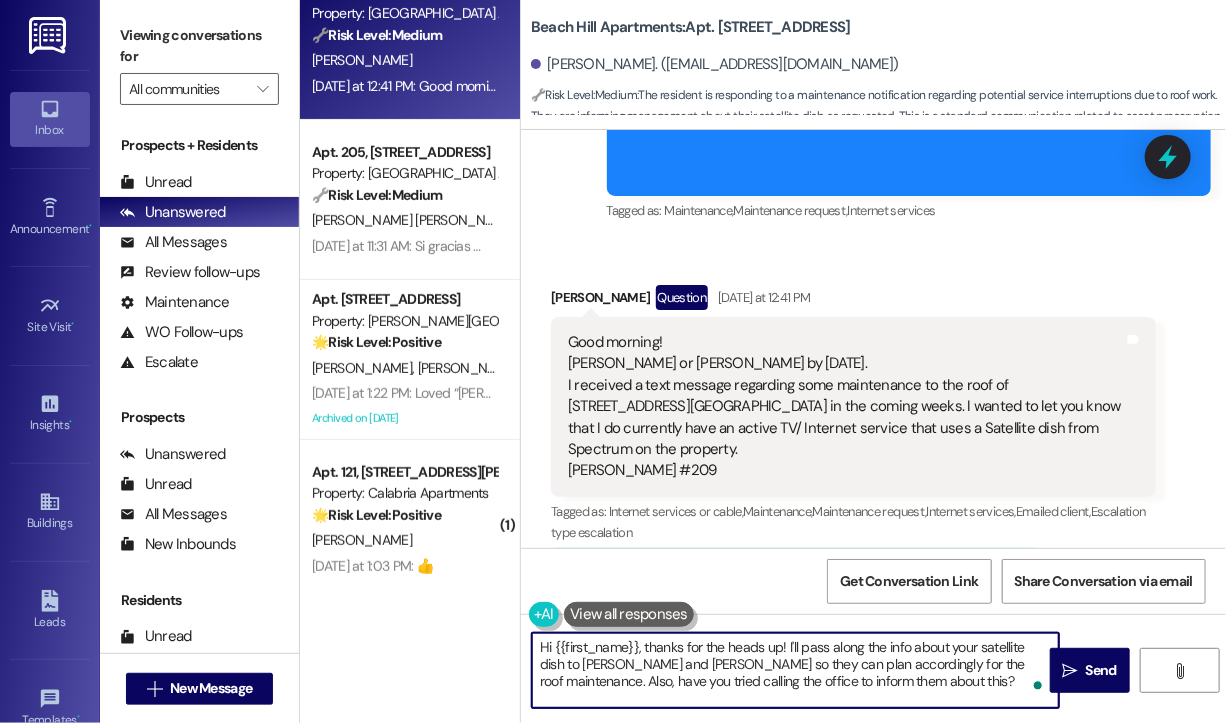 click on "Hi {{first_name}}, thanks for the heads up! I'll pass along the info about your satellite dish to Hugo and Jonathan so they can plan accordingly for the roof maintenance. Also, have you tried calling the office to inform them about this?" at bounding box center [795, 670] 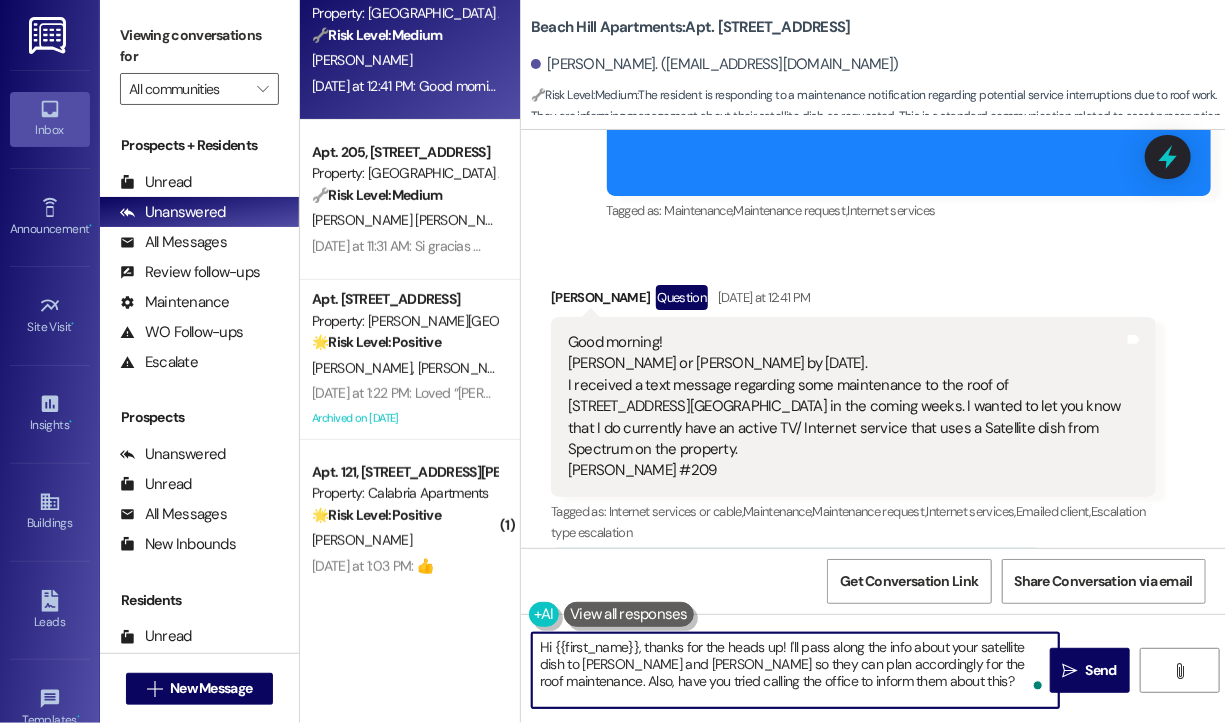 click on "Hi {{first_name}}, thanks for the heads up! I'll pass along the info about your satellite dish to Hugo and Jonathan so they can plan accordingly for the roof maintenance. Also, have you tried calling the office to inform them about this?" at bounding box center (795, 670) 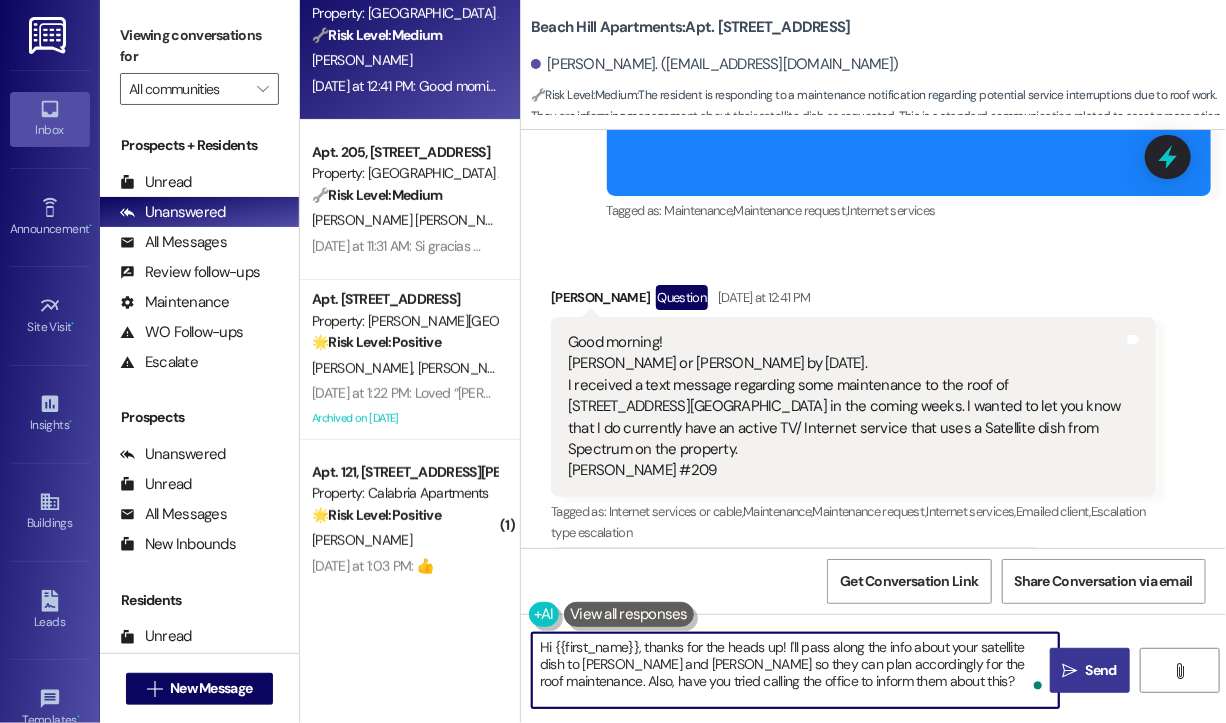 type on "Hi {{first_name}}, thanks for the heads up! I'll pass along the info about your satellite dish to Hugo and Jonathan so they can plan accordingly for the roof maintenance. Also, have you tried calling the office to inform them about this?" 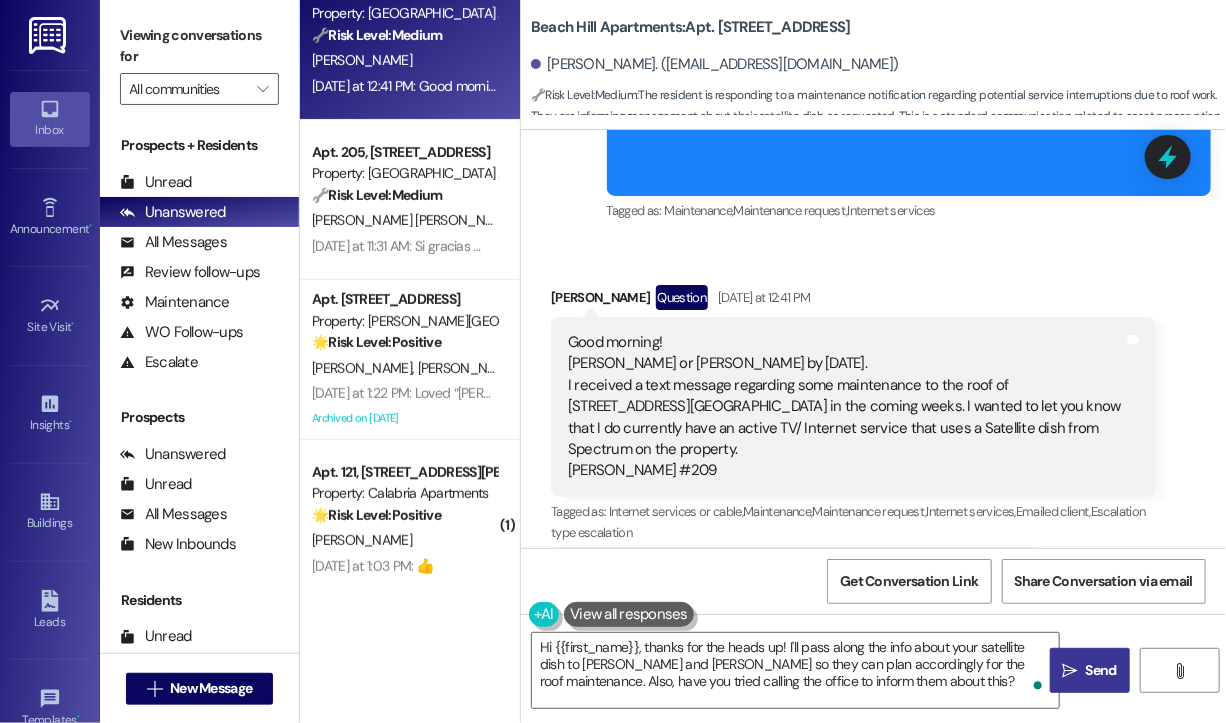 click on "" at bounding box center (1070, 671) 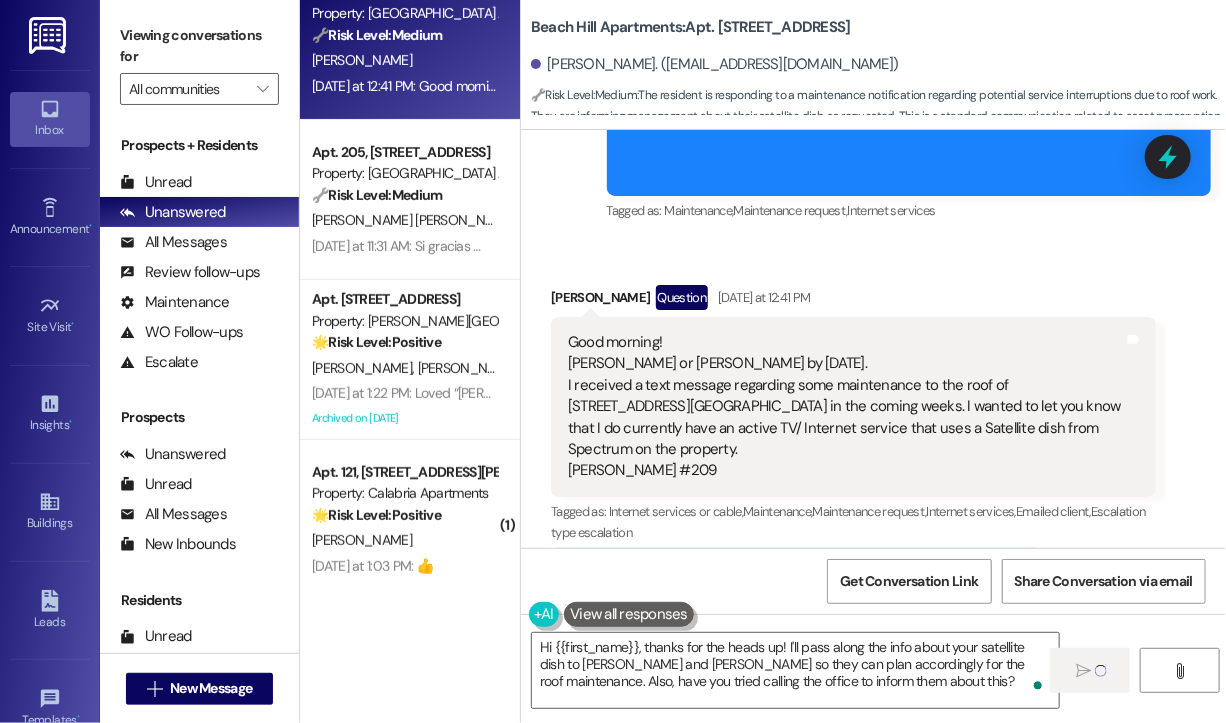 type 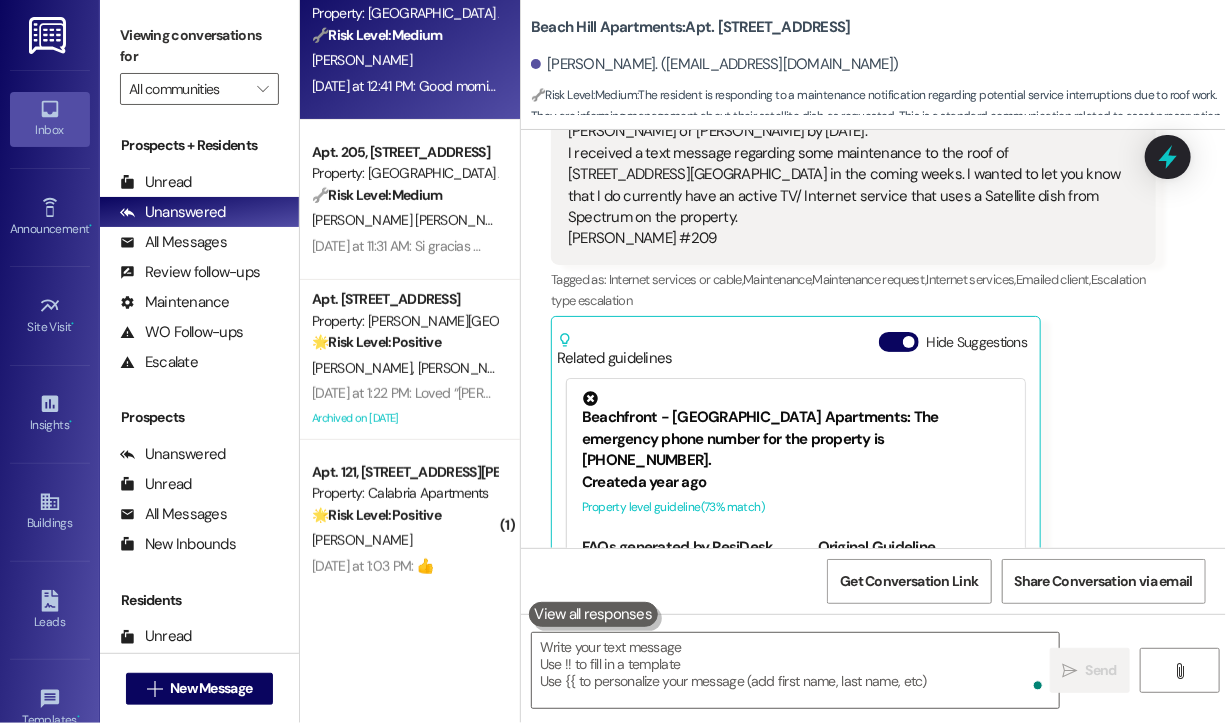 scroll, scrollTop: 8604, scrollLeft: 0, axis: vertical 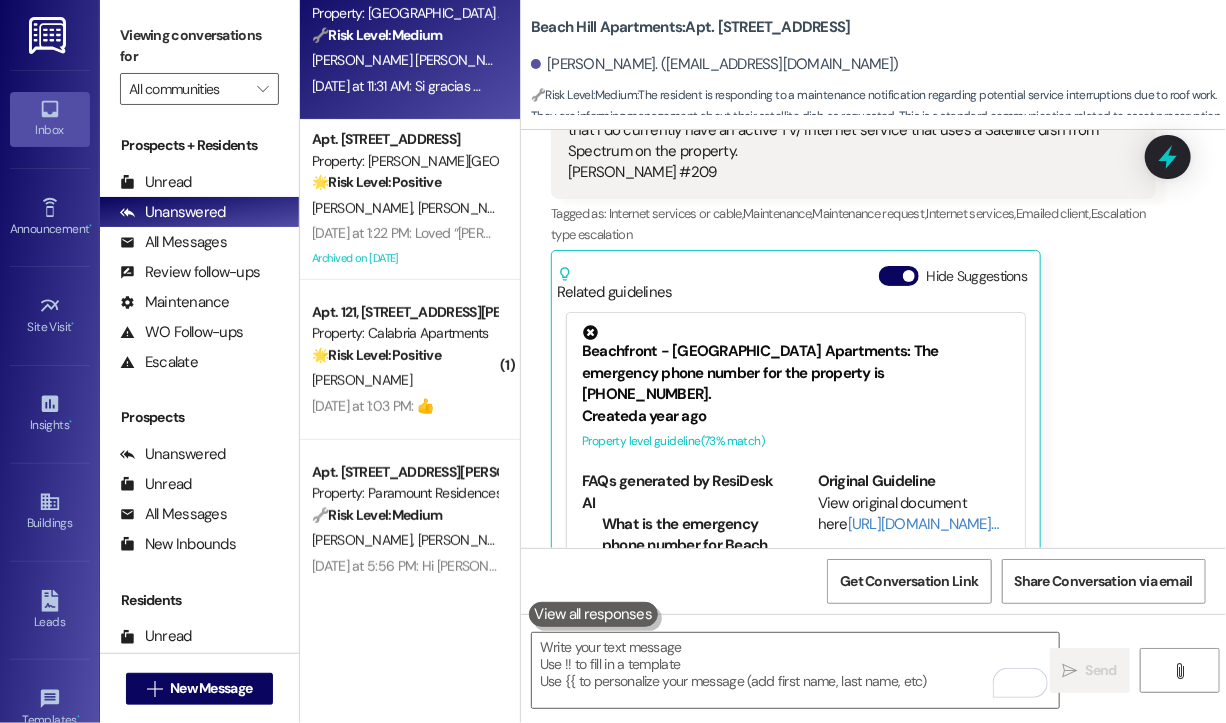 click on "Yesterday at 11:31 AM: Si gracias 🙏 sibtemgo internet por cable aprtamaneto 205  Yesterday at 11:31 AM: Si gracias 🙏 sibtemgo internet por cable aprtamaneto 205" at bounding box center (537, 86) 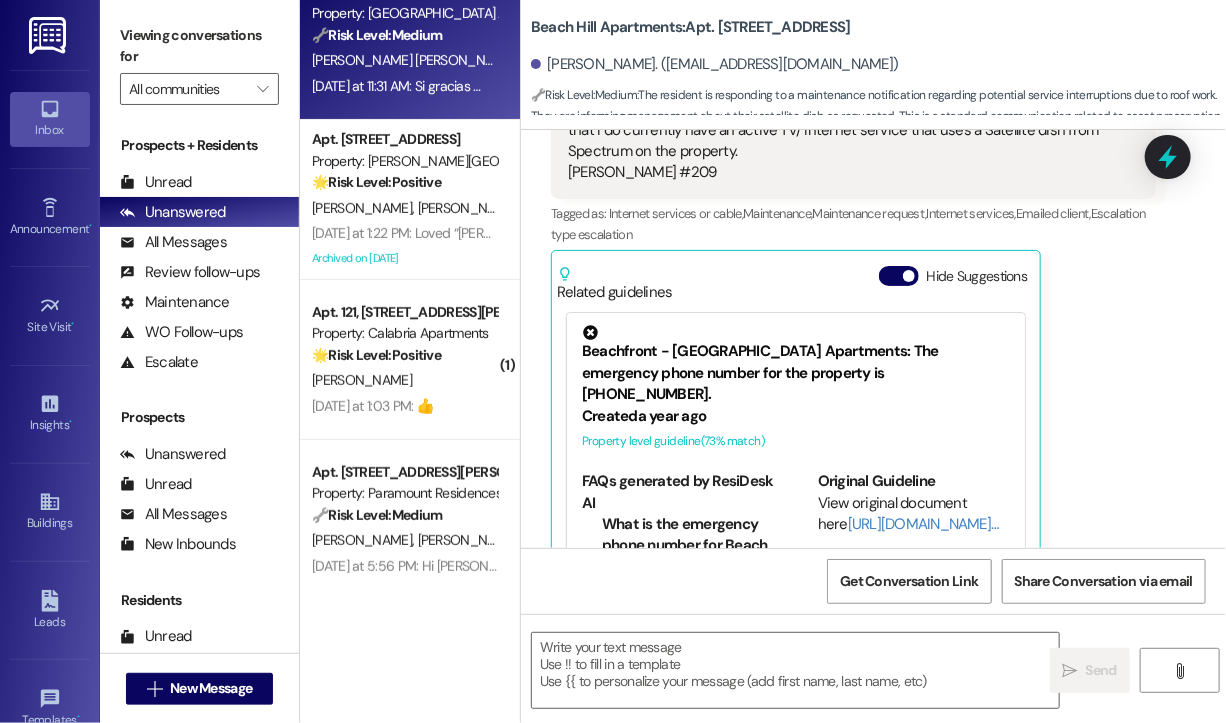 type on "Fetching suggested responses. Please feel free to read through the conversation in the meantime." 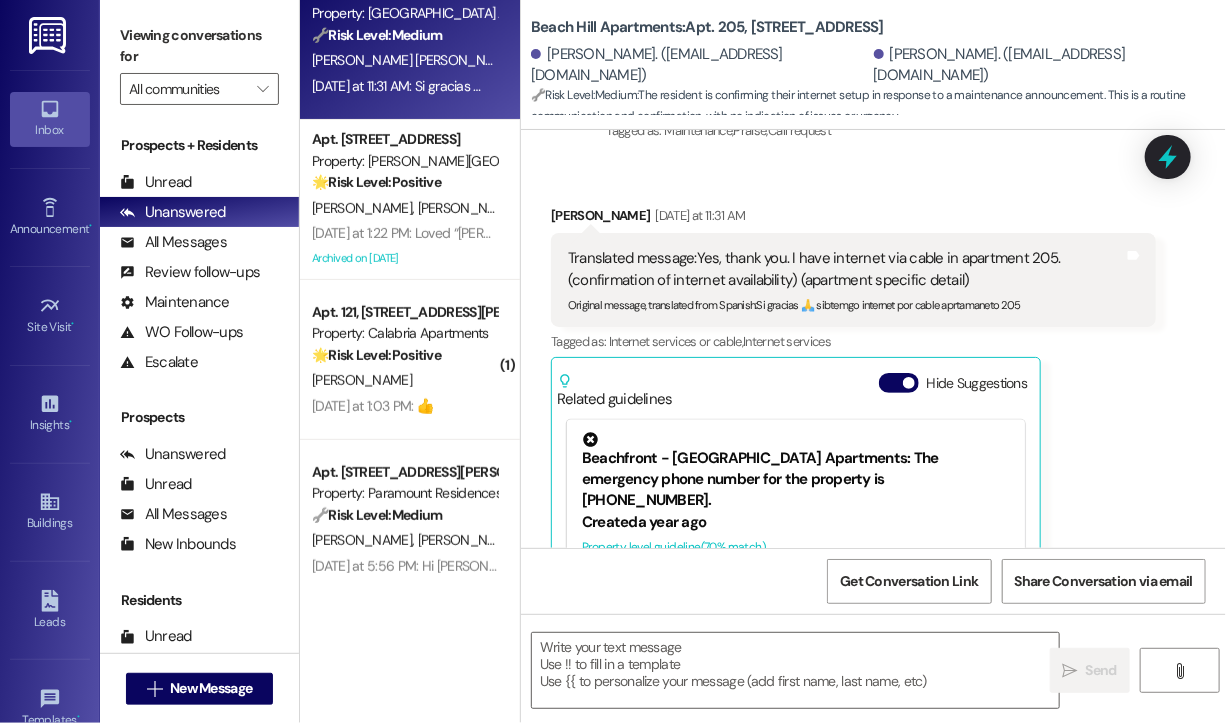 type on "Fetching suggested responses. Please feel free to read through the conversation in the meantime." 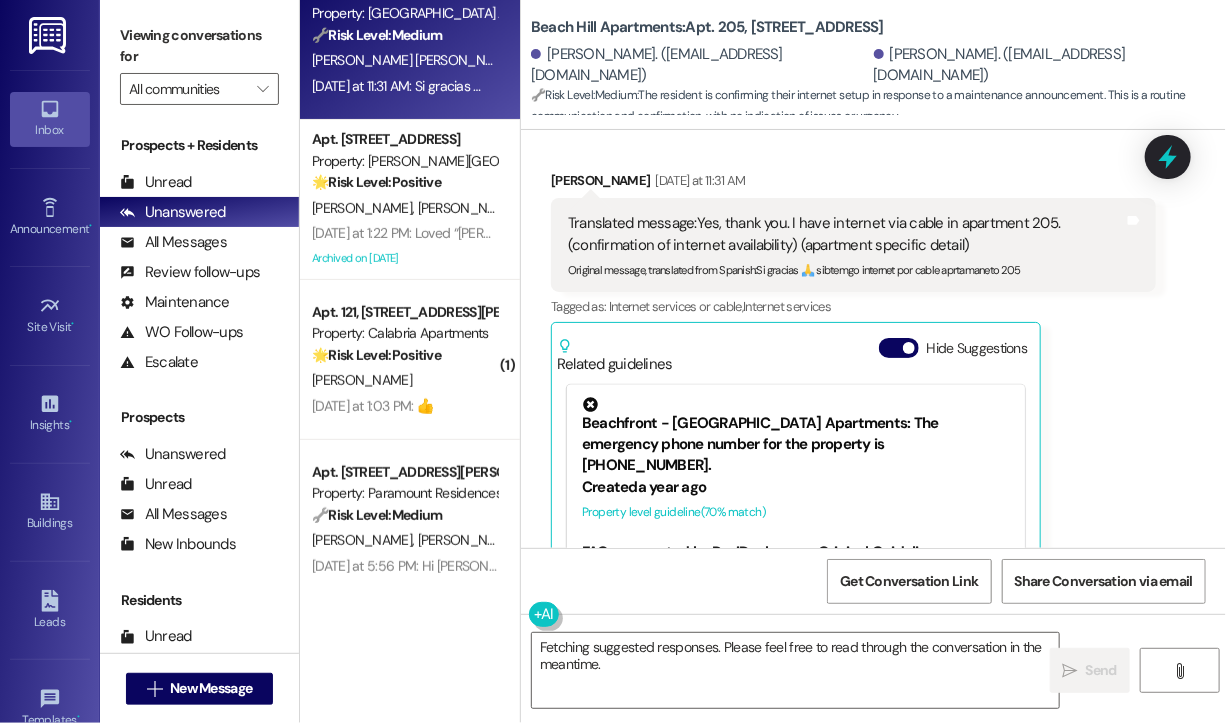 scroll, scrollTop: 1393, scrollLeft: 0, axis: vertical 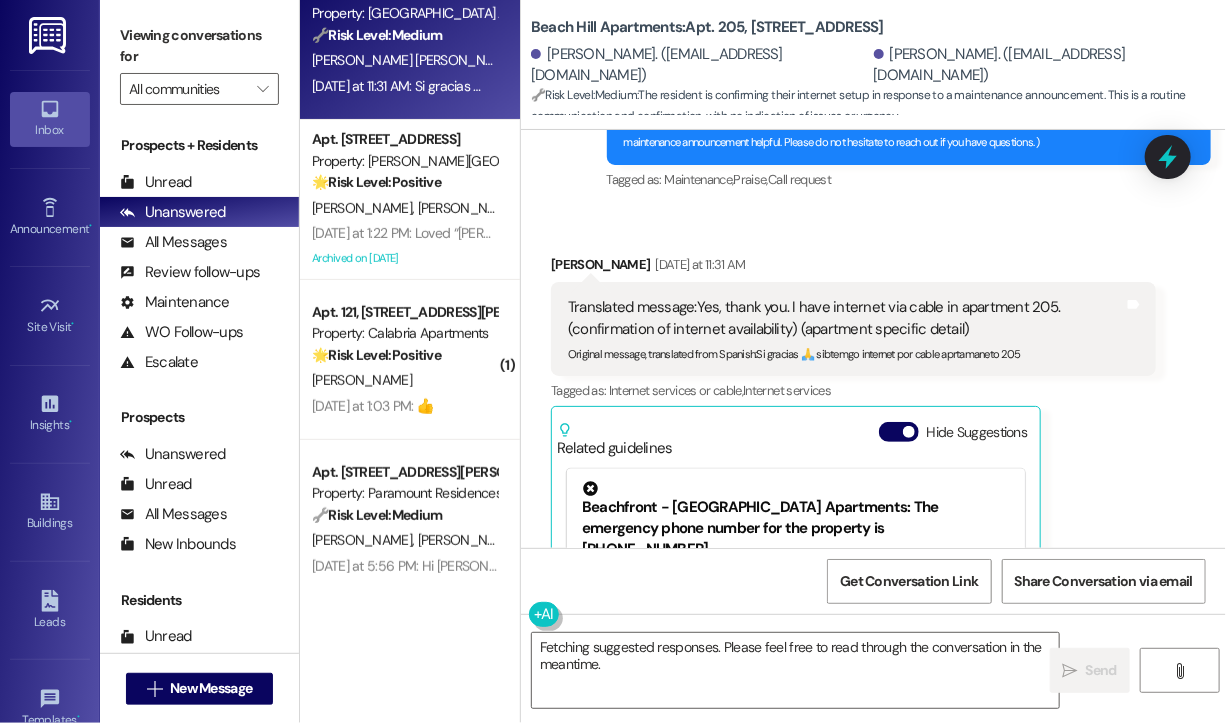click on "Received via SMS Diana Yanet Esqueda Yesterday at 11:31 AM Translated message:  Yes, thank you. I have internet via cable in apartment 205. (confirmation of internet availability) (apartment specific detail) Original message, translated from   Spanish :  Si gracias 🙏 sibtemgo internet por cable aprtamaneto 205  Translated from original message: Si gracias 🙏 sibtemgo internet por cable aprtamaneto 205  Tags and notes Tagged as:   Internet services or cable ,  Click to highlight conversations about Internet services or cable Internet services Click to highlight conversations about Internet services  Related guidelines Hide Suggestions Beachfront - Beach Hill Apartments: The emergency phone number for the property is (323)240-6231. Created  a year ago Property level guideline  ( 70 % match) FAQs generated by ResiDesk AI What is the emergency phone number for Beach Hill Apartments? (323)240-6231 Original Guideline View original document here  http://res.cl… Created  4 months ago Property level guideline" at bounding box center (853, 504) 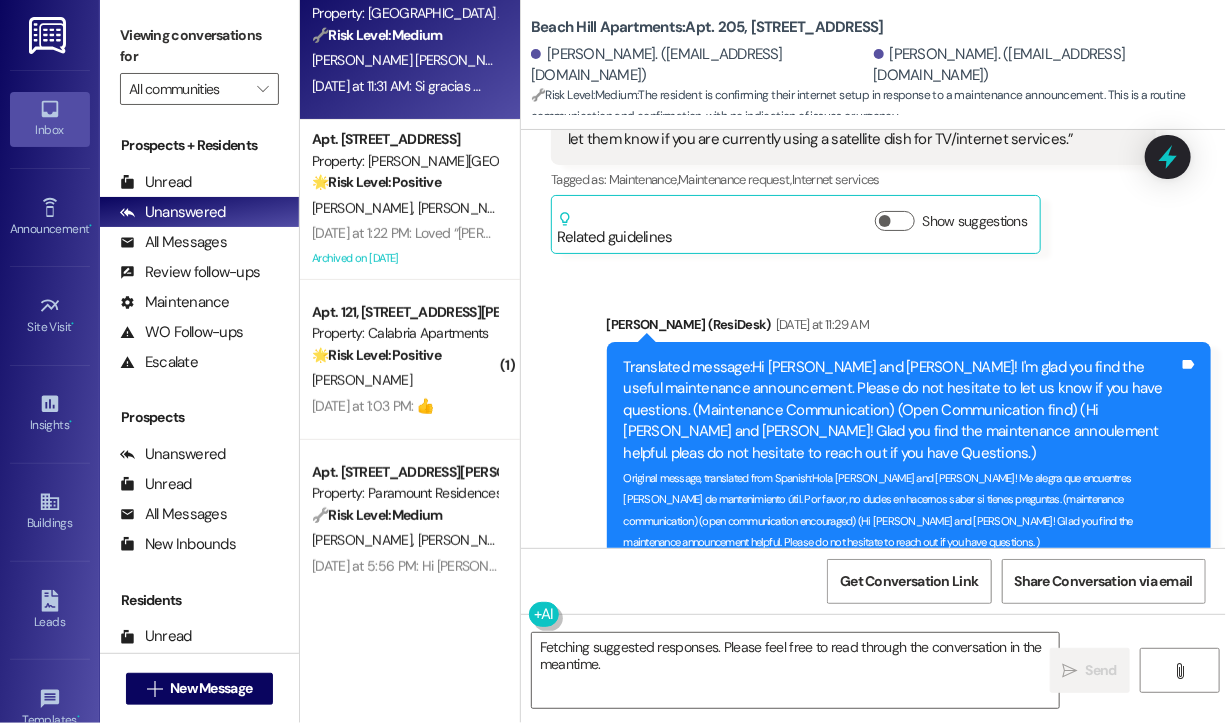 scroll, scrollTop: 1293, scrollLeft: 0, axis: vertical 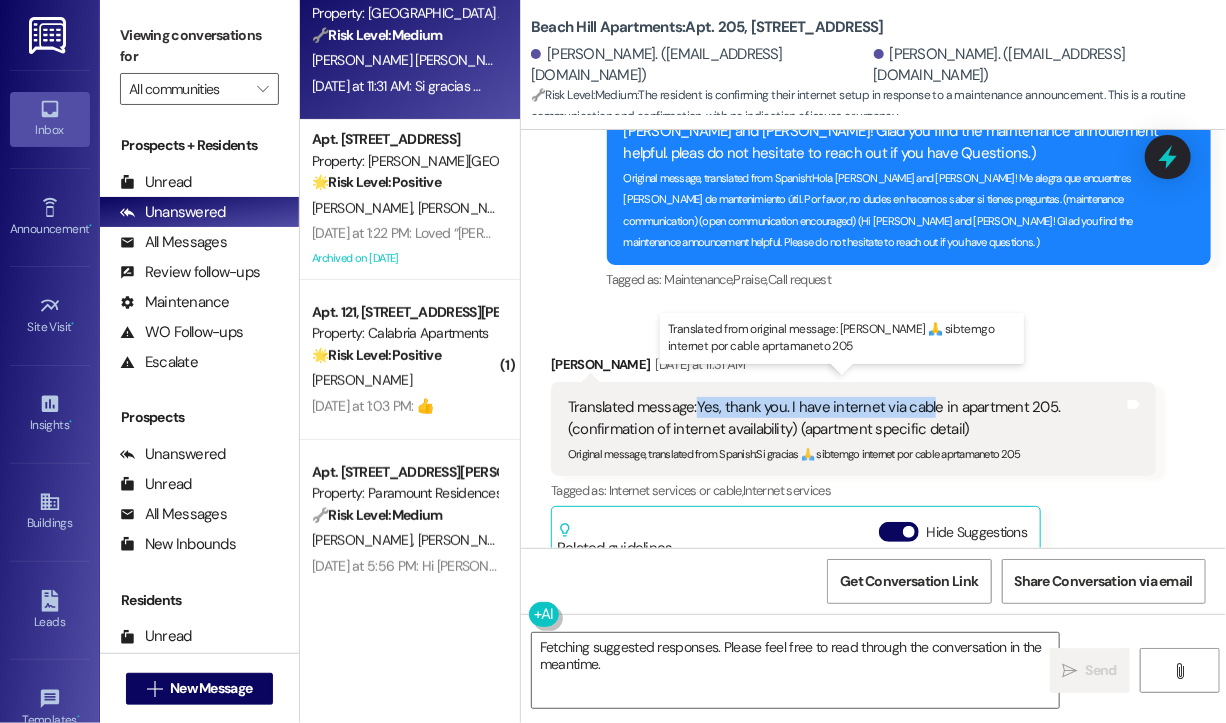 drag, startPoint x: 700, startPoint y: 383, endPoint x: 928, endPoint y: 389, distance: 228.07893 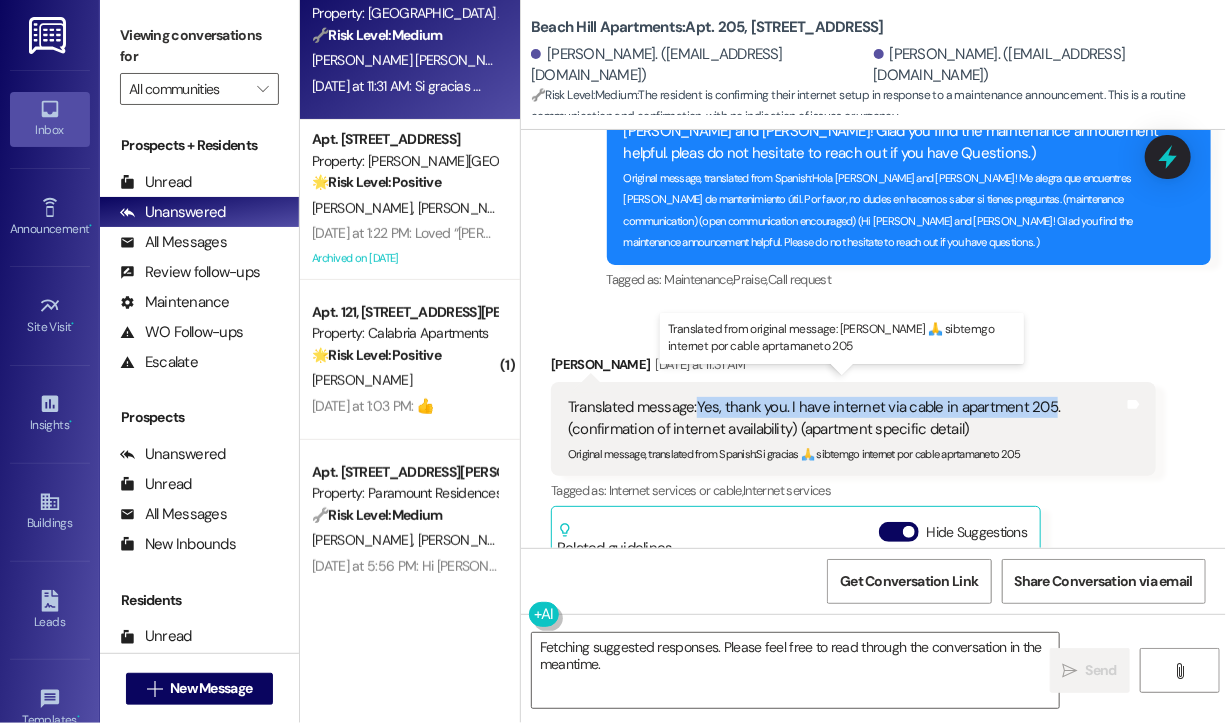 click on "Translated message:  Yes, thank you. I have internet via cable in apartment 205. (confirmation of internet availability) (apartment specific detail)" at bounding box center [846, 418] 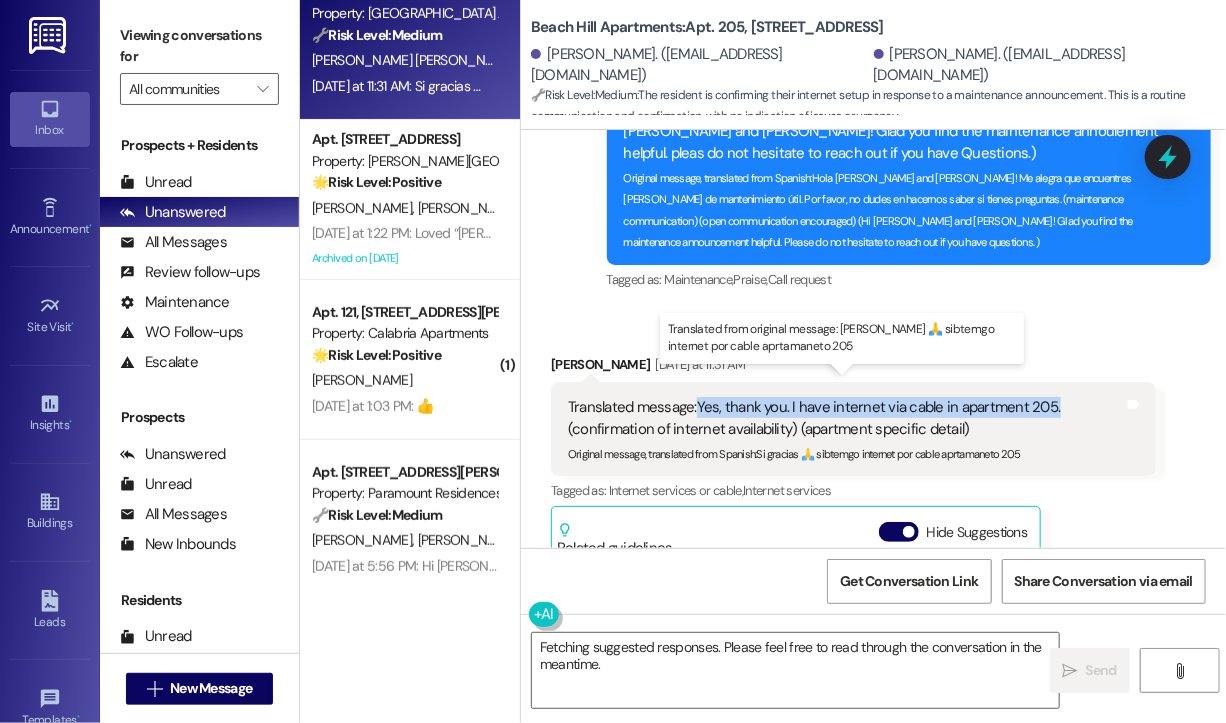 click on "Translated message:  Yes, thank you. I have internet via cable in apartment 205. (confirmation of internet availability) (apartment specific detail)" at bounding box center (846, 418) 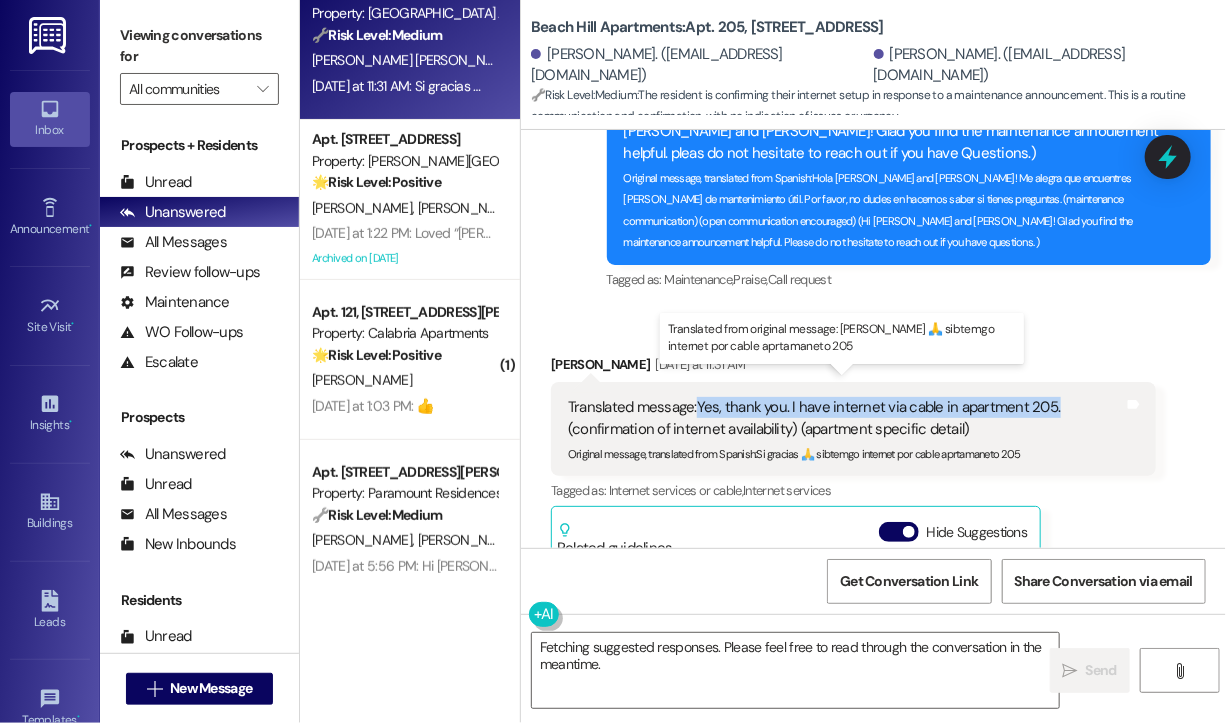 copy on "Yes, thank you. I have internet via cable in apartment 205." 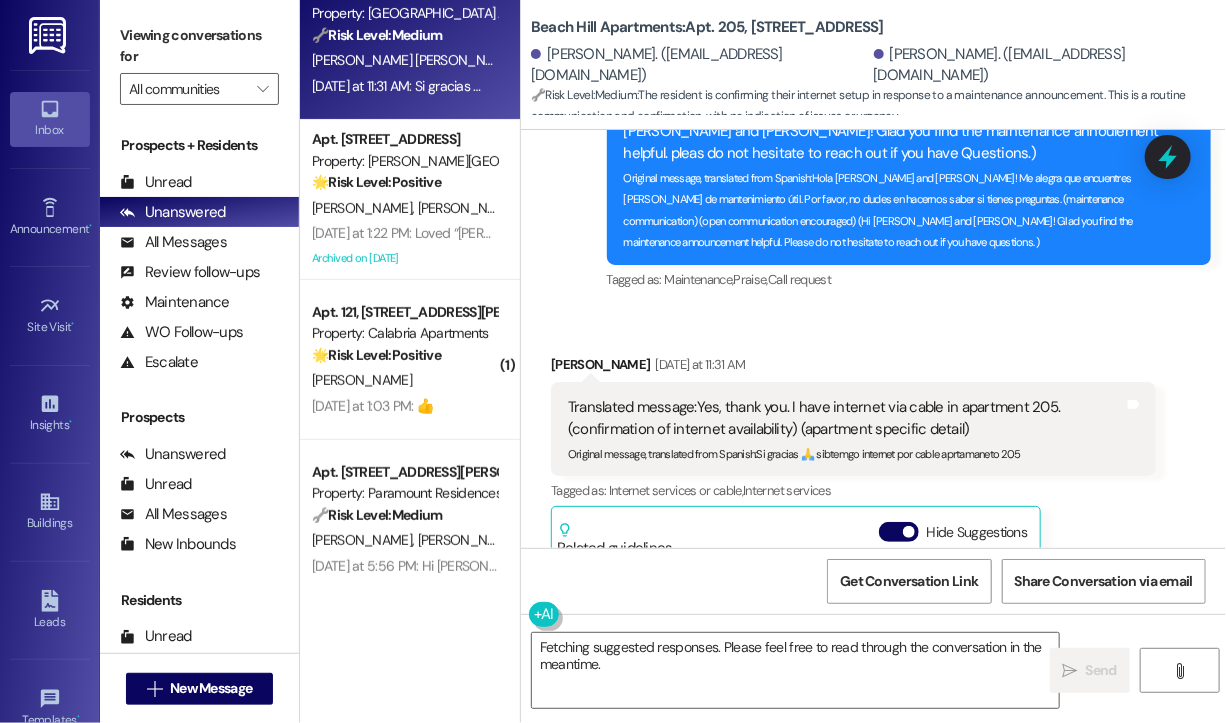 click on "Tagged as:   Maintenance ,  Click to highlight conversations about Maintenance Praise ,  Click to highlight conversations about Praise Call request Click to highlight conversations about Call request" at bounding box center [909, 279] 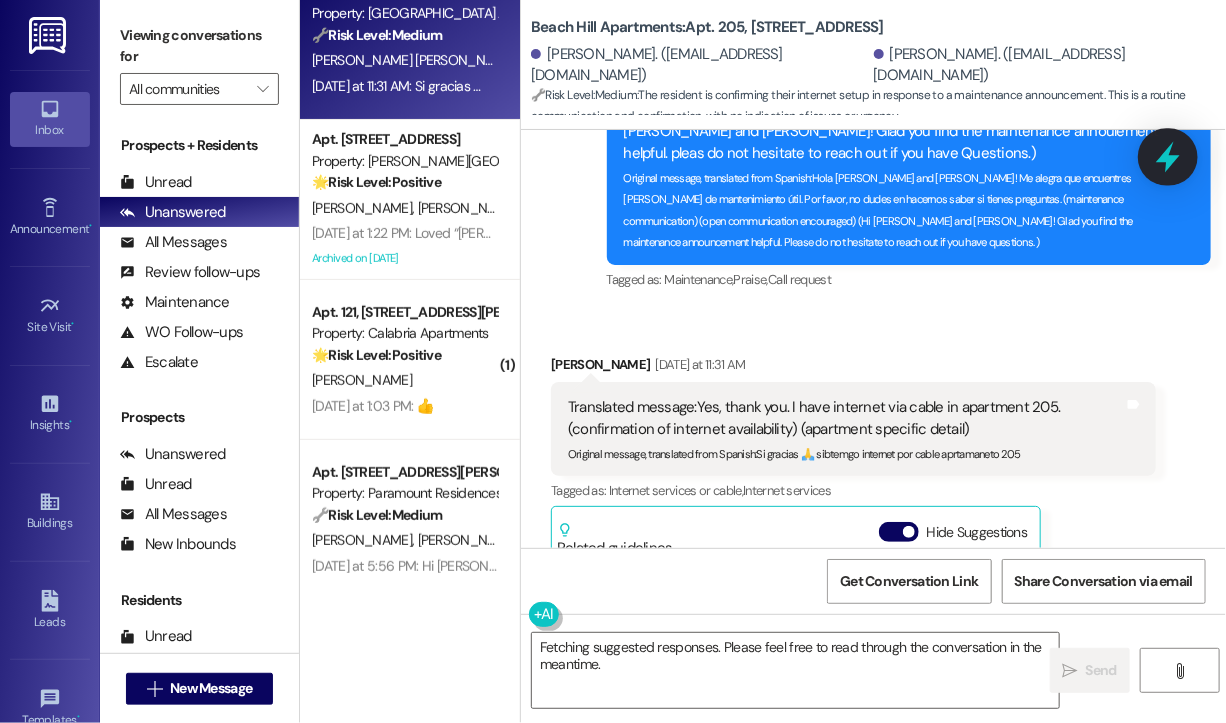 click 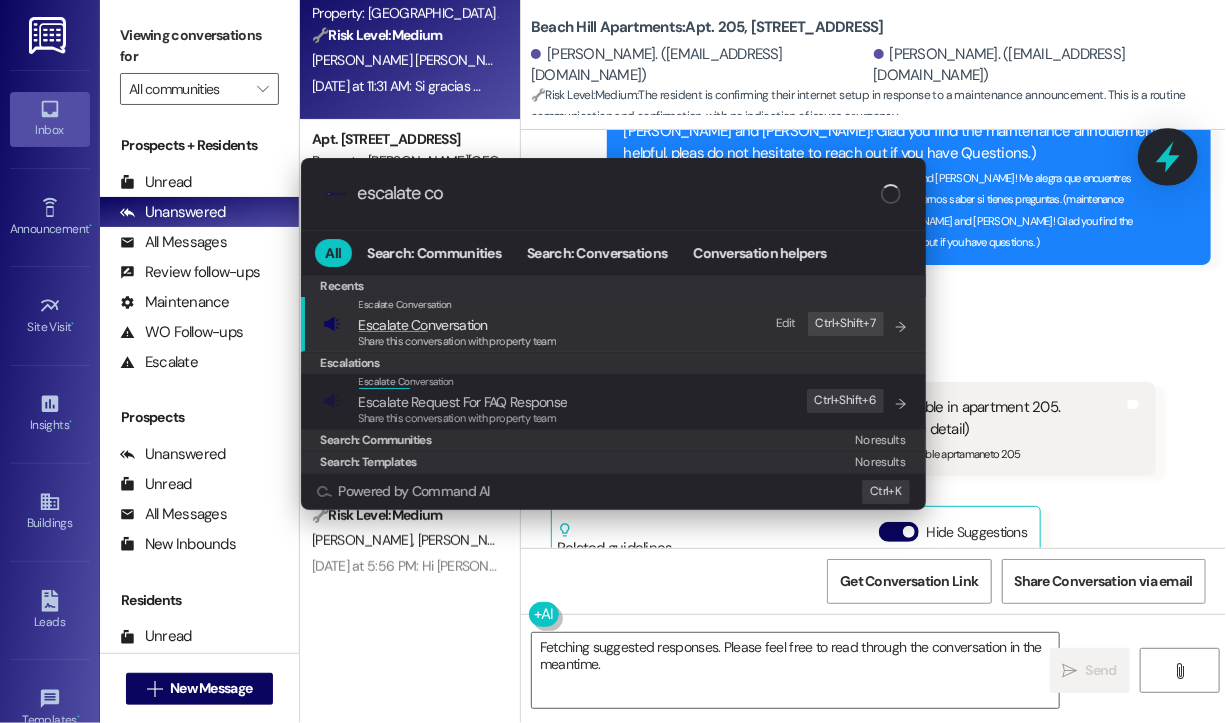 type on "escalate con" 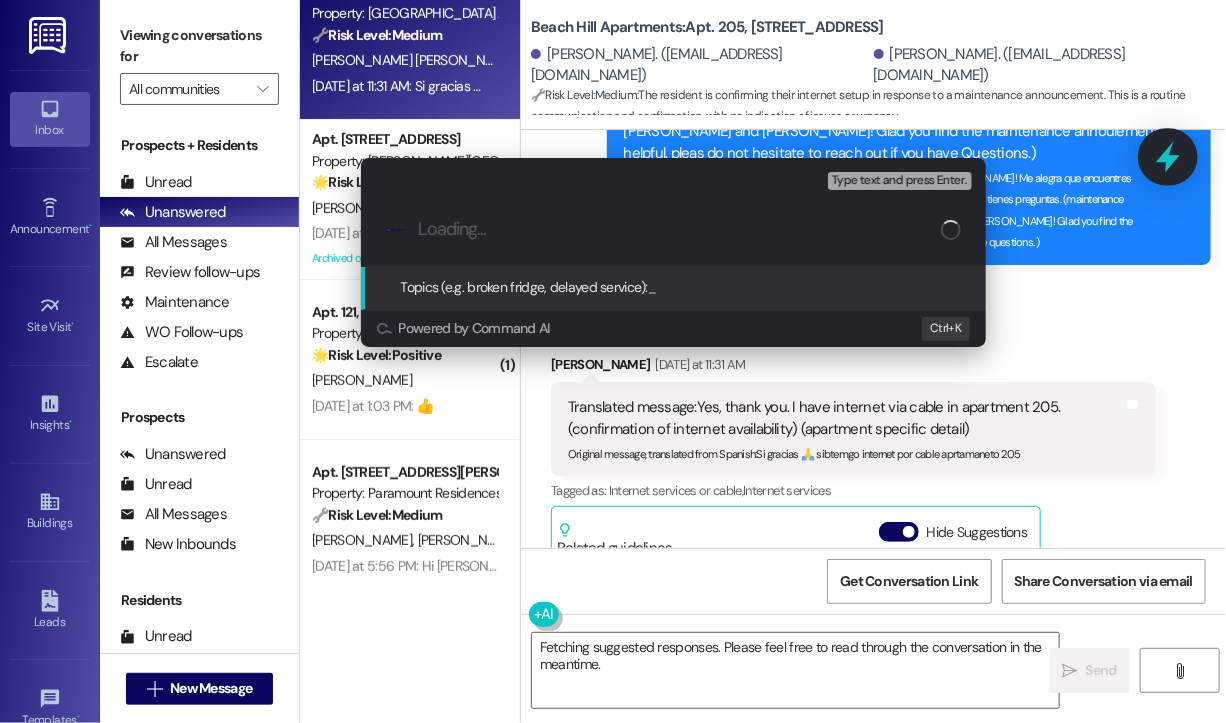 paste on "Cable Internet Service in Unit 205 – Roof Maintenance Notification Acknowledged" 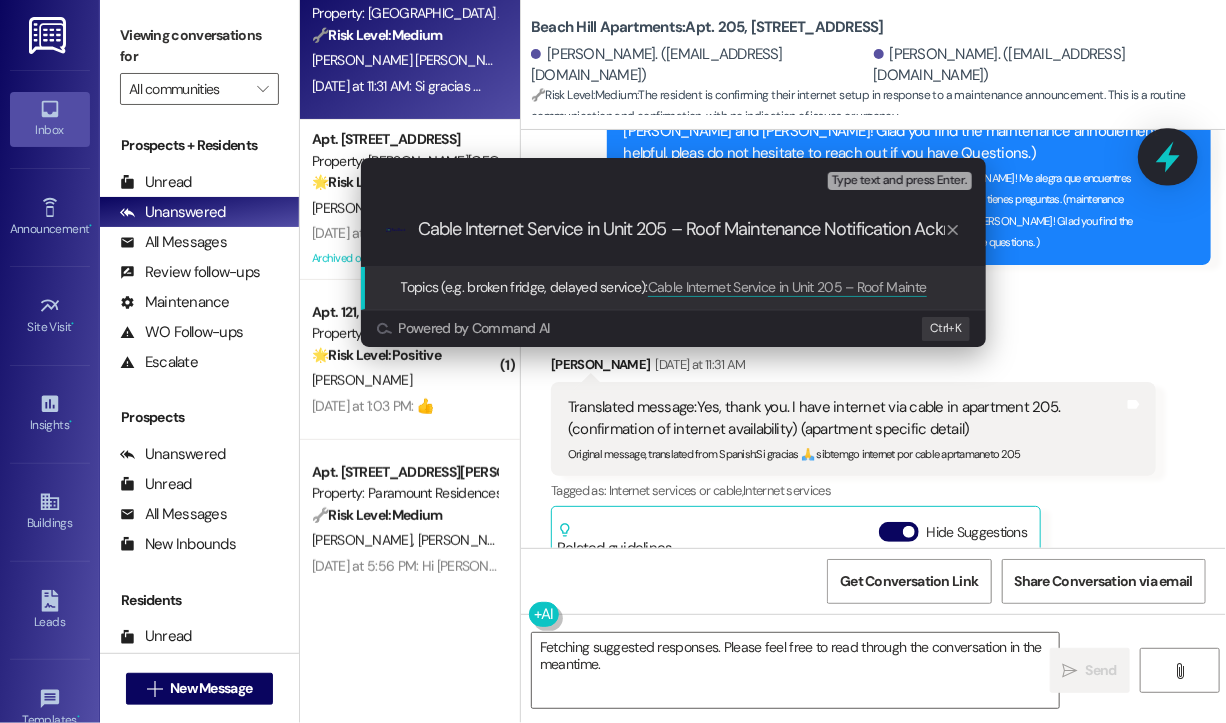 scroll, scrollTop: 0, scrollLeft: 89, axis: horizontal 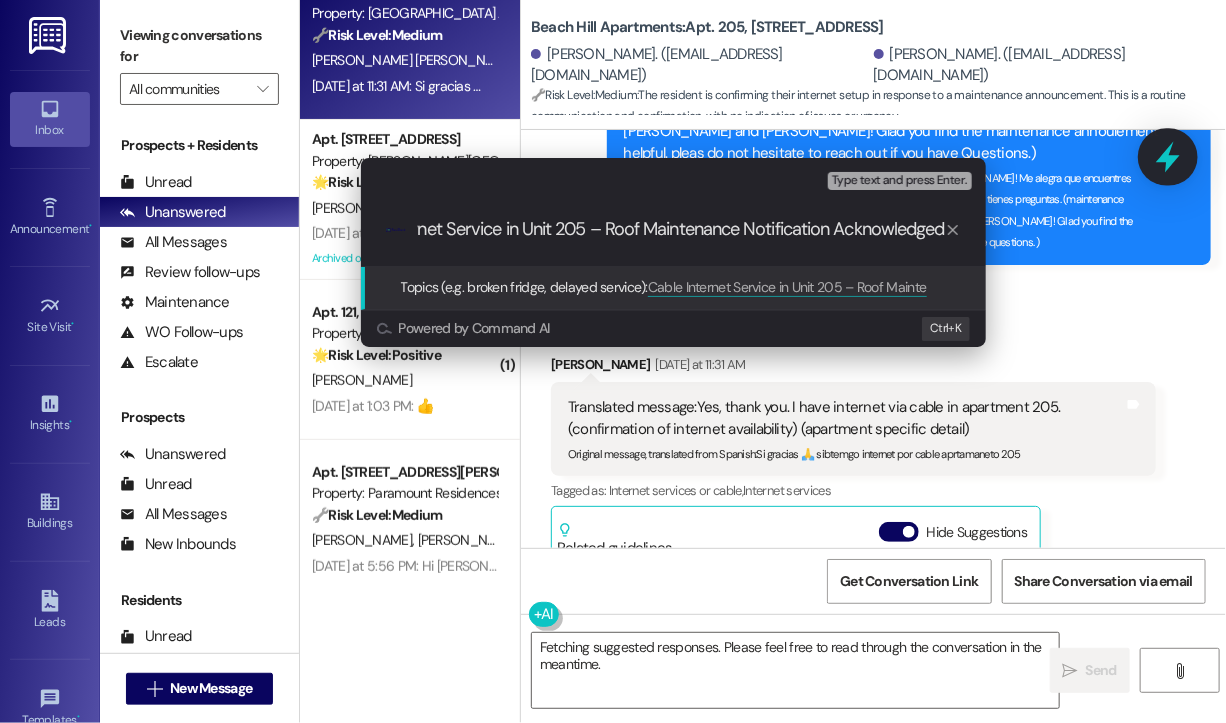 type 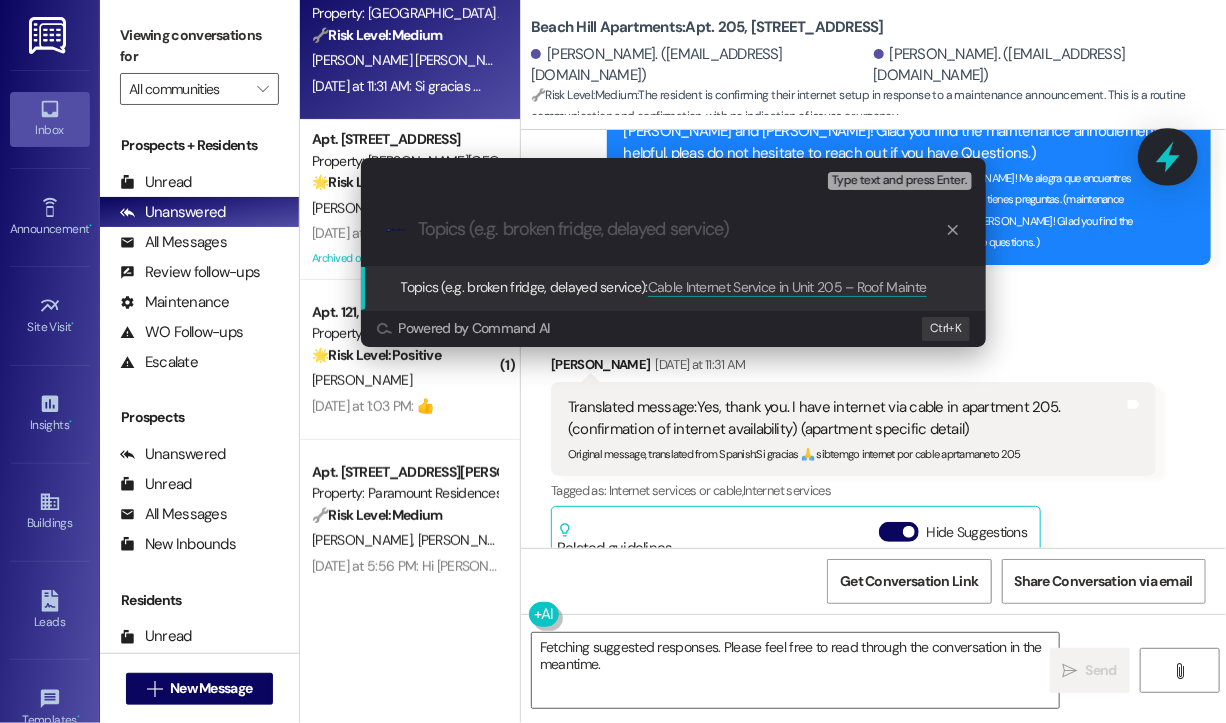 scroll, scrollTop: 0, scrollLeft: 0, axis: both 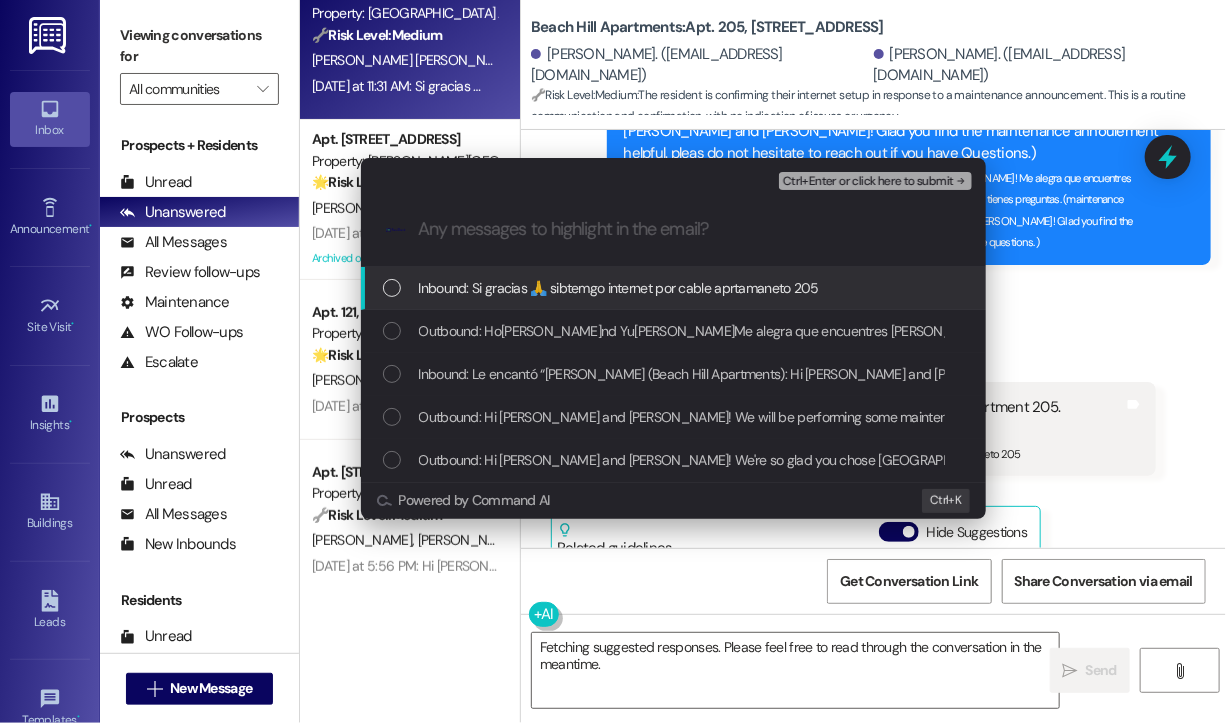 click on "Inbound: Si gracias 🙏 sibtemgo internet por cable aprtamaneto 205" at bounding box center (619, 288) 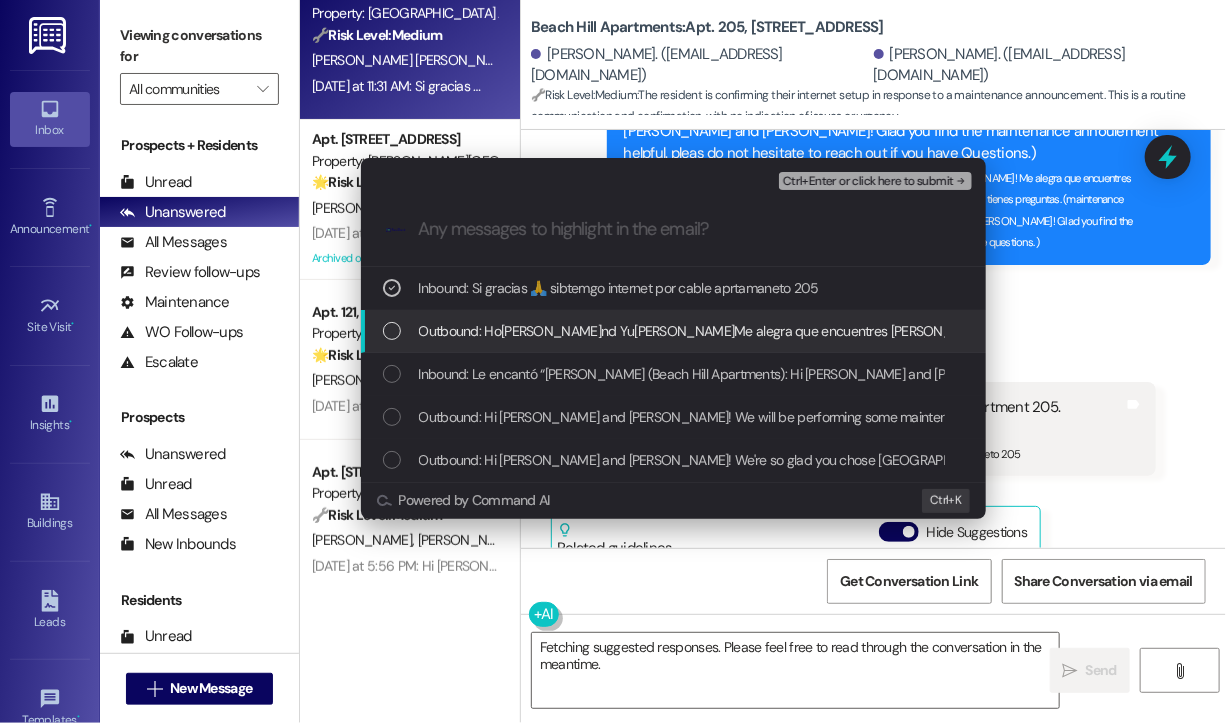 click on "Outbound: Hola Diana Yanet and Yuren! Me alegra que encuentres la anunciación de mantenimiento útil. Por favor, no dudes en hacernos saber si tienes preguntas. (maintenance communication) (open communication encouraged) (Hi Diana Yanet and Yuren! Glad you find the maintenance announcement helpful. Please do not hesitate to reach out if you have questions. )" at bounding box center [1594, 331] 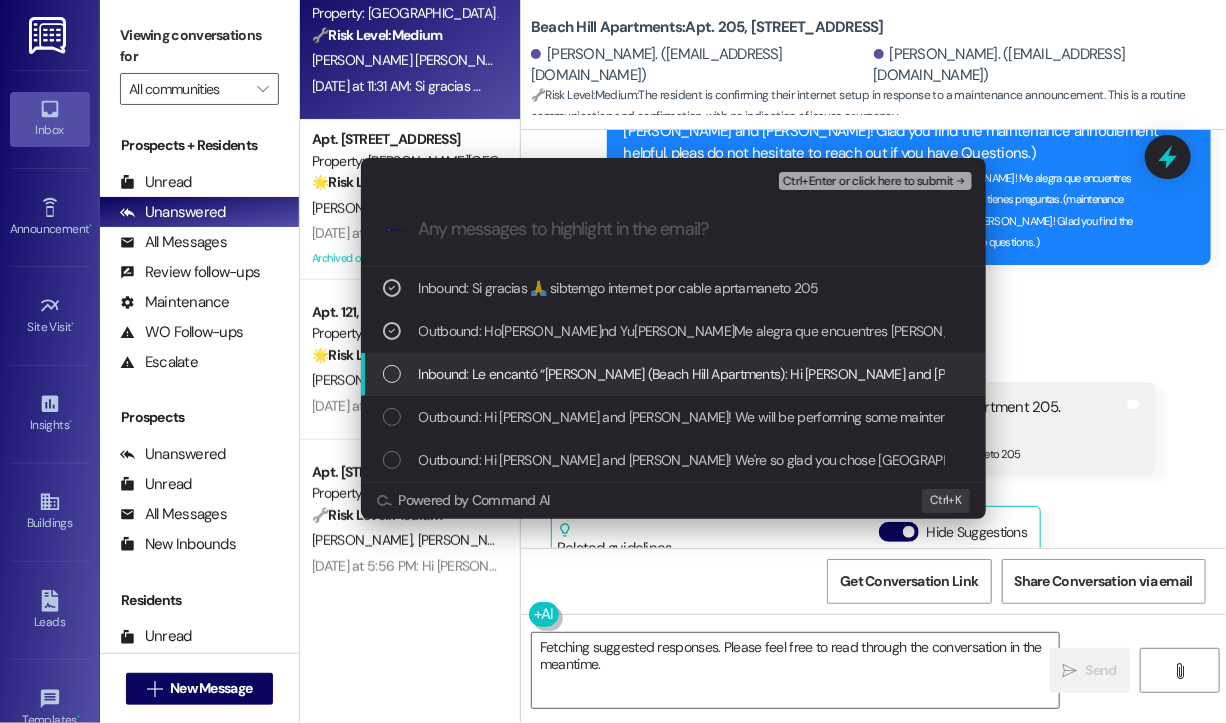 click on "Inbound: Le encantó “Sarah (Beach Hill Apartments): Hi Diana Yanet and Yuren!
We will be performing some maintenance to the roof of the 916 W. Beach Avenue building in the coming weeks. If you currently have an active TV/internet service that uses a satellite dish on the property, your service may be interrupted. To avoid interruption, please contact Hugo or Jonathan by Friday 7/11 and let them know if you are currently using a satellite dish for TV/internet services.”" at bounding box center (1934, 374) 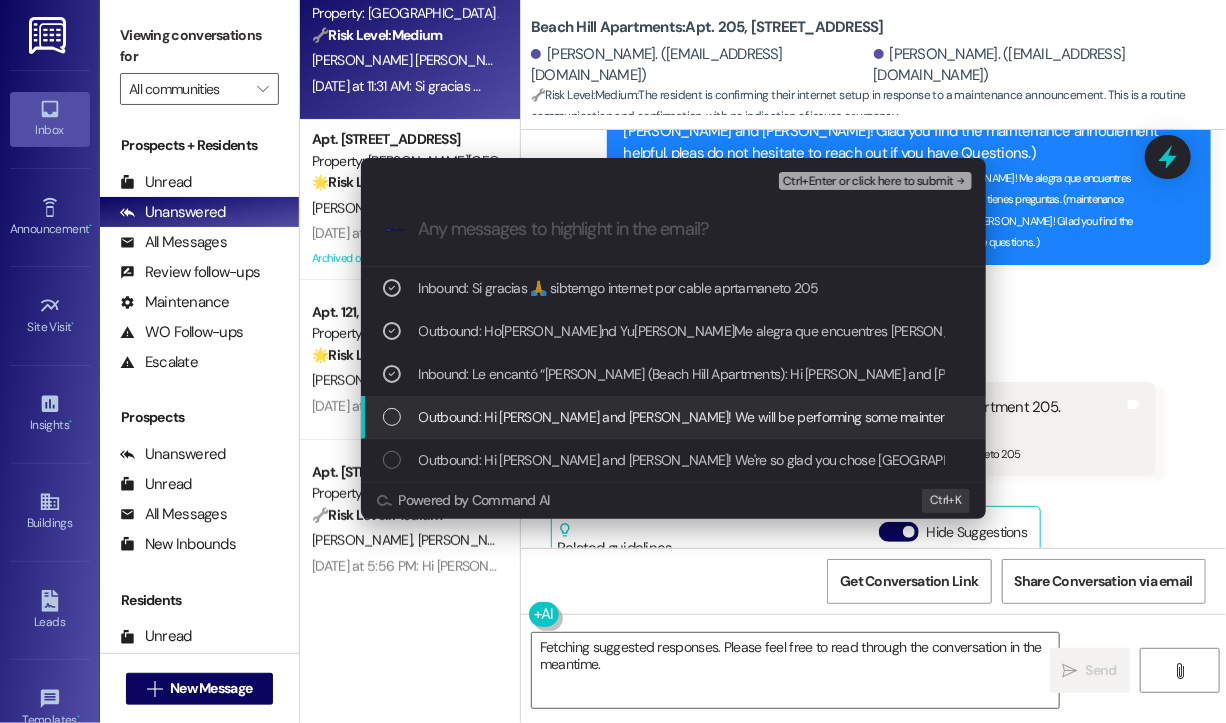 click on "Outbound: Hi Diana Yanet and Yuren!
We will be performing some maintenance to the roof of the 916 W. Beach Avenue building in the coming weeks. If you currently have an active TV/internet service that uses a satellite dish on the property, your service may be interrupted. To avoid interruption, please contact Hugo or Jonathan by Friday 7/11 and let them know if you are currently using a satellite dish for TV/internet services." at bounding box center [1778, 417] 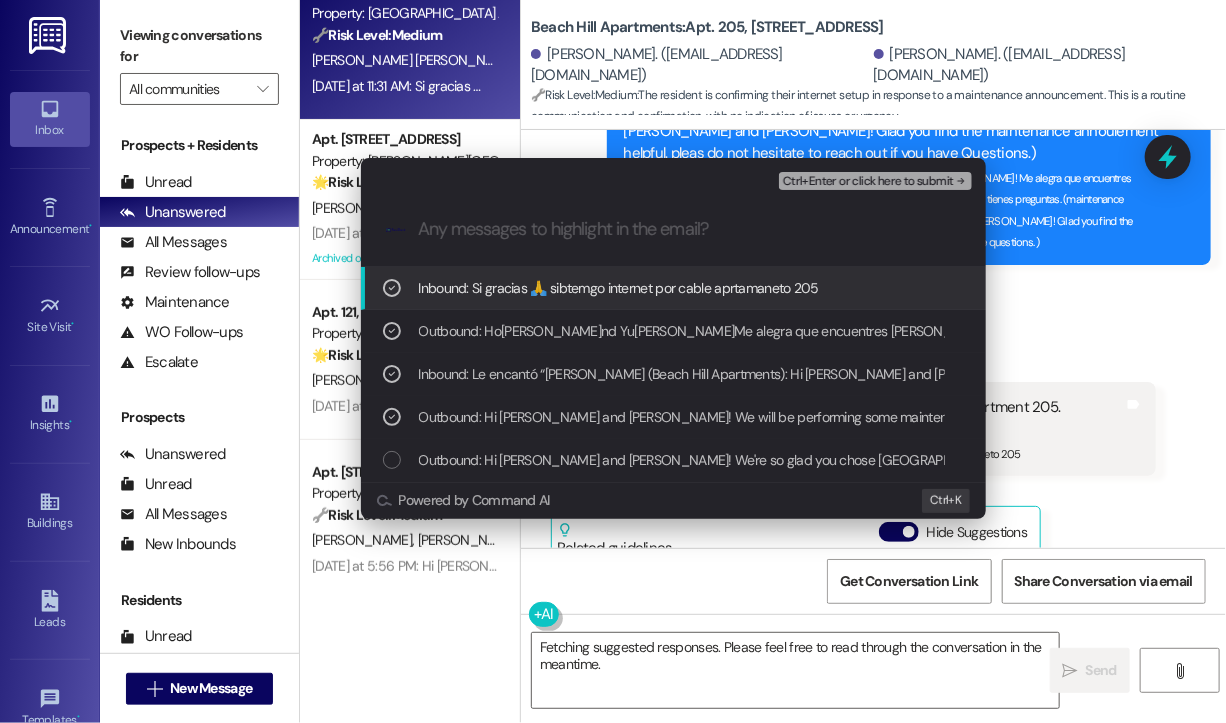 click on "Ctrl+Enter or click here to submit" at bounding box center (868, 182) 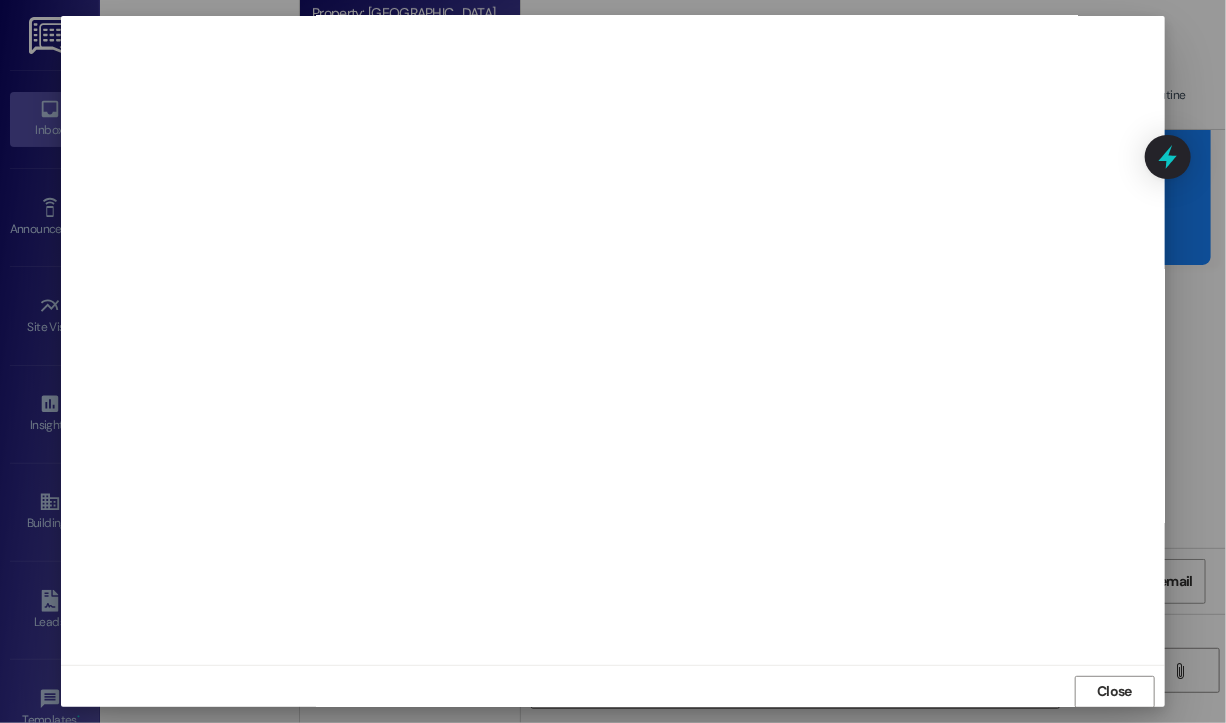 scroll, scrollTop: 12, scrollLeft: 0, axis: vertical 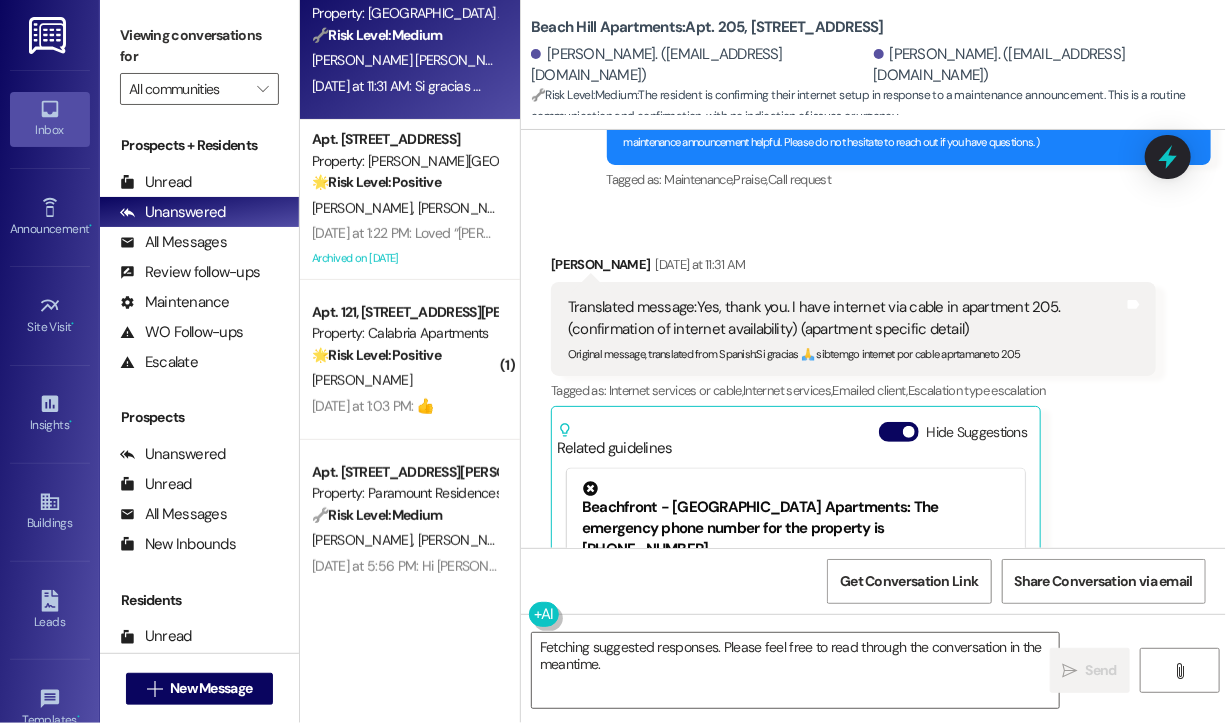 click on "Received via SMS Diana Yanet Esqueda Yesterday at 11:31 AM Translated message:  Yes, thank you. I have internet via cable in apartment 205. (confirmation of internet availability) (apartment specific detail) Original message, translated from   Spanish :  Si gracias 🙏 sibtemgo internet por cable aprtamaneto 205  Translated from original message: Si gracias 🙏 sibtemgo internet por cable aprtamaneto 205  Tags and notes Tagged as:   Internet services or cable ,  Click to highlight conversations about Internet services or cable Internet services ,  Click to highlight conversations about Internet services Emailed client ,  Click to highlight conversations about Emailed client Escalation type escalation Click to highlight conversations about Escalation type escalation  Related guidelines Hide Suggestions Beachfront - Beach Hill Apartments: The emergency phone number for the property is (323)240-6231. Created  a year ago Property level guideline  ( 70 % match) FAQs generated by ResiDesk AI (323)240-6231  ( 66" at bounding box center [873, 489] 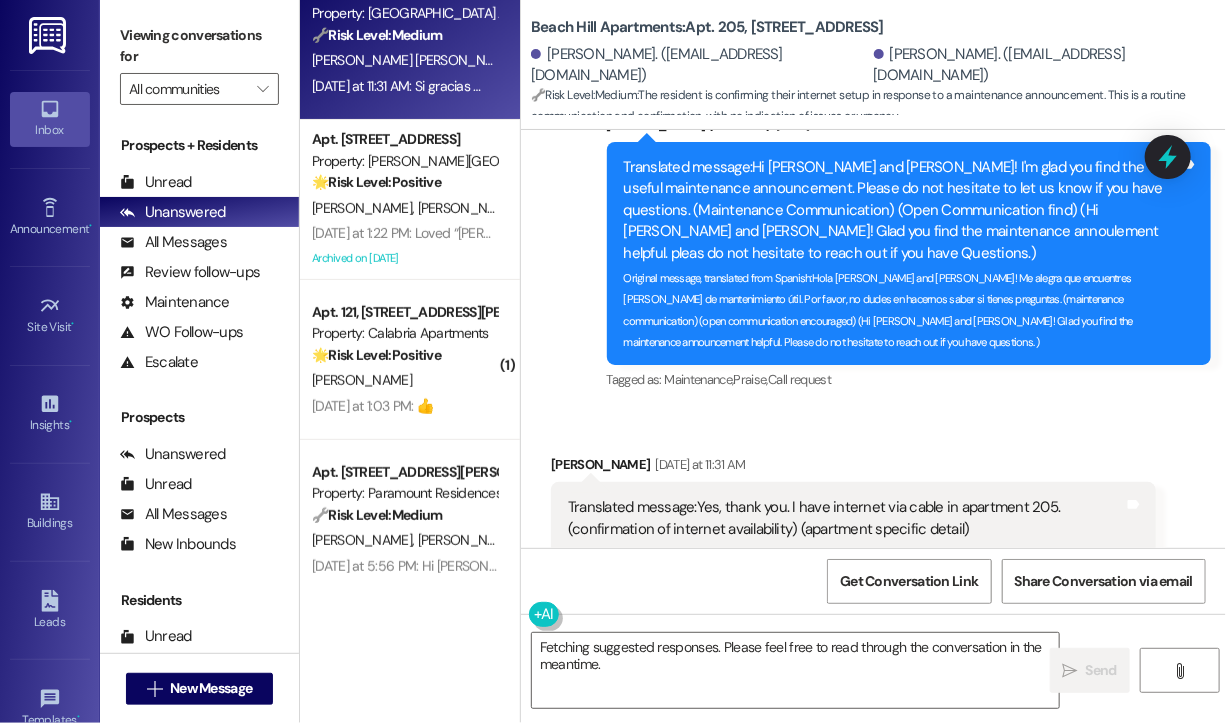 scroll, scrollTop: 1393, scrollLeft: 0, axis: vertical 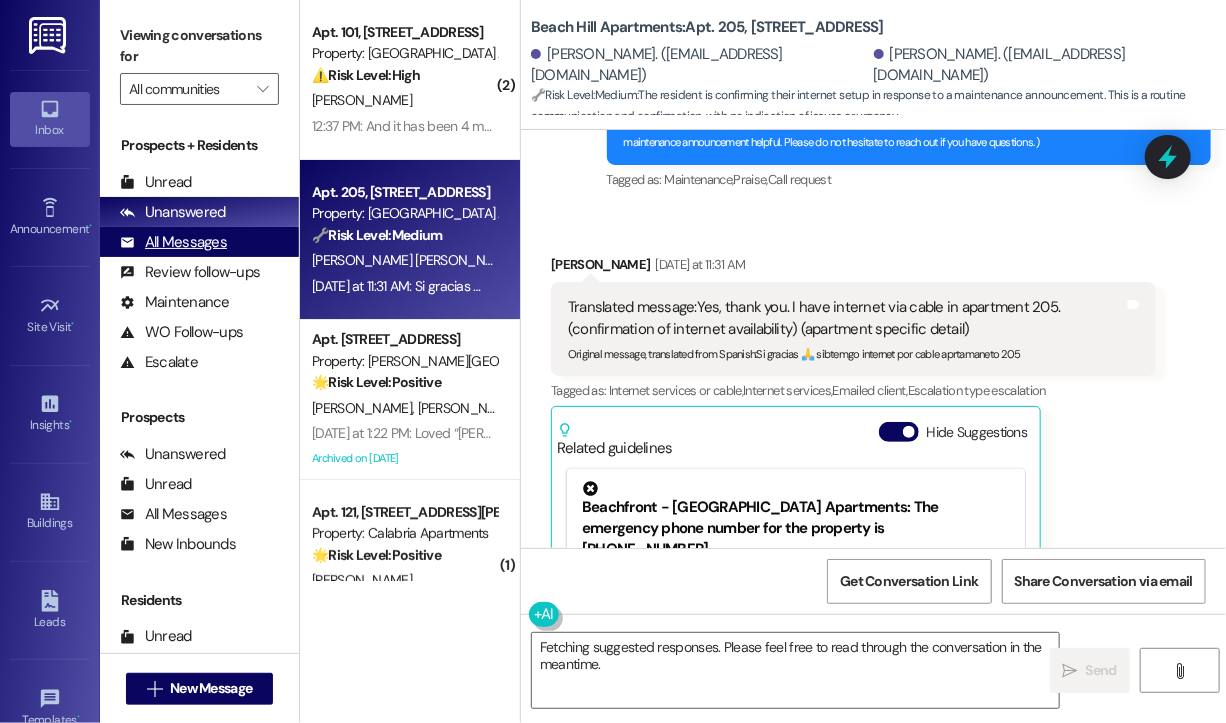 click on "All Messages" at bounding box center [173, 242] 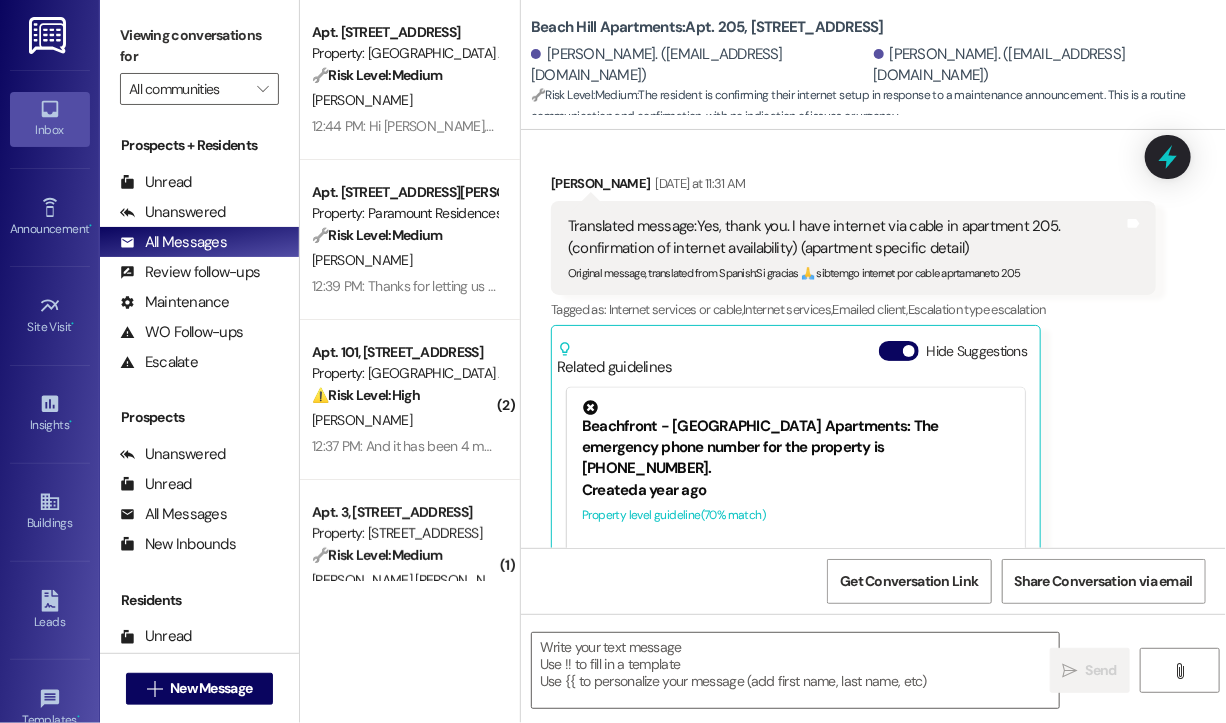 type on "Fetching suggested responses. Please feel free to read through the conversation in the meantime." 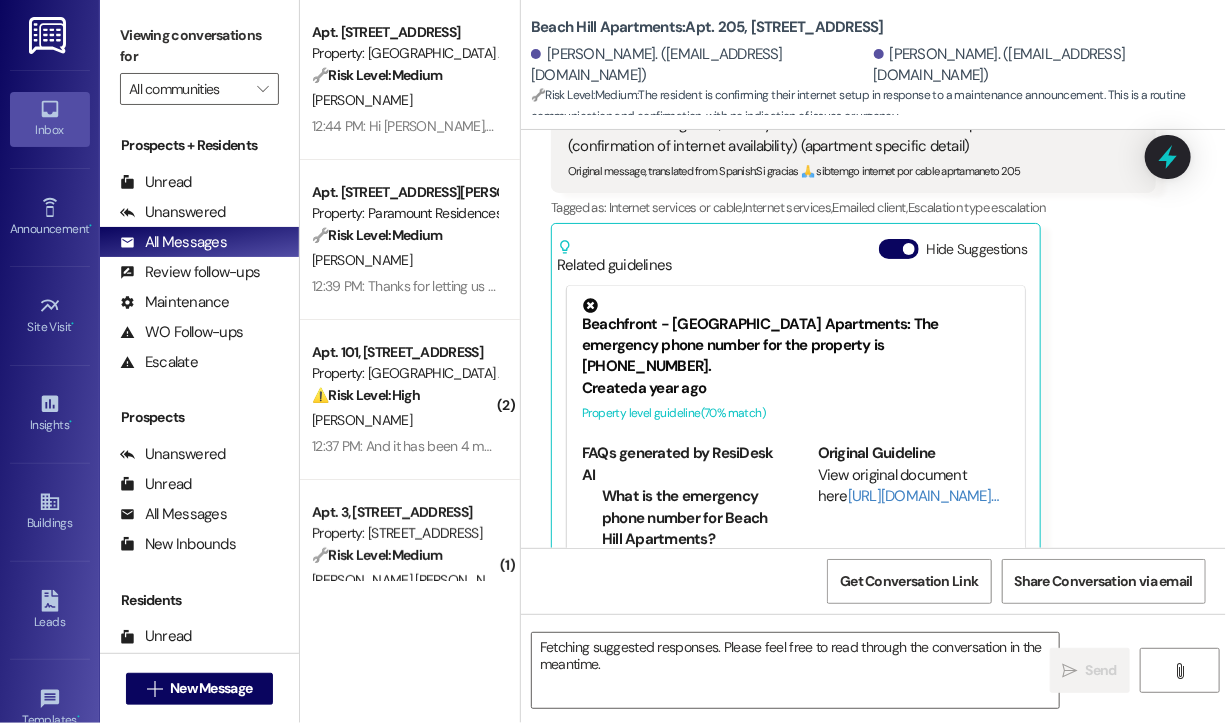 scroll, scrollTop: 1592, scrollLeft: 0, axis: vertical 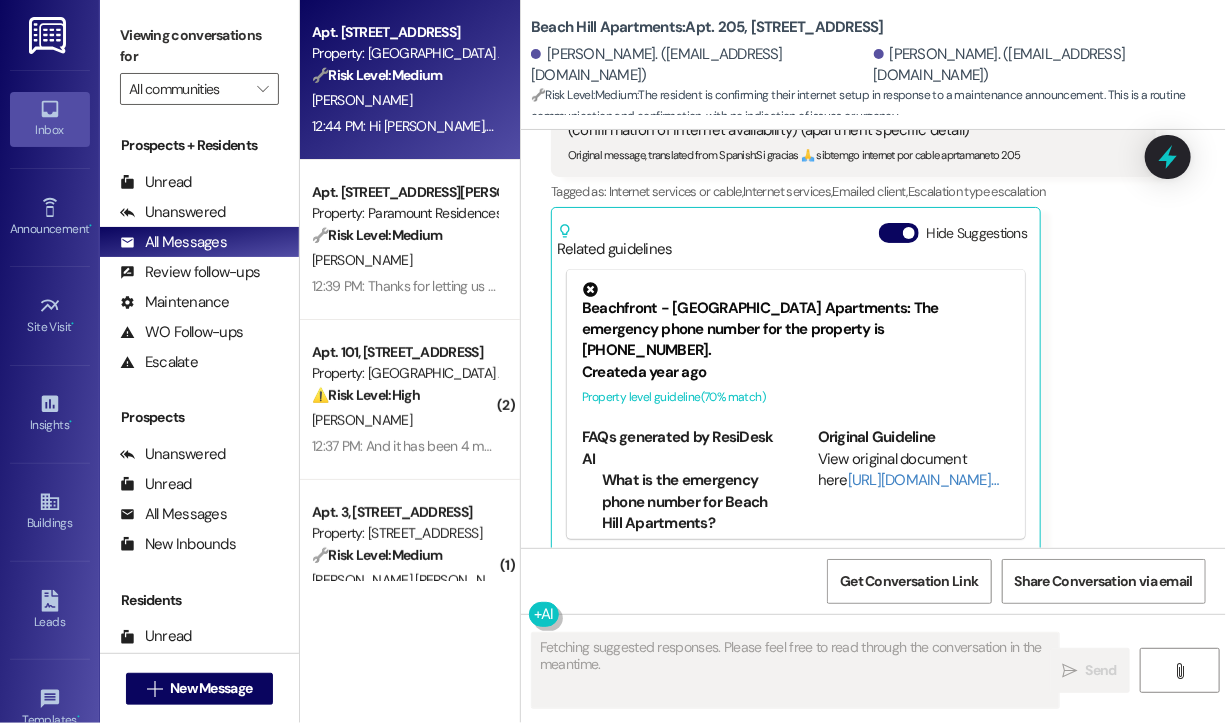 click on "12:44 PM: Hi Charlotte, thanks for the heads up! I'll pass along the info about your satellite dish to Hugo and Jonathan so they can plan accordingly for the roof maintenance. Also, have you tried calling the office to inform them about this? 12:44 PM: Hi Charlotte, thanks for the heads up! I'll pass along the info about your satellite dish to Hugo and Jonathan so they can plan accordingly for the roof maintenance. Also, have you tried calling the office to inform them about this?" at bounding box center (1073, 126) 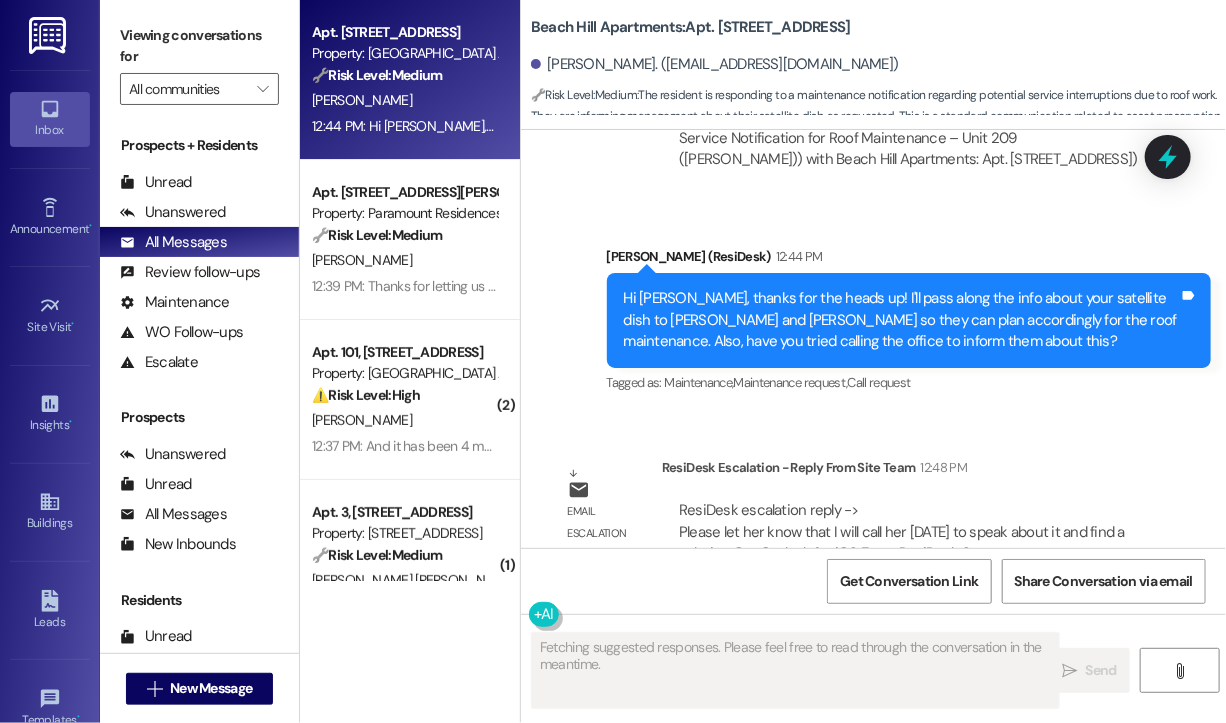 scroll, scrollTop: 9506, scrollLeft: 0, axis: vertical 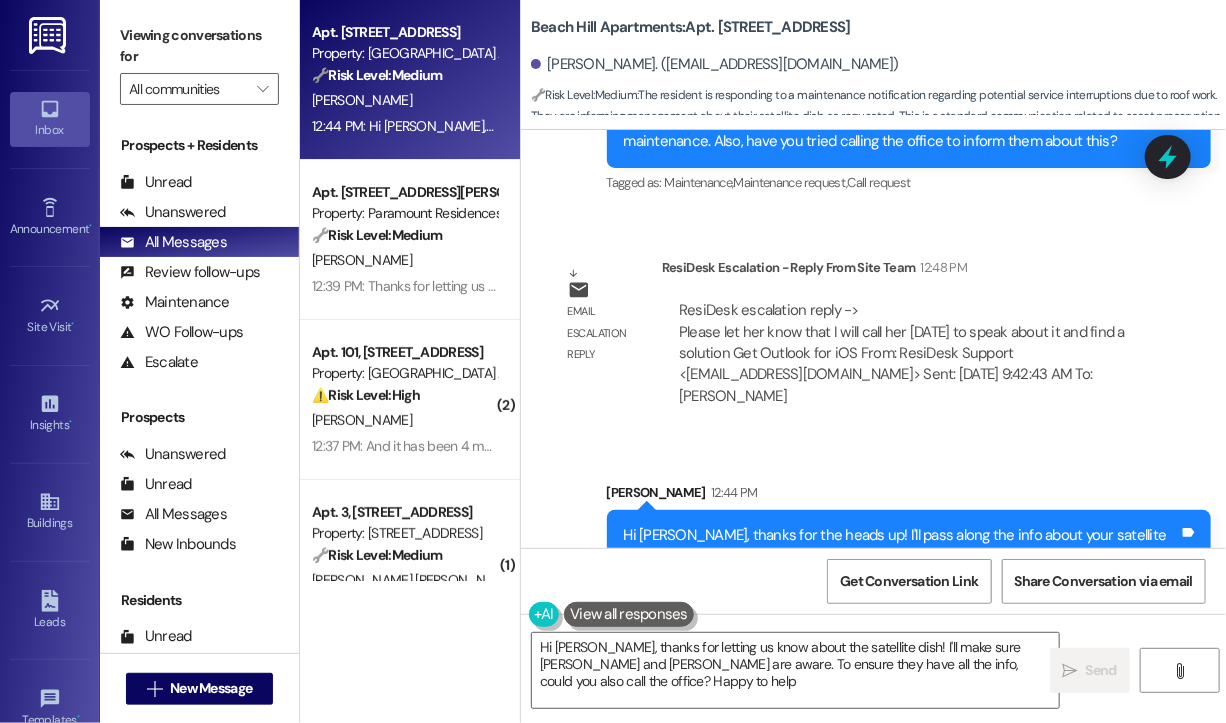 type on "Hi Charlotte, thanks for letting us know about the satellite dish! I'll make sure Hugo and Jonathan are aware. To ensure they have all the info, could you also call the office? Happy to help!" 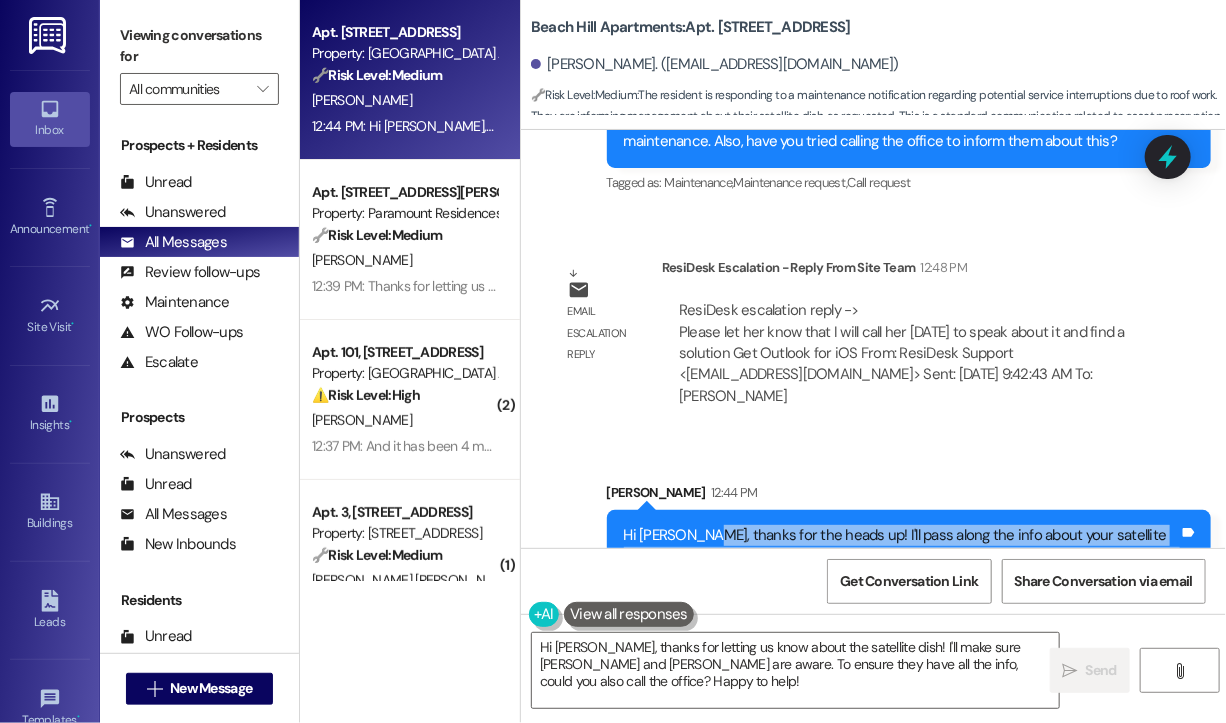drag, startPoint x: 1000, startPoint y: 517, endPoint x: 700, endPoint y: 469, distance: 303.81573 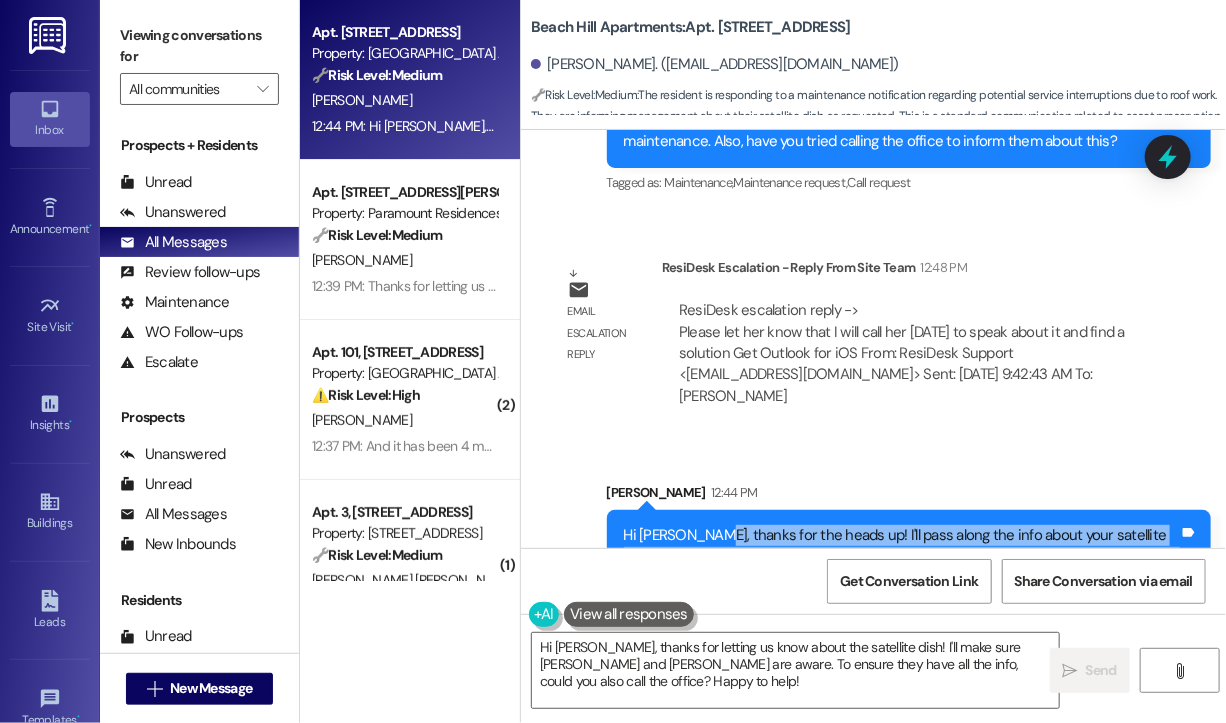 copy on "thanks for the heads up! I'll pass along the info about your satellite dish to Hugo and Jonathan so they can plan accordingly for the roof maintenance. Also, have you tried calling the office to inform them about this?" 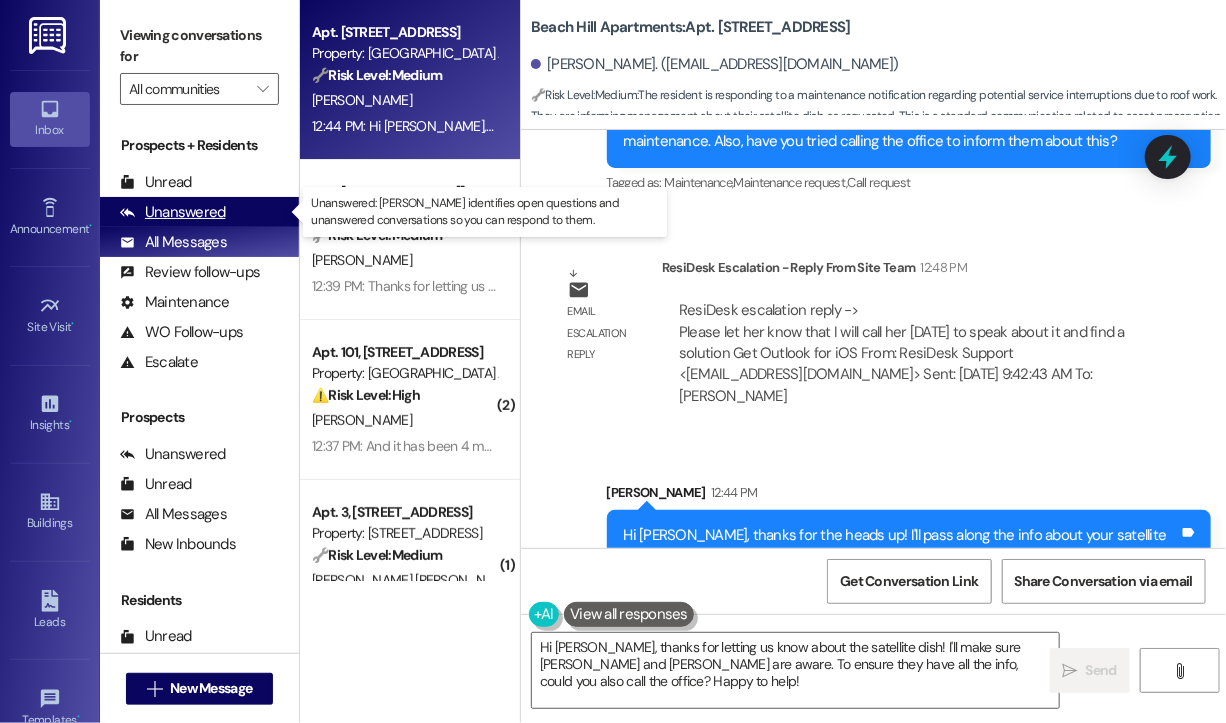 click on "Unanswered" at bounding box center (173, 212) 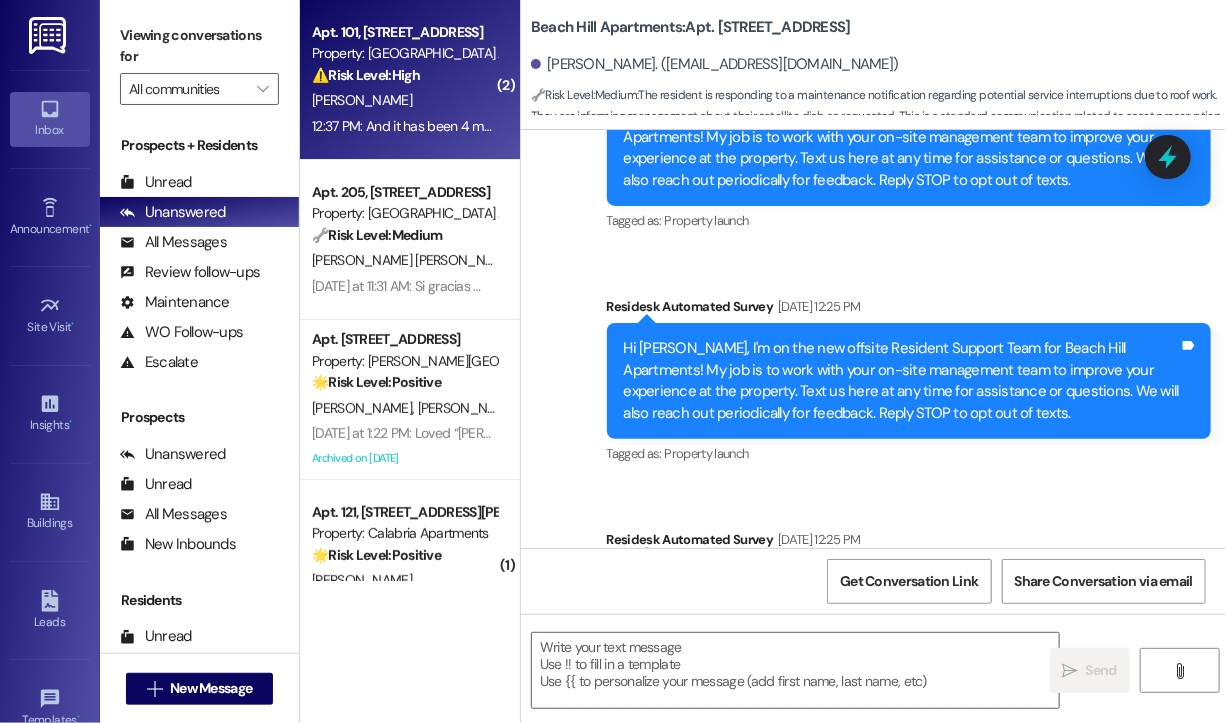 type on "Fetching suggested responses. Please feel free to read through the conversation in the meantime." 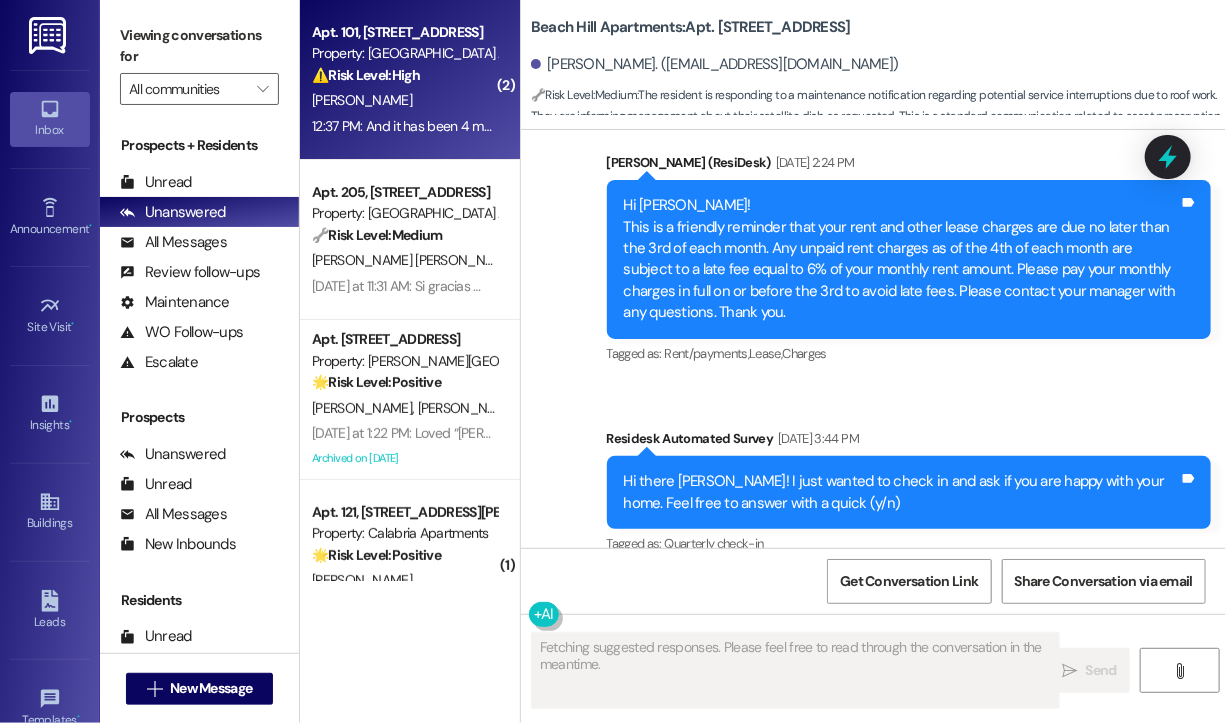 scroll, scrollTop: 8604, scrollLeft: 0, axis: vertical 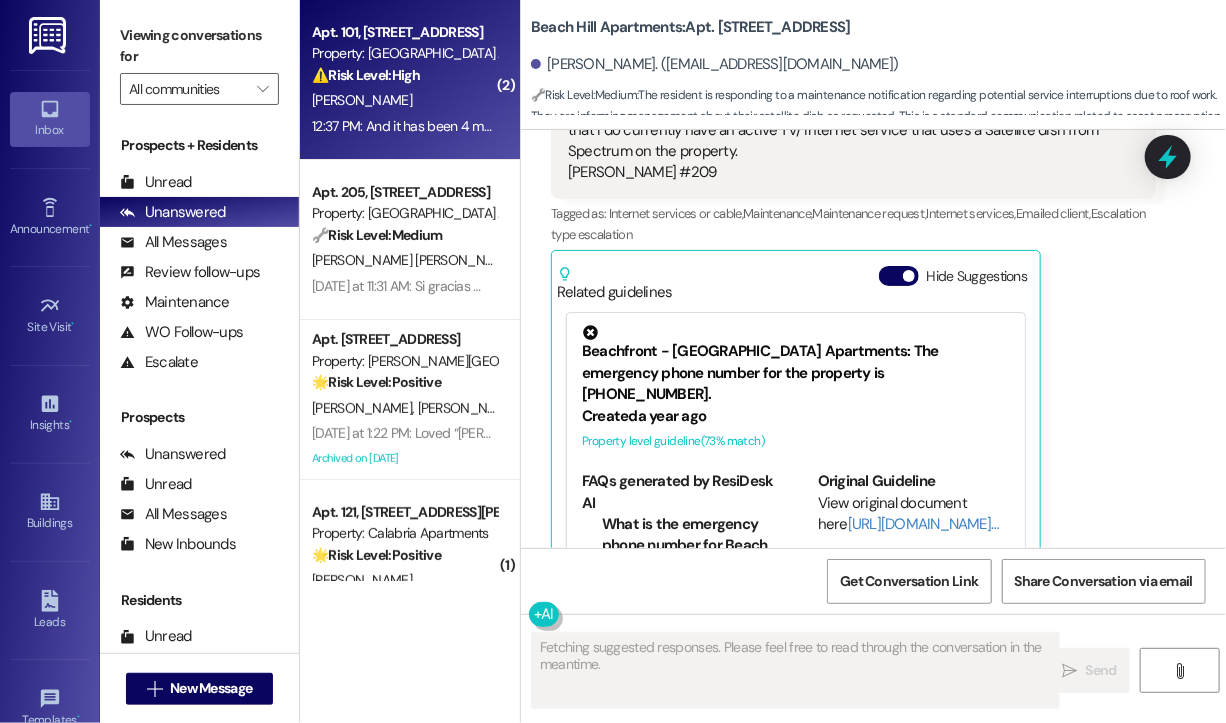 click on "12:37 PM: And it has been 4 months since I've seen roaches, yes issues are present. 12:37 PM: And it has been 4 months since I've seen roaches, yes issues are present." at bounding box center [551, 126] 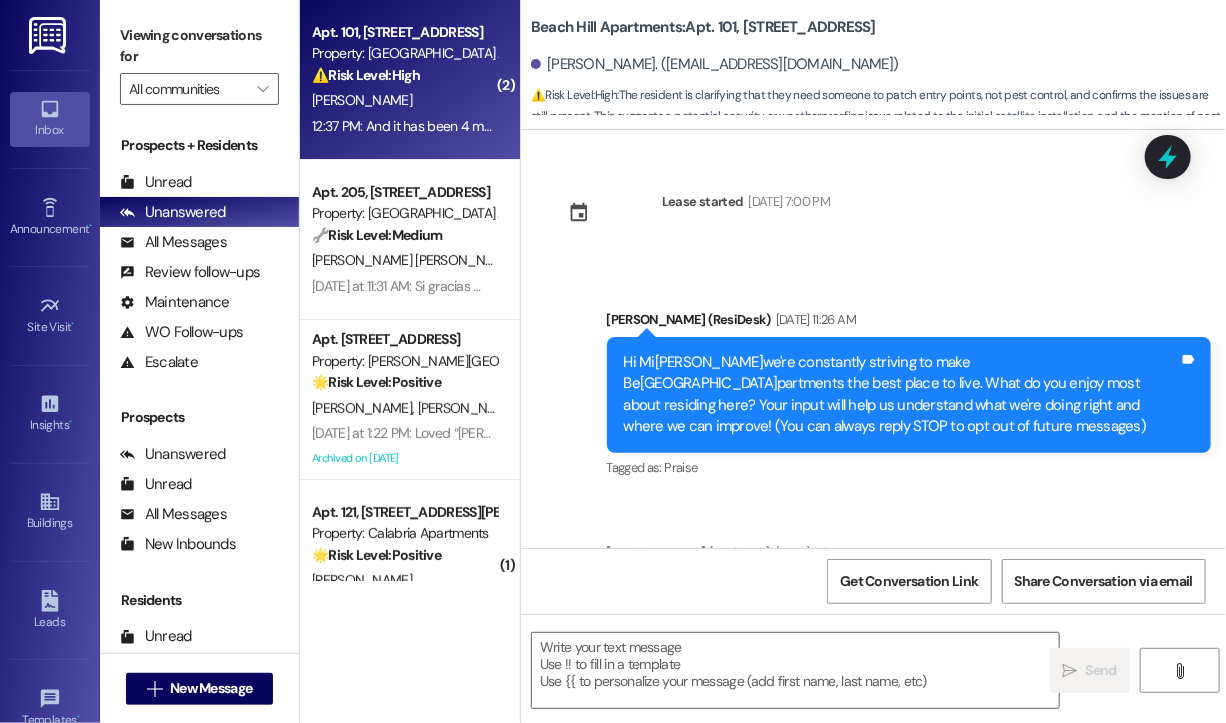 scroll, scrollTop: 19337, scrollLeft: 0, axis: vertical 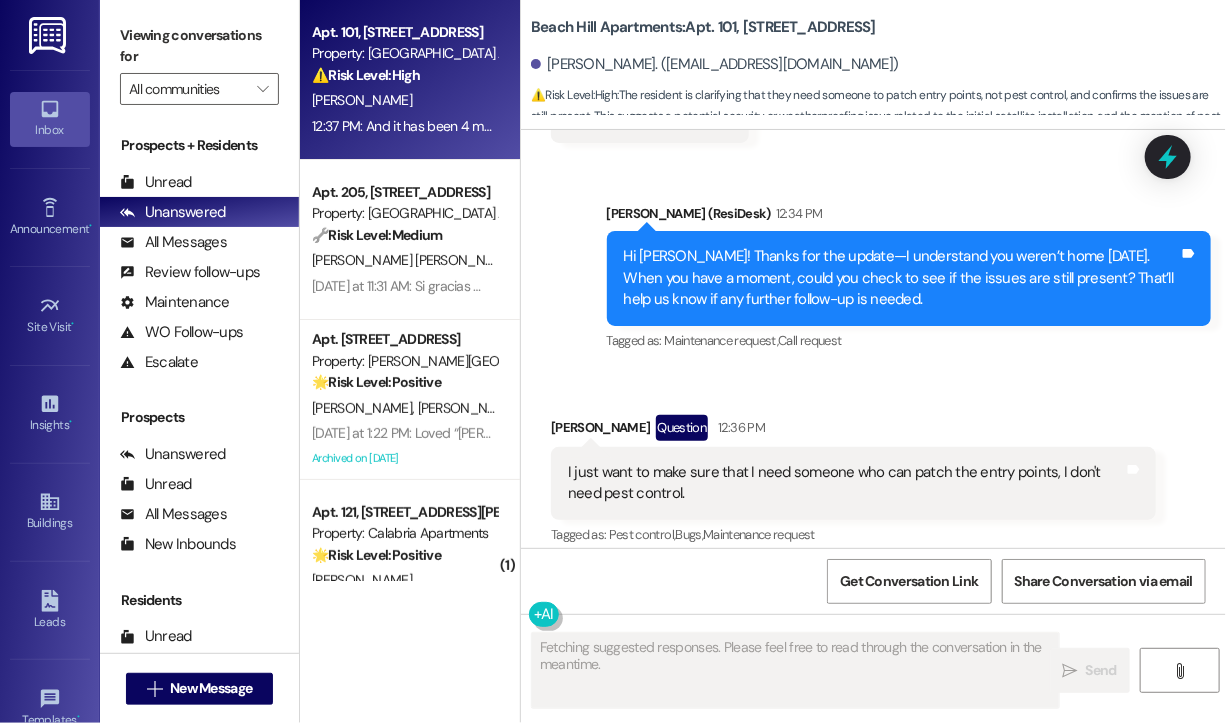 click on "Received via SMS Mika Tokeshi Question 12:36 PM I just want to make sure that I need someone who can patch the entry points, I don't need pest control.  Tags and notes Tagged as:   Pest control ,  Click to highlight conversations about Pest control Bugs ,  Click to highlight conversations about Bugs Maintenance request Click to highlight conversations about Maintenance request" at bounding box center [853, 482] 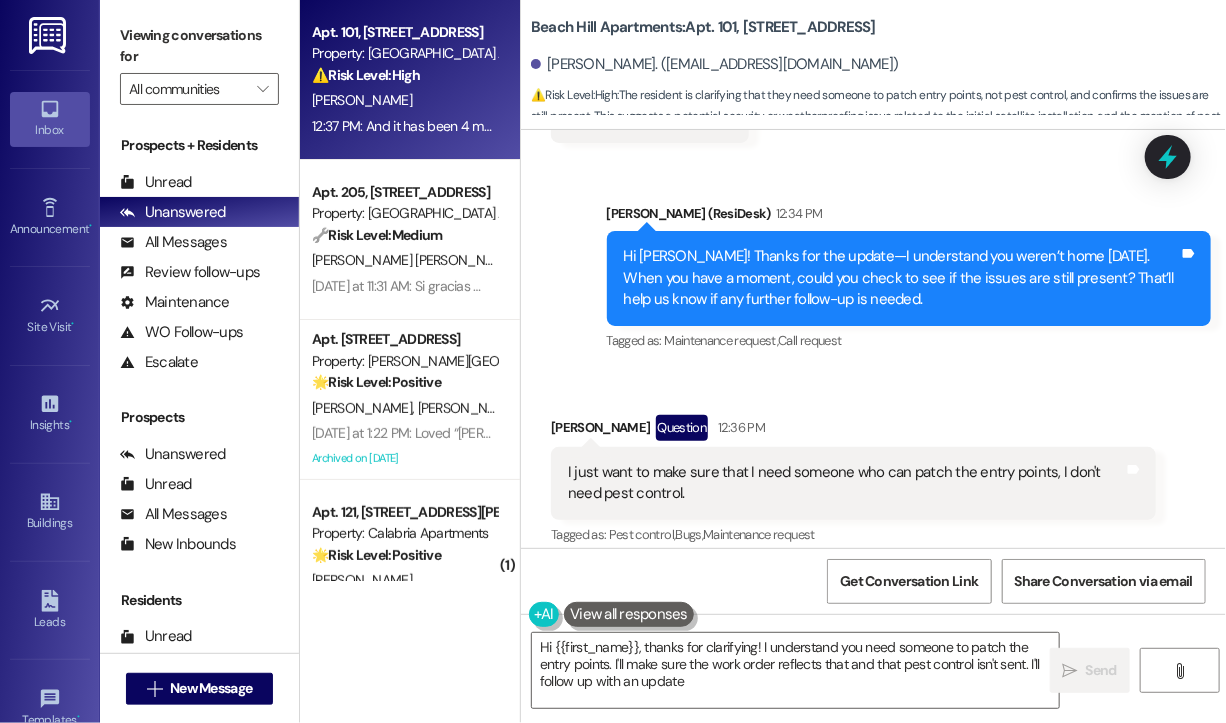 type on "Hi {{first_name}}, thanks for clarifying! I understand you need someone to patch the entry points. I'll make sure the work order reflects that and that pest control isn't sent. I'll follow up with an update!" 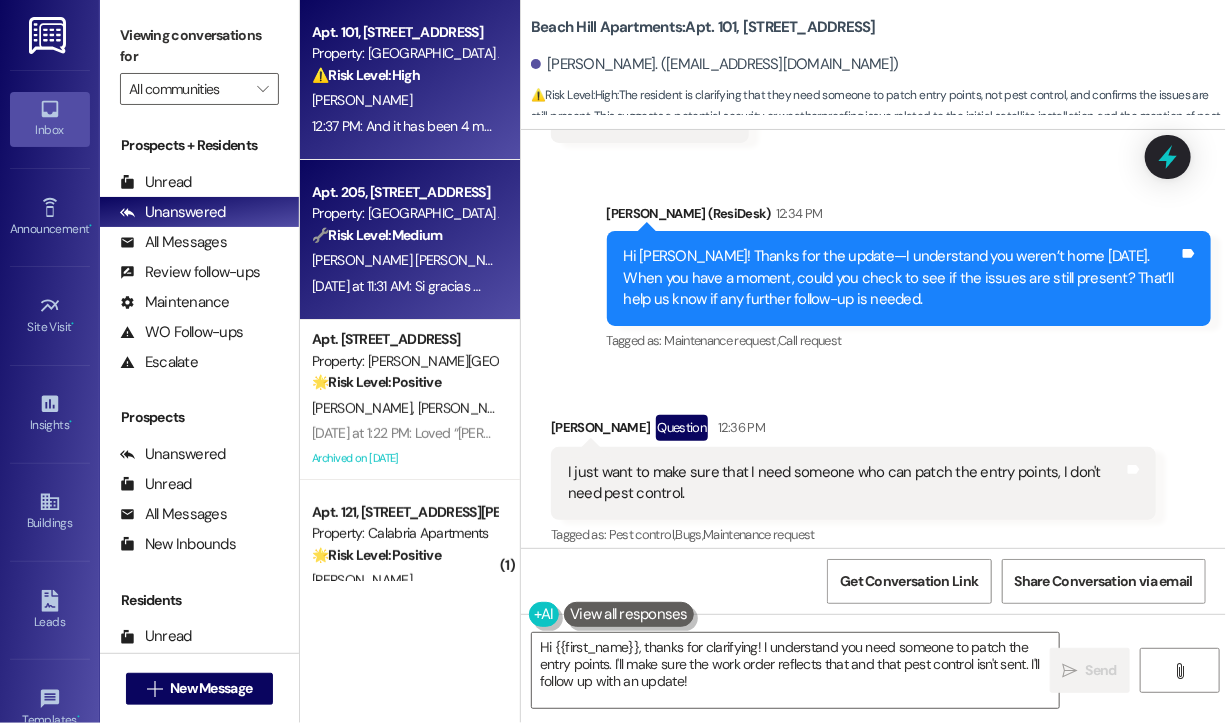 click on "Y. Sanchez Sanchez" at bounding box center (416, 260) 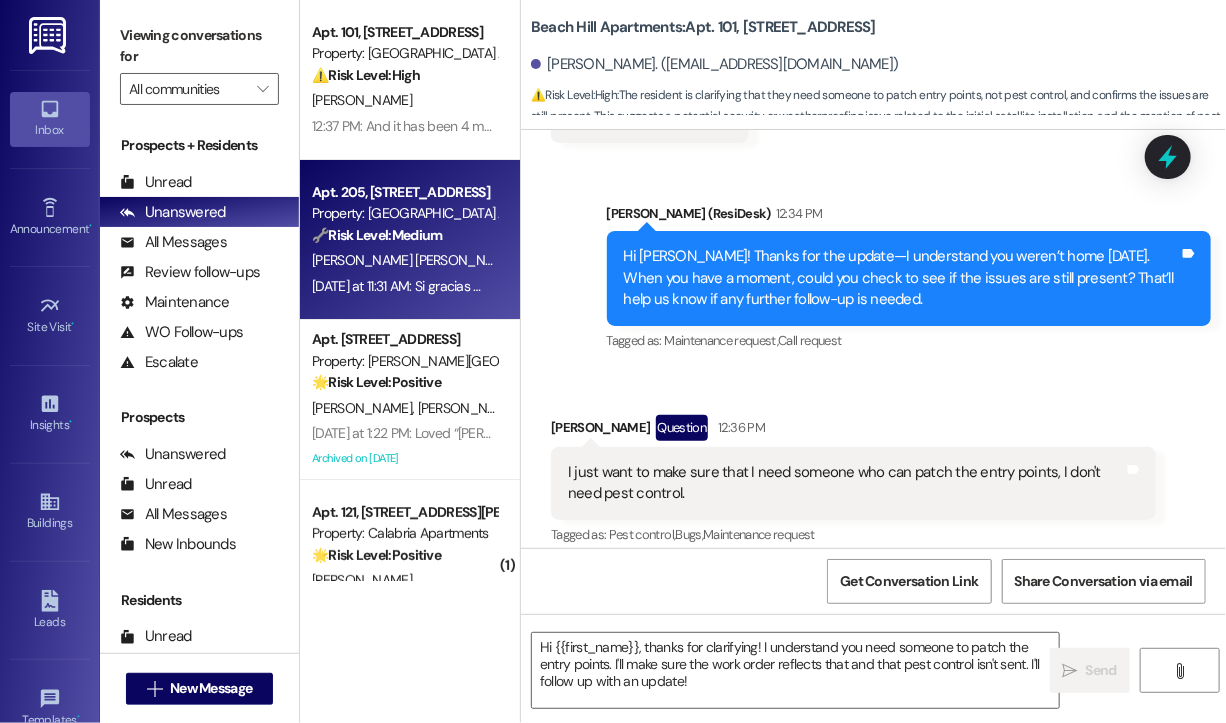 type on "Fetching suggested responses. Please feel free to read through the conversation in the meantime." 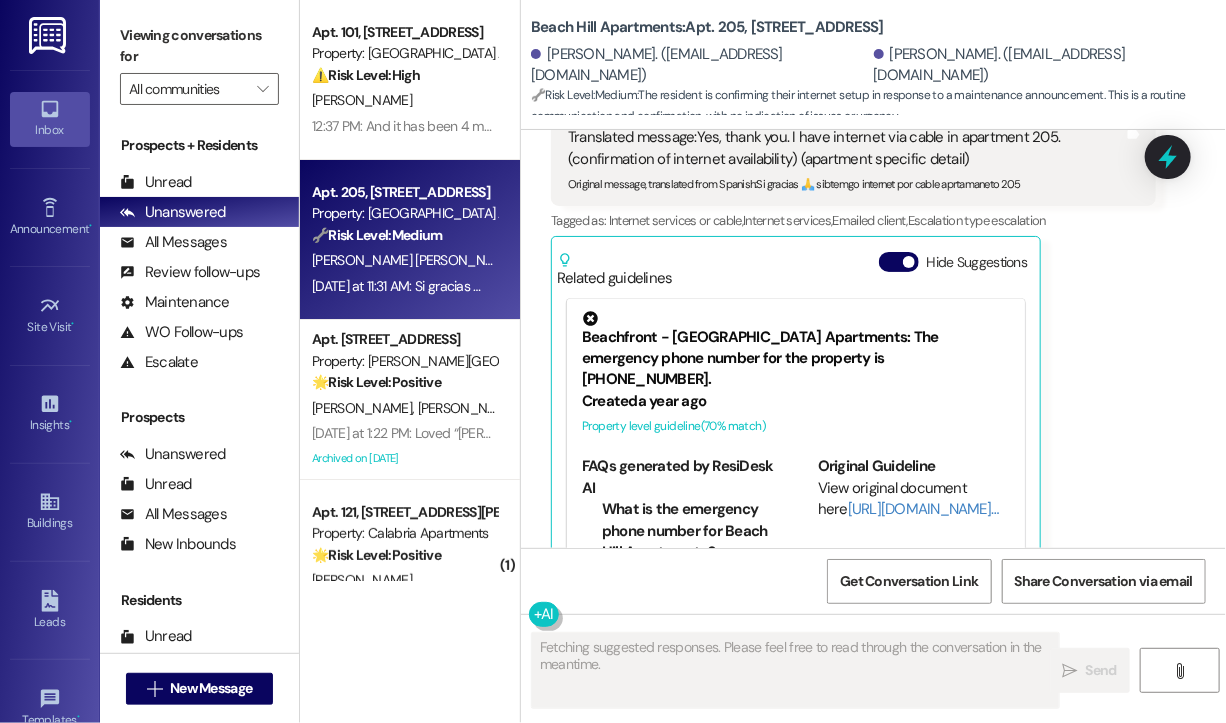 scroll, scrollTop: 1592, scrollLeft: 0, axis: vertical 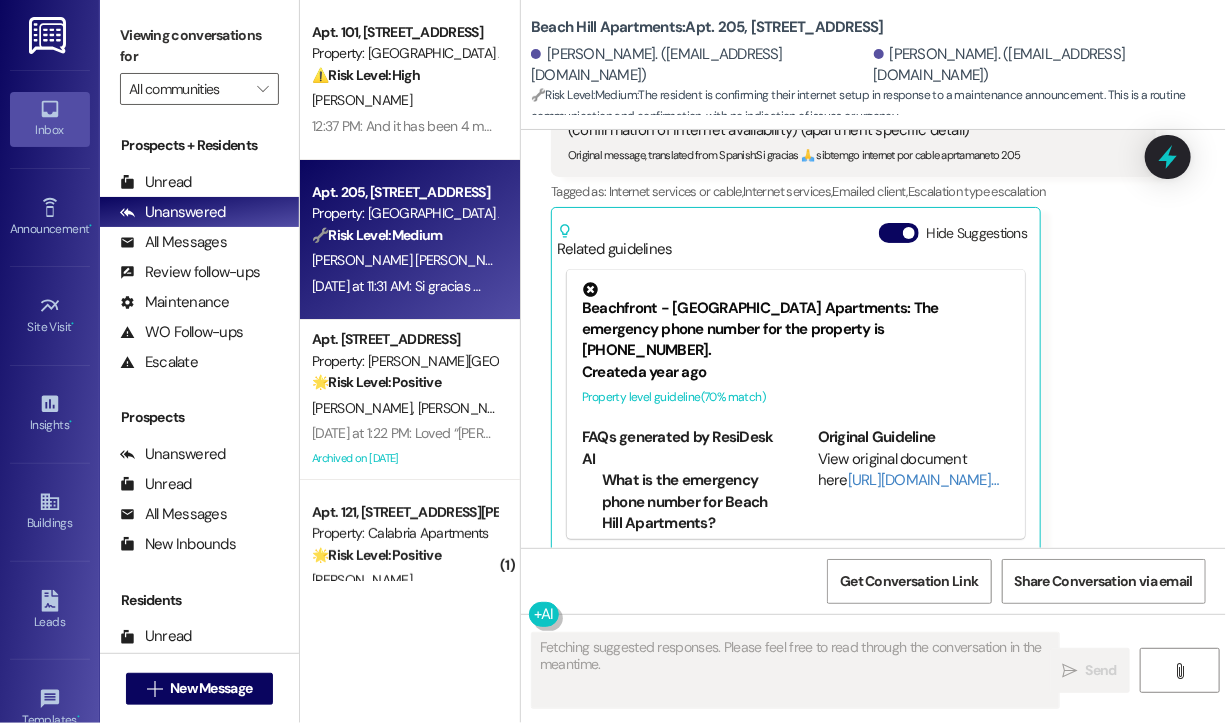 click on "Received via SMS Diana Yanet Esqueda Yesterday at 11:31 AM Translated message:  Yes, thank you. I have internet via cable in apartment 205. (confirmation of internet availability) (apartment specific detail) Original message, translated from   Spanish :  Si gracias 🙏 sibtemgo internet por cable aprtamaneto 205  Translated from original message: Si gracias 🙏 sibtemgo internet por cable aprtamaneto 205  Tags and notes Tagged as:   Internet services or cable ,  Click to highlight conversations about Internet services or cable Internet services ,  Click to highlight conversations about Internet services Emailed client ,  Click to highlight conversations about Emailed client Escalation type escalation Click to highlight conversations about Escalation type escalation  Related guidelines Hide Suggestions Beachfront - Beach Hill Apartments: The emergency phone number for the property is (323)240-6231. Created  a year ago Property level guideline  ( 70 % match) FAQs generated by ResiDesk AI (323)240-6231  ( 66" at bounding box center [853, 305] 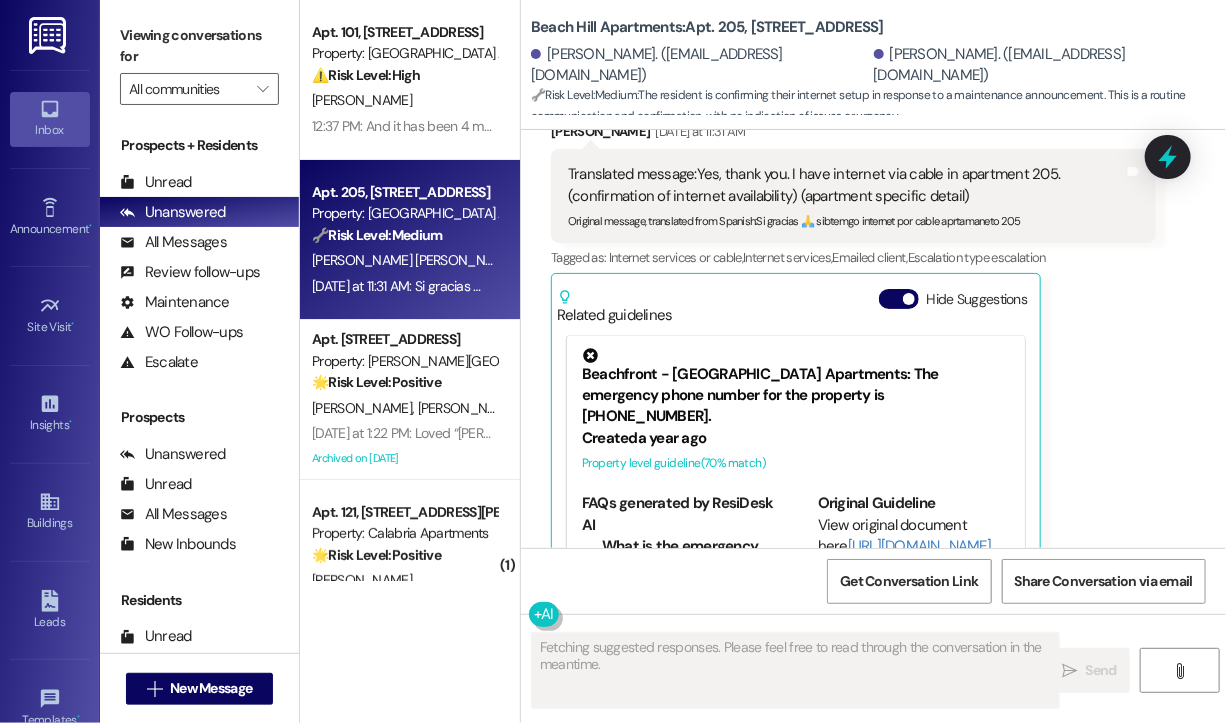 scroll, scrollTop: 1492, scrollLeft: 0, axis: vertical 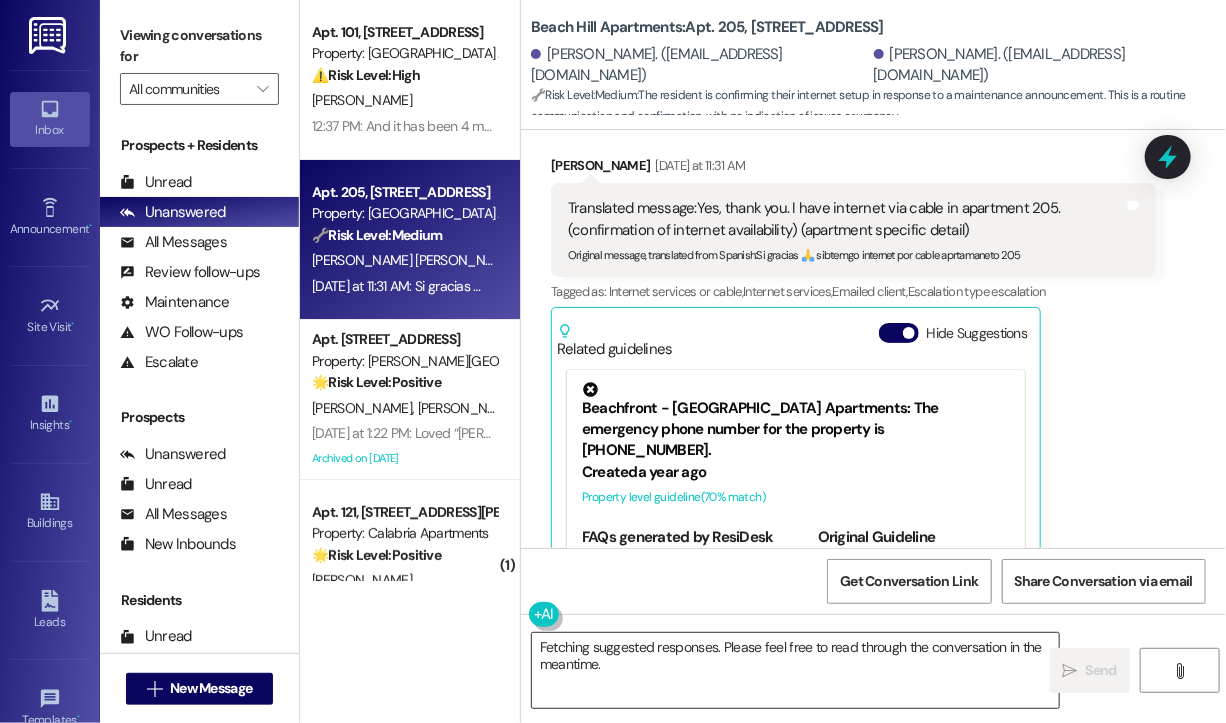 click on "Fetching suggested responses. Please feel free to read through the conversation in the meantime." at bounding box center (795, 670) 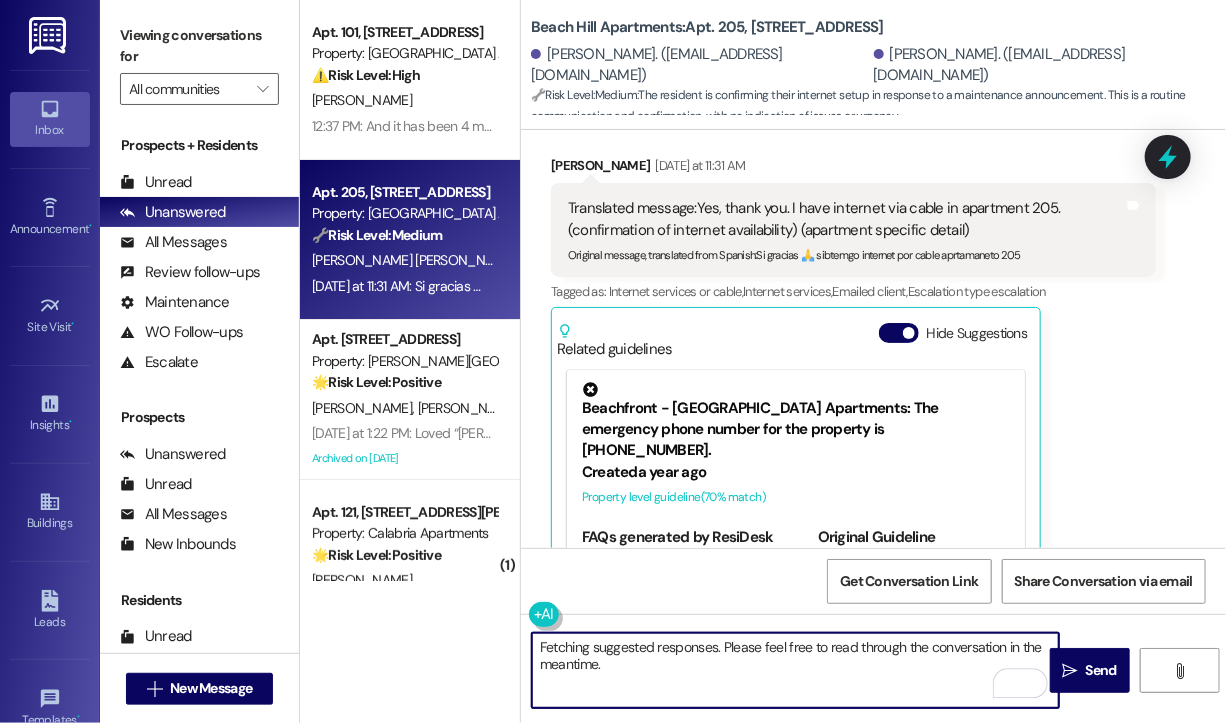 drag, startPoint x: 767, startPoint y: 669, endPoint x: 523, endPoint y: 646, distance: 245.08162 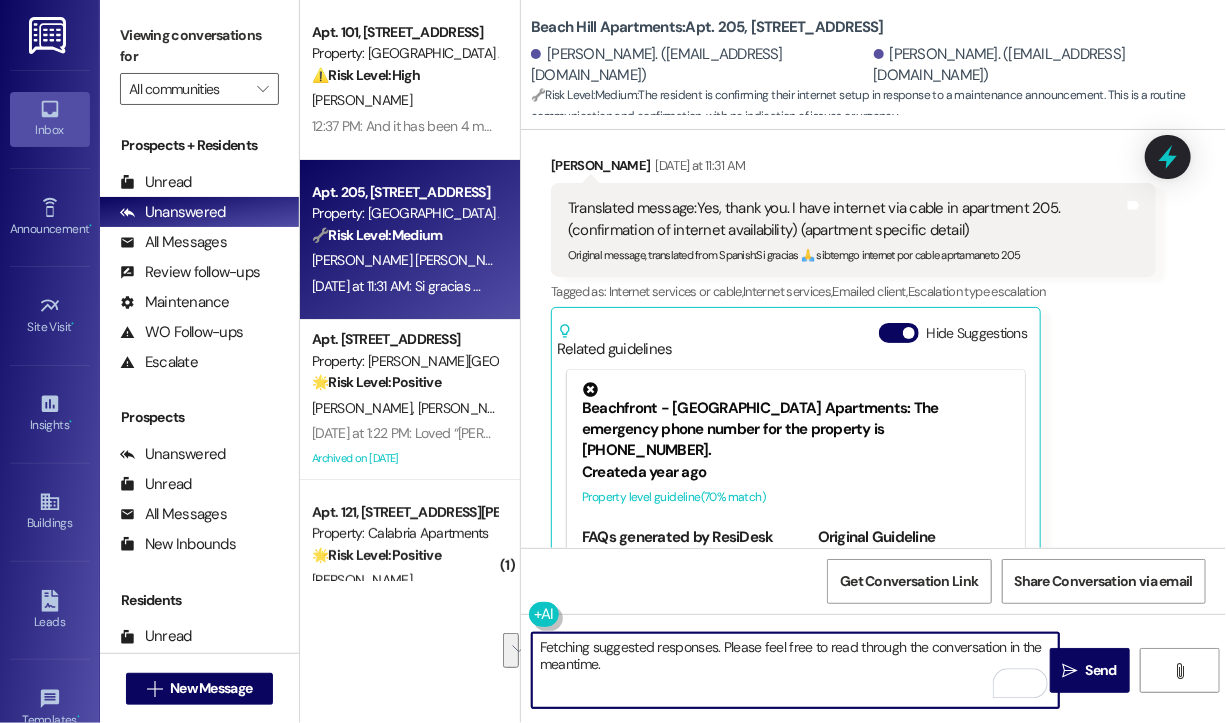 paste on "thanks for the heads up! I'll pass along the info about your satellite dish to Hugo and Jonathan so they can plan accordingly for the roof maintenance. Also, have you tried calling the office to inform them about this?" 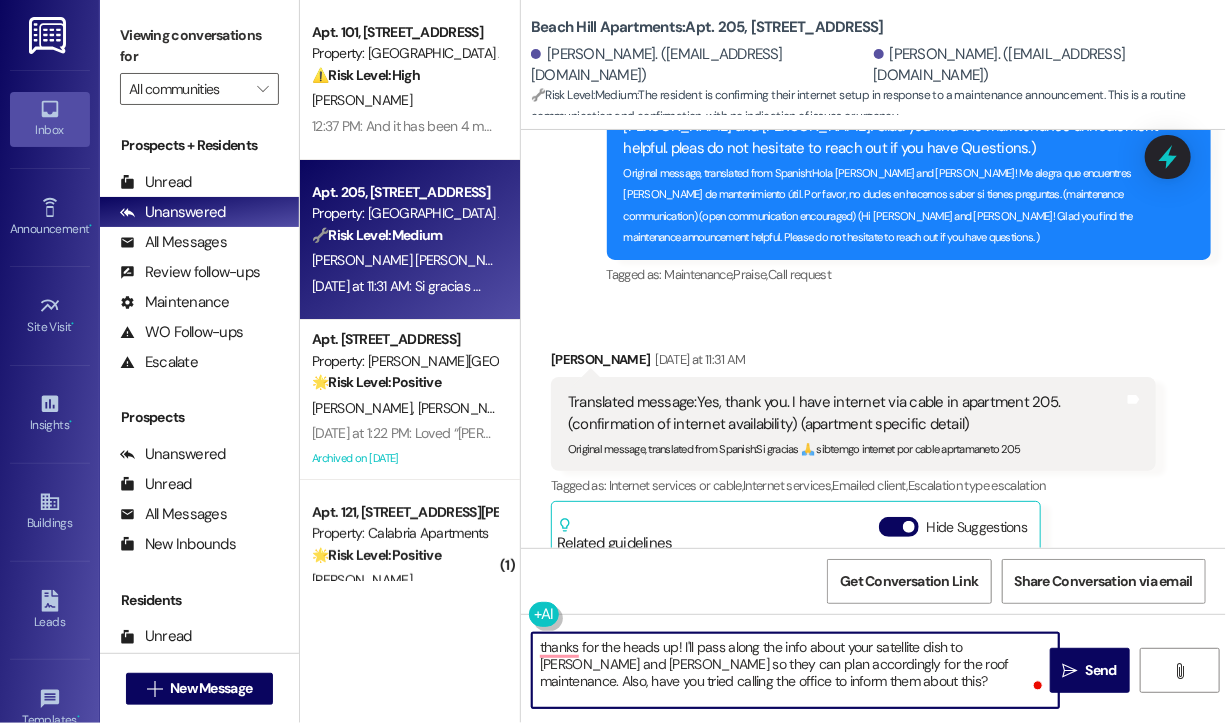scroll, scrollTop: 1192, scrollLeft: 0, axis: vertical 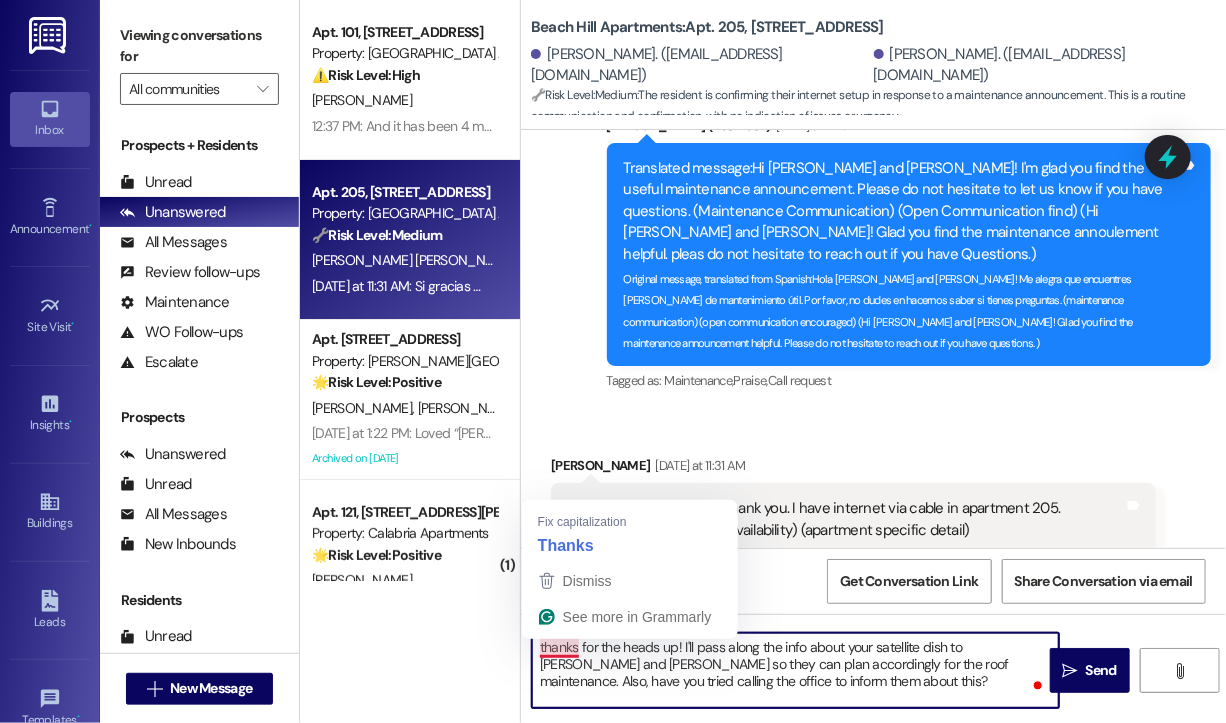 click on "thanks for the heads up! I'll pass along the info about your satellite dish to Hugo and Jonathan so they can plan accordingly for the roof maintenance. Also, have you tried calling the office to inform them about this?" at bounding box center [795, 670] 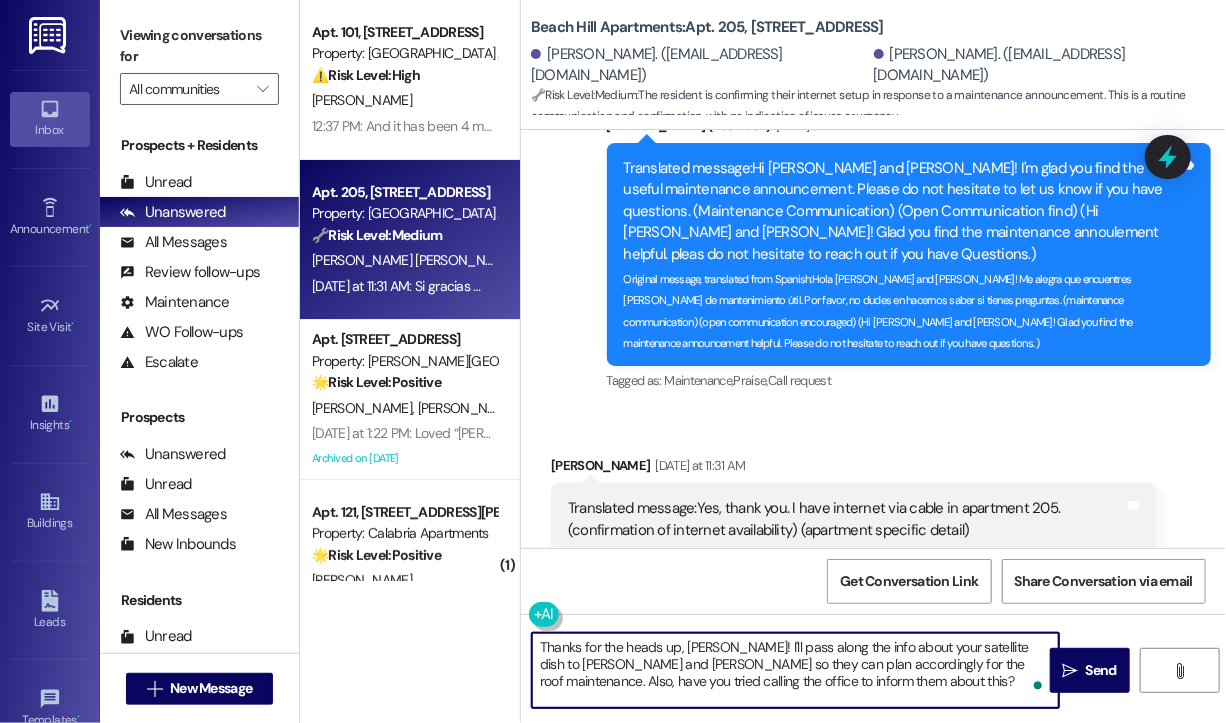 click on "Thanks for the heads up, Diana! I'll pass along the info about your satellite dish to Hugo and Jonathan so they can plan accordingly for the roof maintenance. Also, have you tried calling the office to inform them about this?" at bounding box center [795, 670] 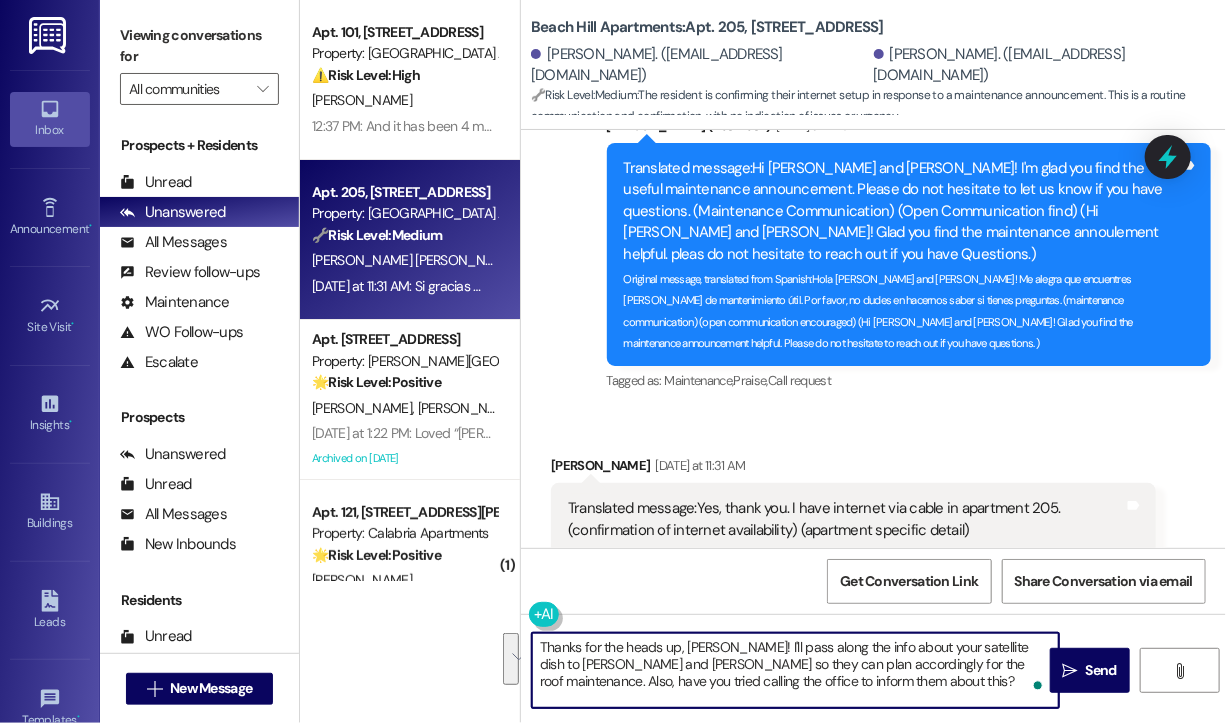 drag, startPoint x: 860, startPoint y: 676, endPoint x: 536, endPoint y: 647, distance: 325.29526 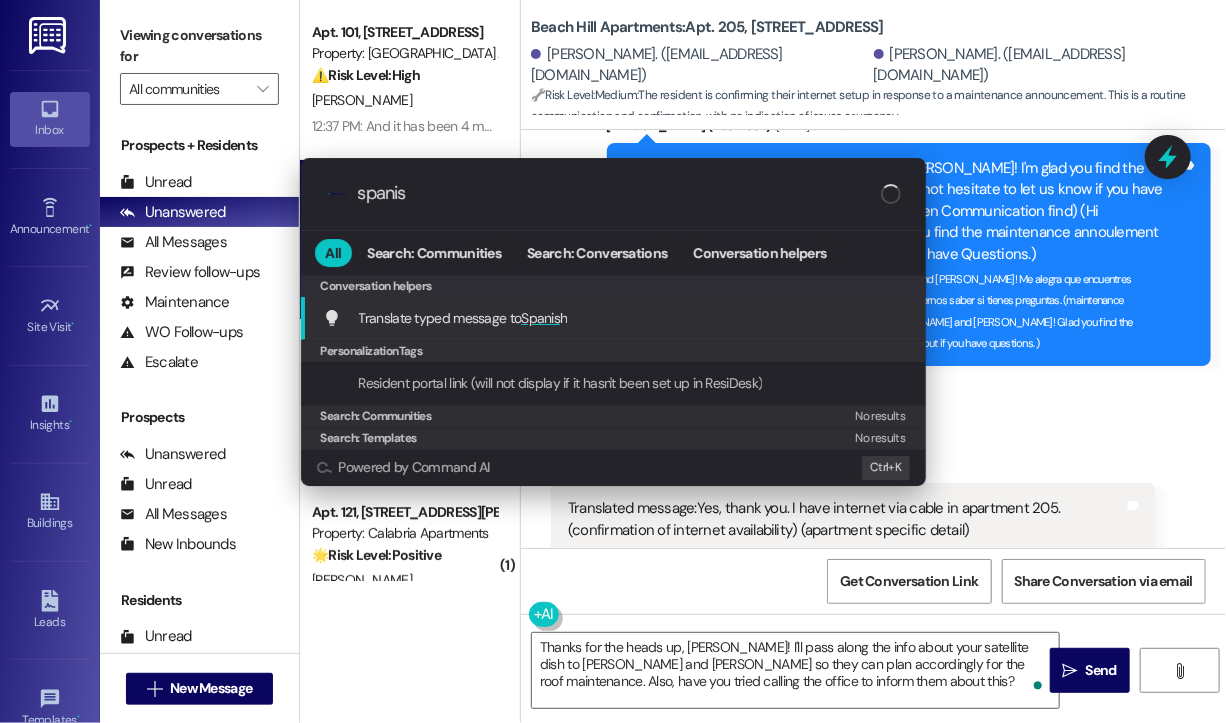 type on "spanish" 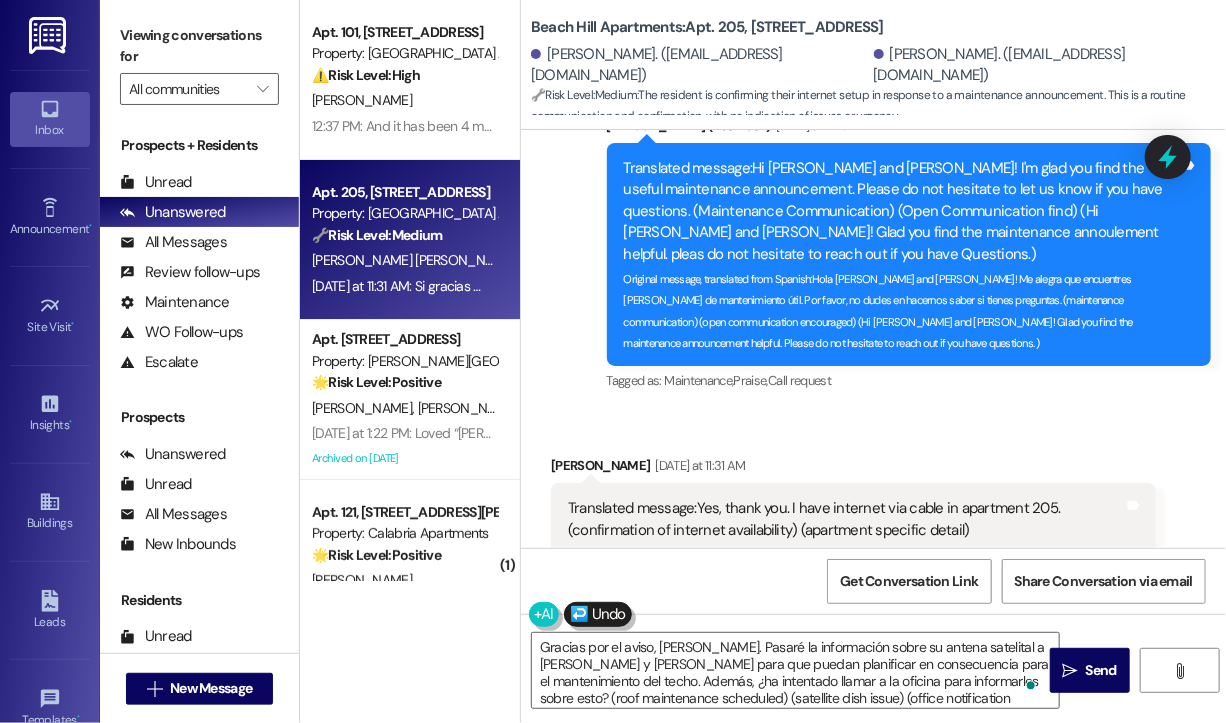 type on "Gracias por el aviso, Diana. Pasaré la información sobre su antena satelital a Hugo y Jonathan para que puedan planificar en consecuencia para el mantenimiento del techo. Además, ¿ha intentado llamar a la oficina para informarles sobre esto? (roof maintenance scheduled) (satellite dish issue) (office notification recommended) (Thanks for the heads up, Diana! I'll pass along the info about your satellite dish to Hugo and Jonathan so they can plan accordingly for the roof maintenance. Also, have you tried calling the office to inform them about this?)" 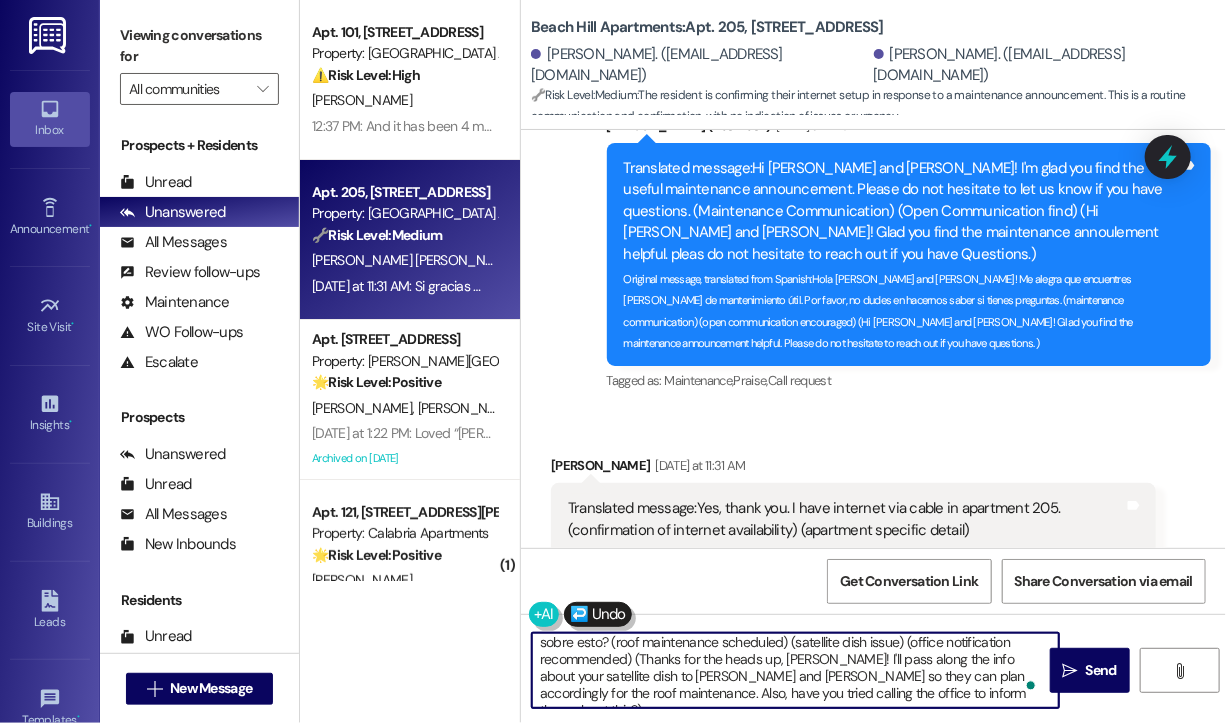 scroll, scrollTop: 19, scrollLeft: 0, axis: vertical 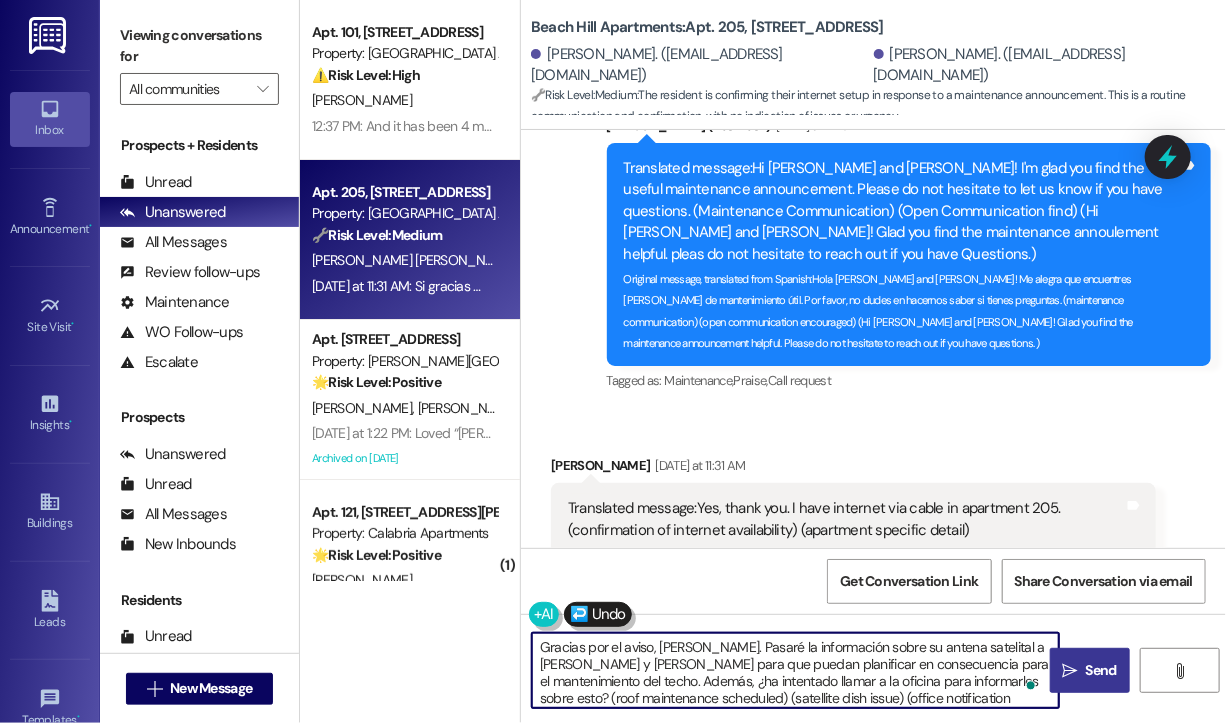 click on " Send" at bounding box center (1090, 670) 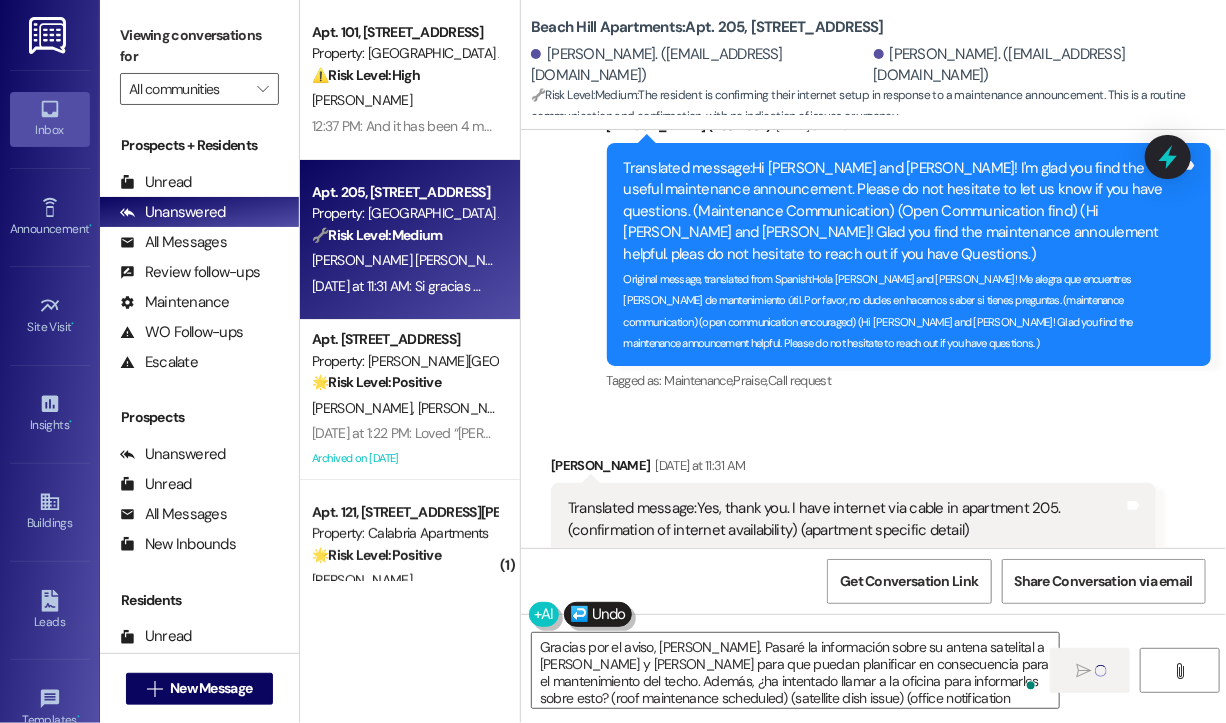 type 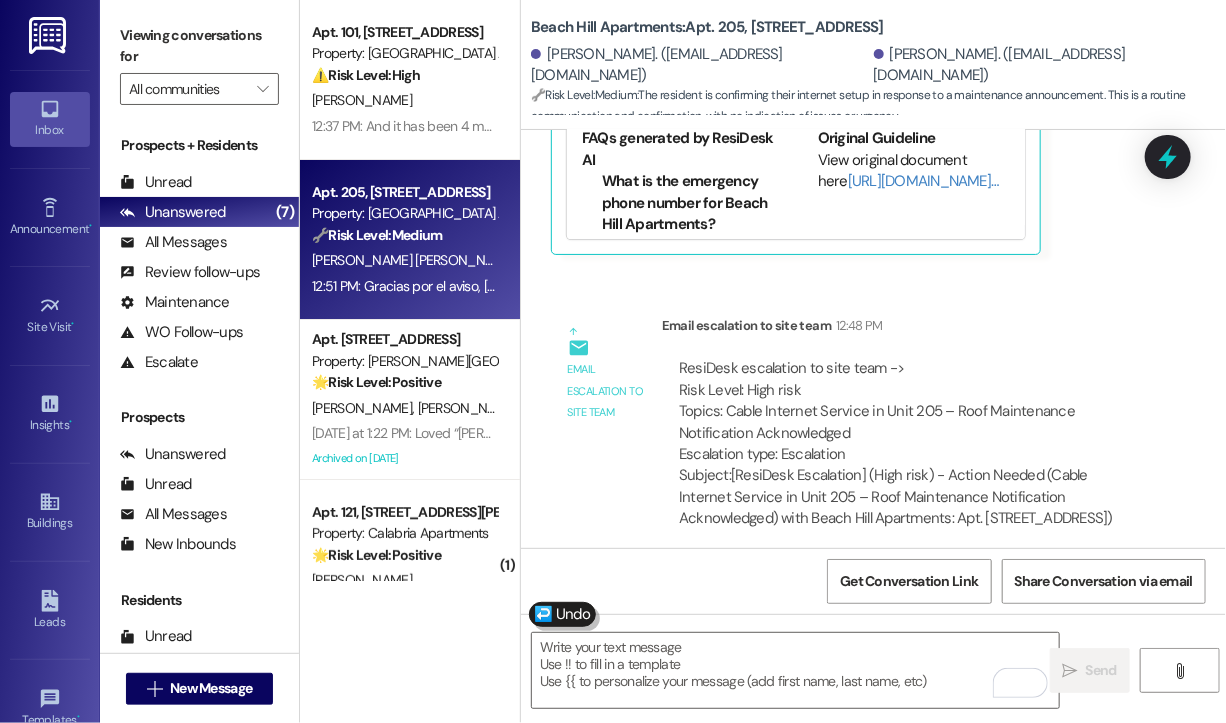 scroll, scrollTop: 2150, scrollLeft: 0, axis: vertical 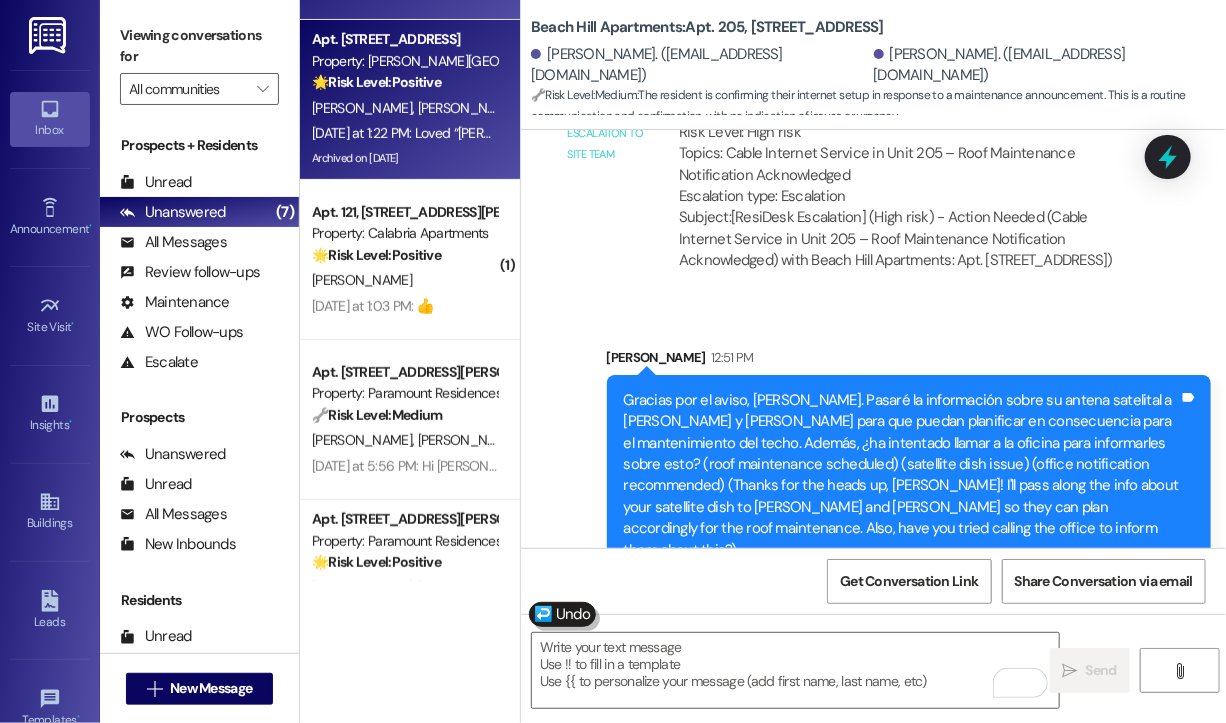 click on "Yesterday at 1:22 PM: Loved “Sarah (Downey Pointe Apartments): Hey Cynthia and Josue, you're very welcome! I'm glad to hear that the dishwasher replacement was satisfactory. If there's anything else you need, please don't hesitate to reach out. Have a great day!” Yesterday at 1:22 PM: Loved “Sarah (Downey Pointe Apartments): Hey Cynthia and Josue, you're very welcome! I'm glad to hear that the dishwasher replacement was satisfactory. If there's anything else you need, please don't hesitate to reach out. Have a great day!”" at bounding box center (1186, 133) 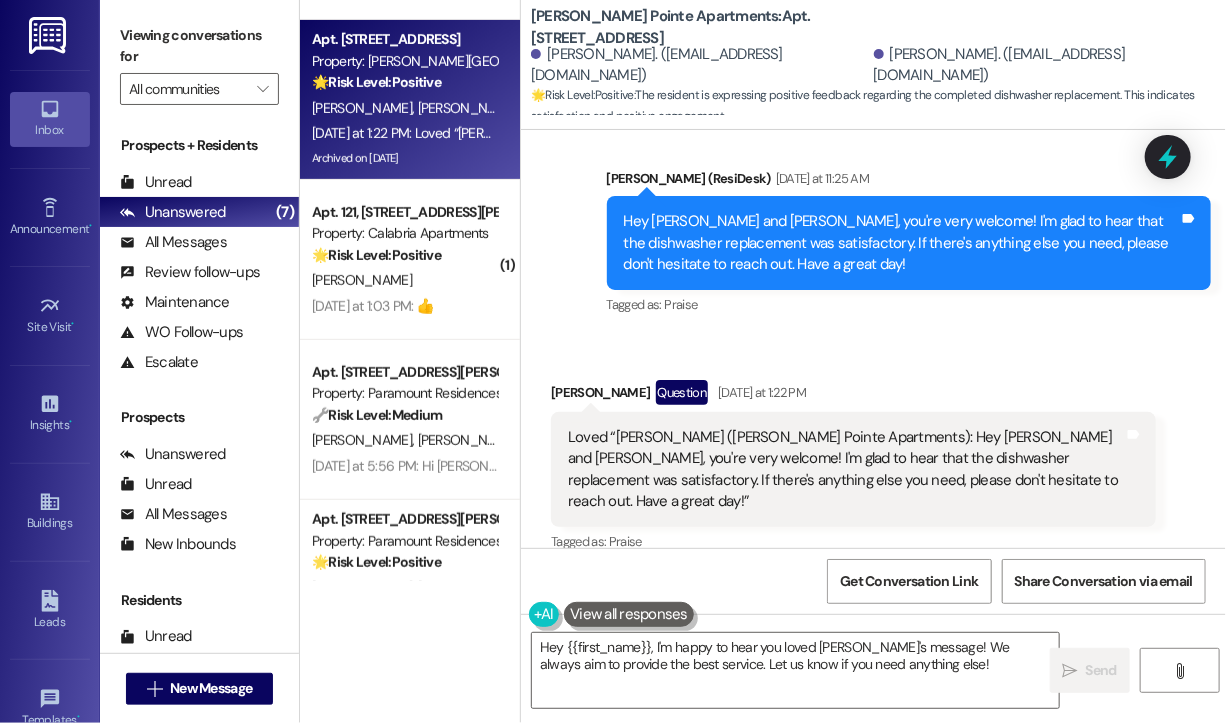 scroll, scrollTop: 76100, scrollLeft: 0, axis: vertical 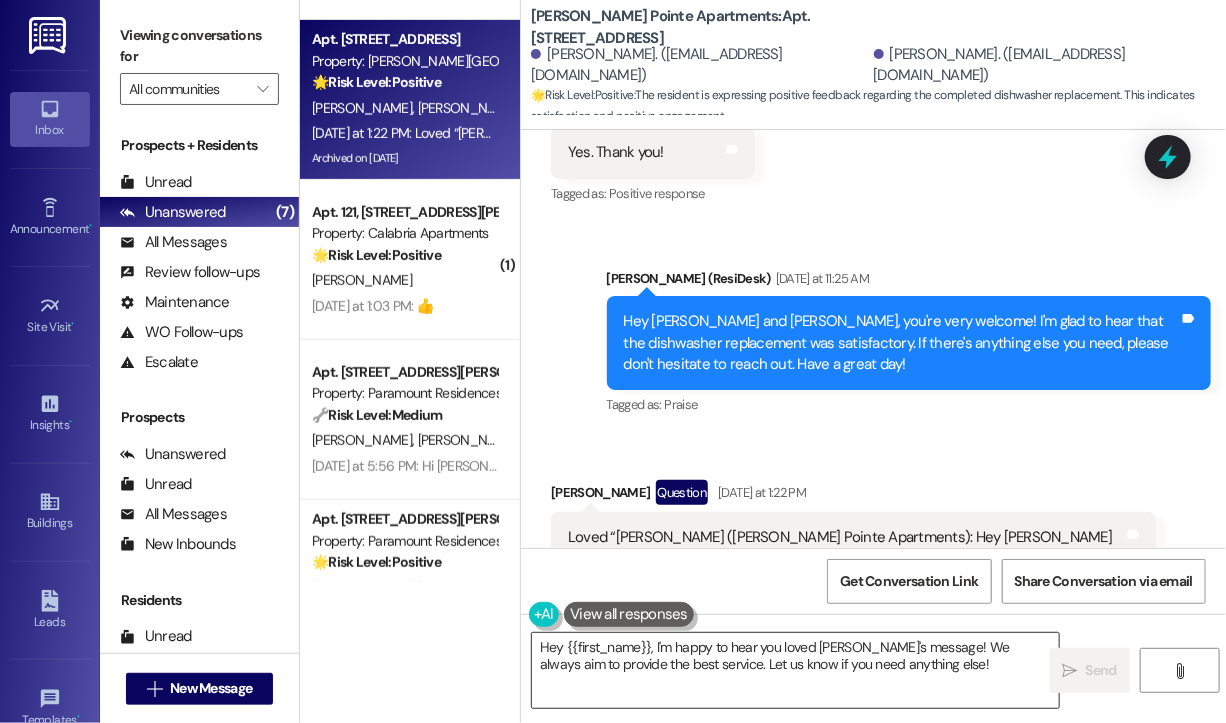 click on "Hey {{first_name}}, I'm happy to hear you loved Sarah's message! We always aim to provide the best service. Let us know if you need anything else!" at bounding box center (795, 670) 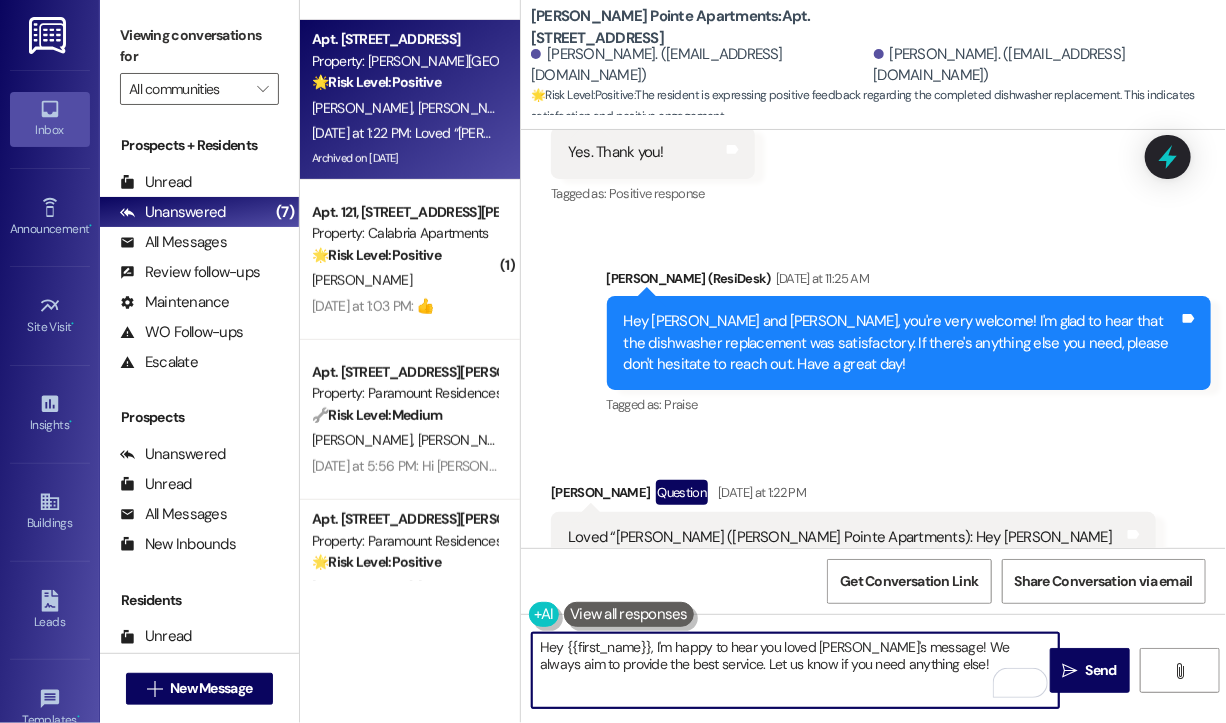 click on "Hey {{first_name}}, I'm happy to hear you loved Sarah's message! We always aim to provide the best service. Let us know if you need anything else!" at bounding box center (795, 670) 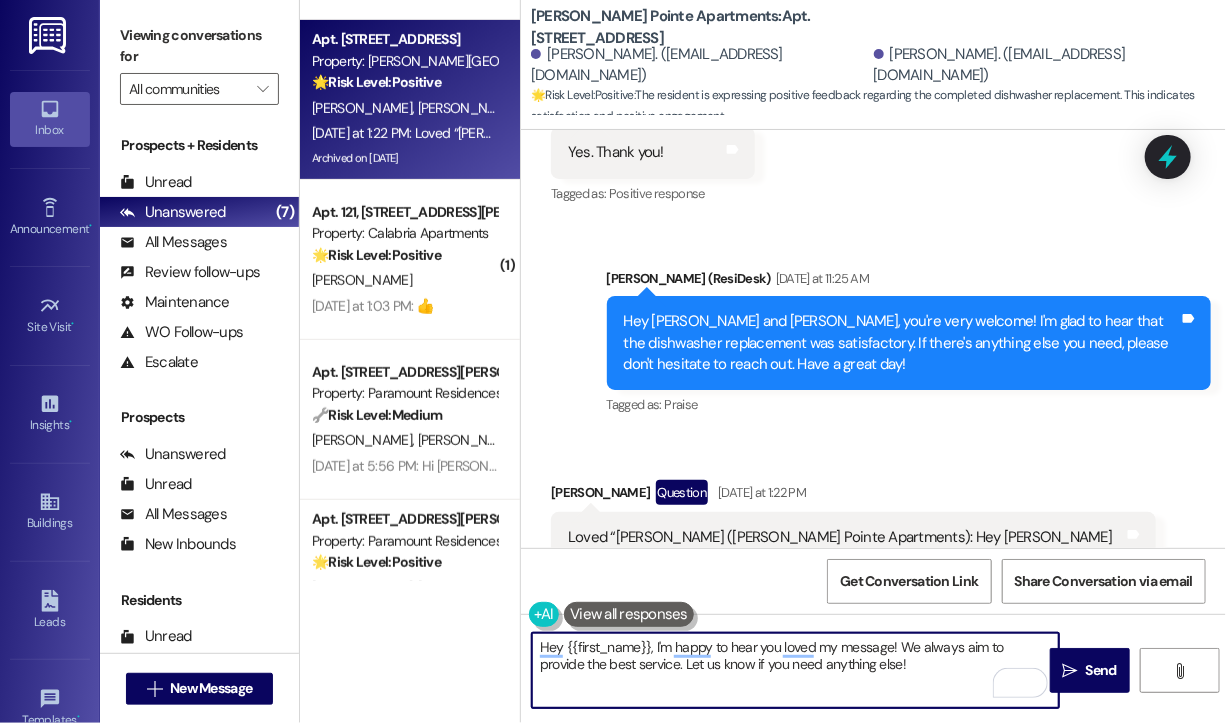 click on "Hey {{first_name}}, I'm happy to hear you loved my message! We always aim to provide the best service. Let us know if you need anything else!" at bounding box center [795, 670] 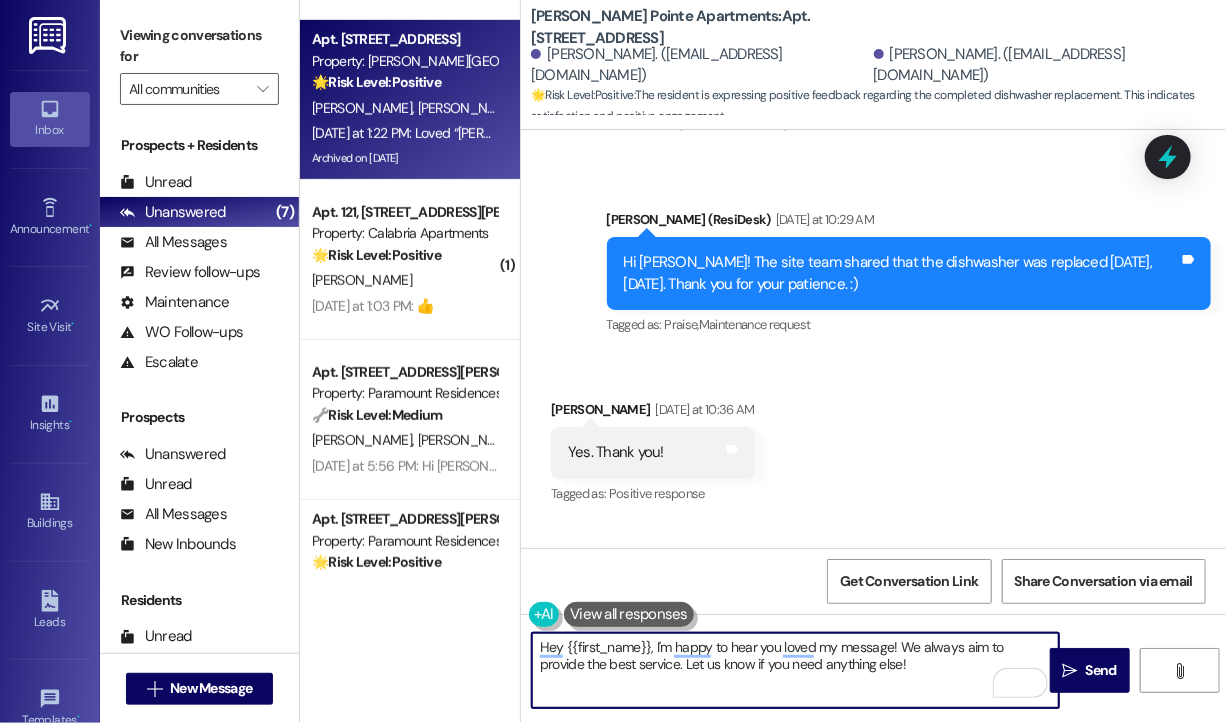 scroll, scrollTop: 76100, scrollLeft: 0, axis: vertical 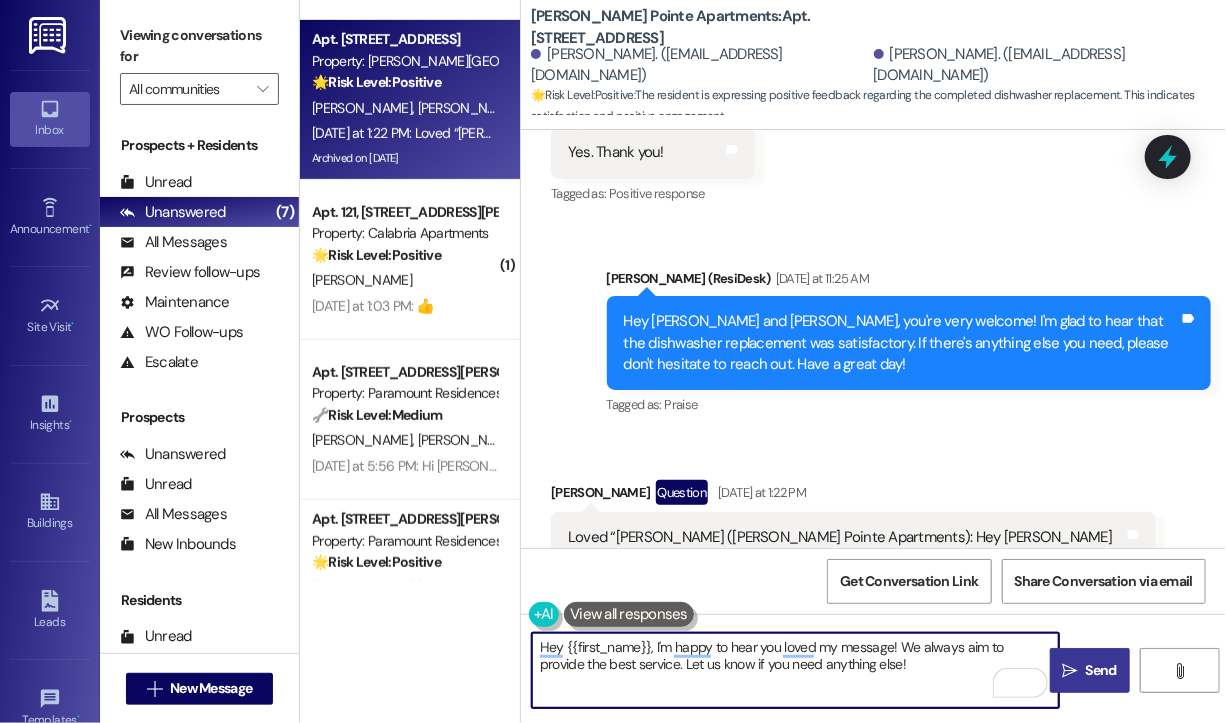 type on "Hey {{first_name}}, I'm happy to hear you loved my message! We always aim to provide the best service. Let us know if you need anything else!" 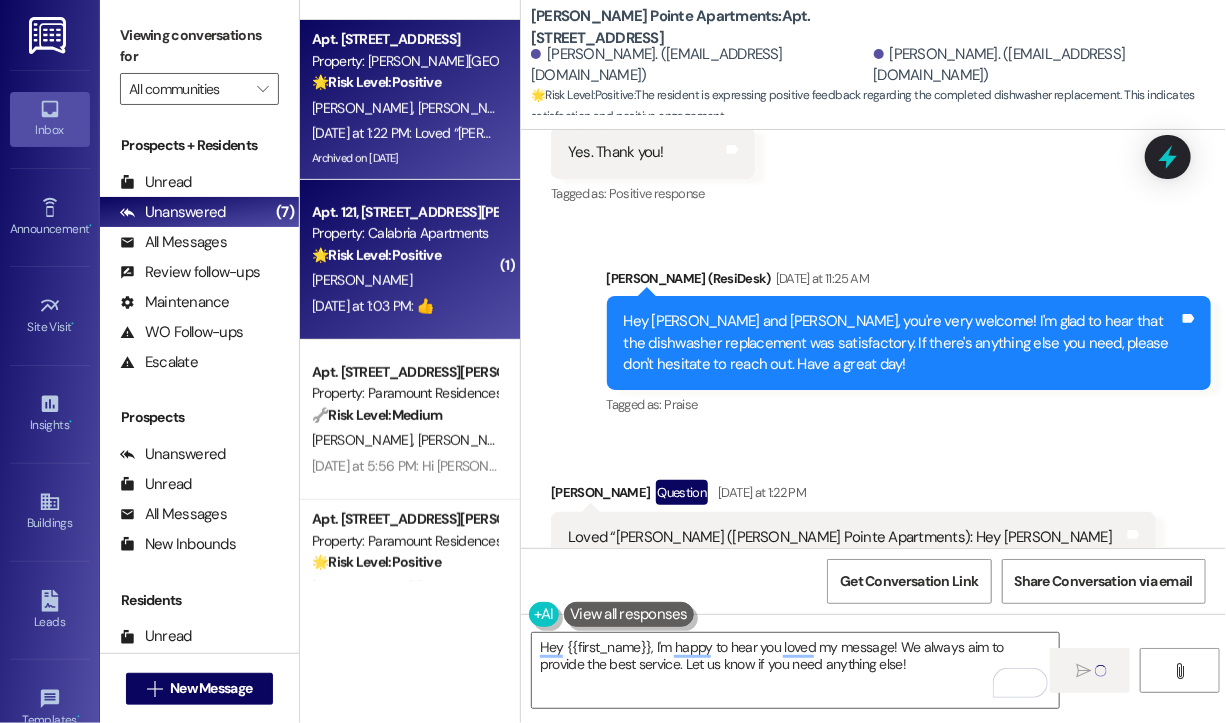 type 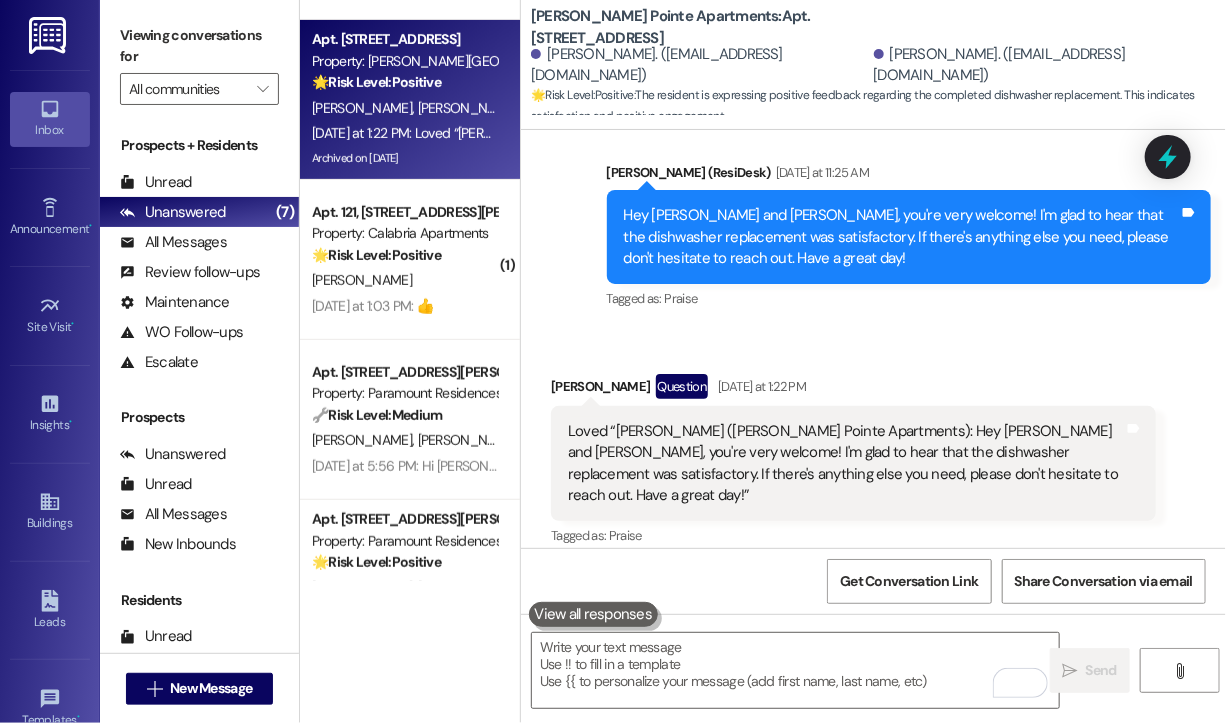 scroll, scrollTop: 76299, scrollLeft: 0, axis: vertical 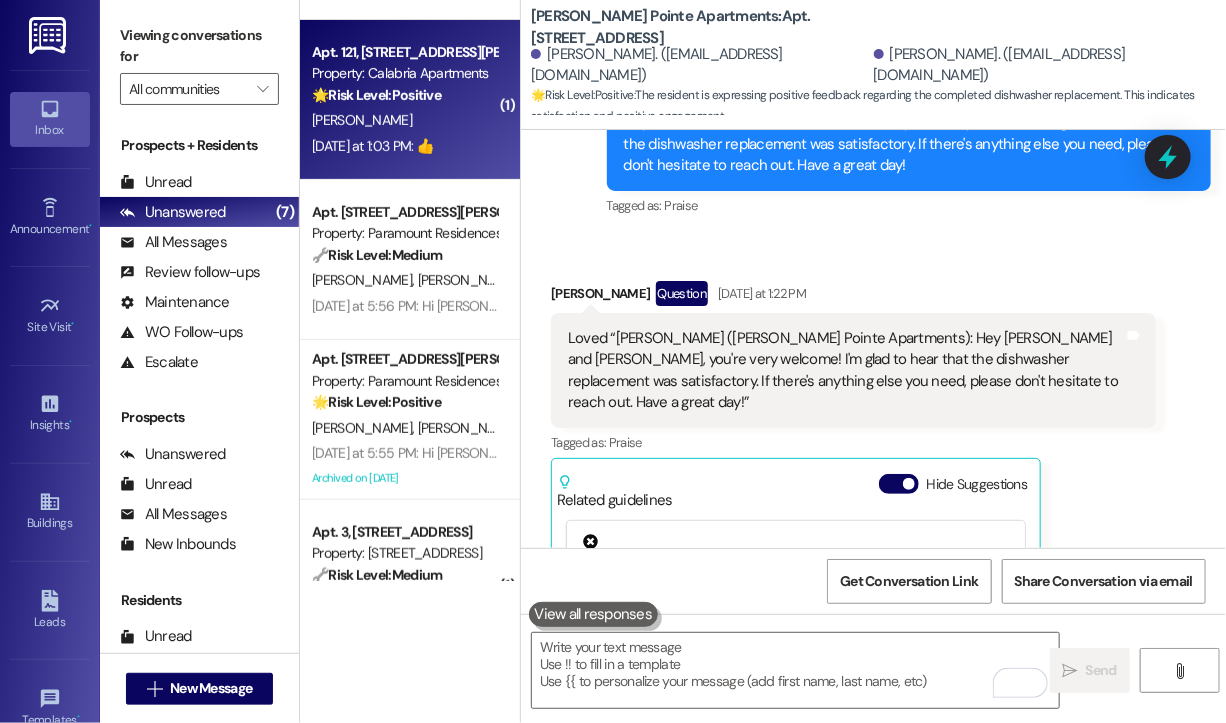 click on "Yesterday at 1:03 PM: 👍  Yesterday at 1:03 PM: 👍" at bounding box center [372, 146] 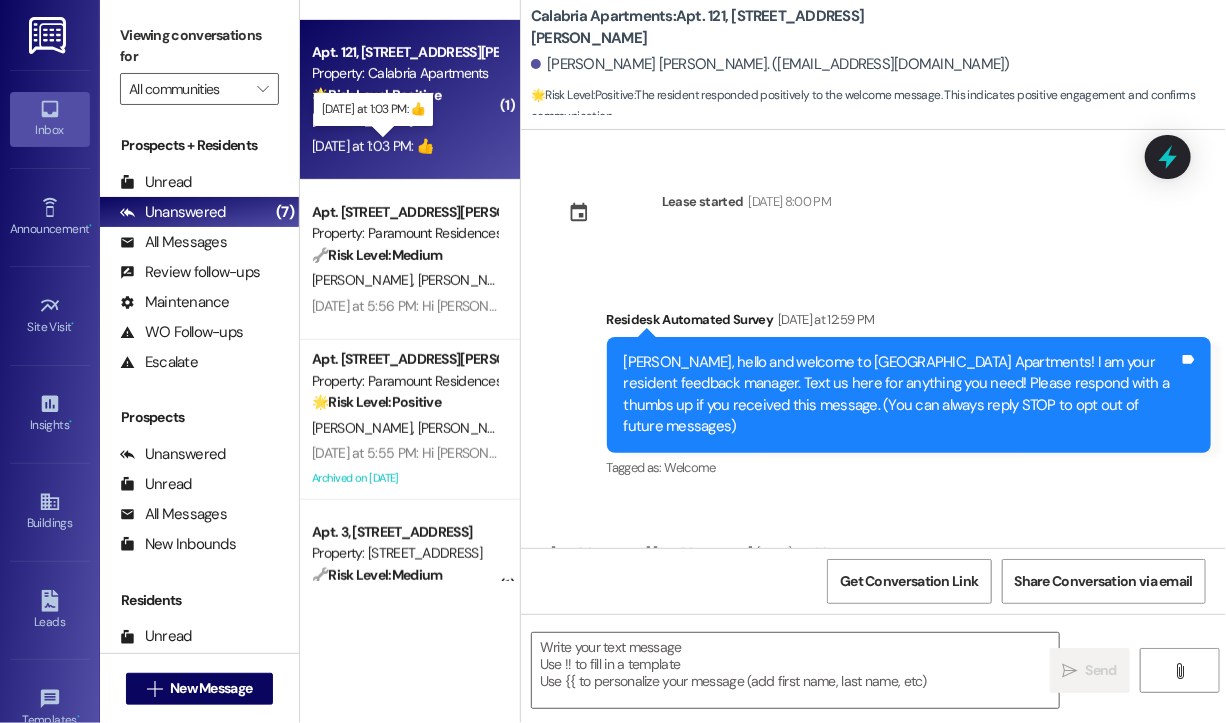 scroll, scrollTop: 96, scrollLeft: 0, axis: vertical 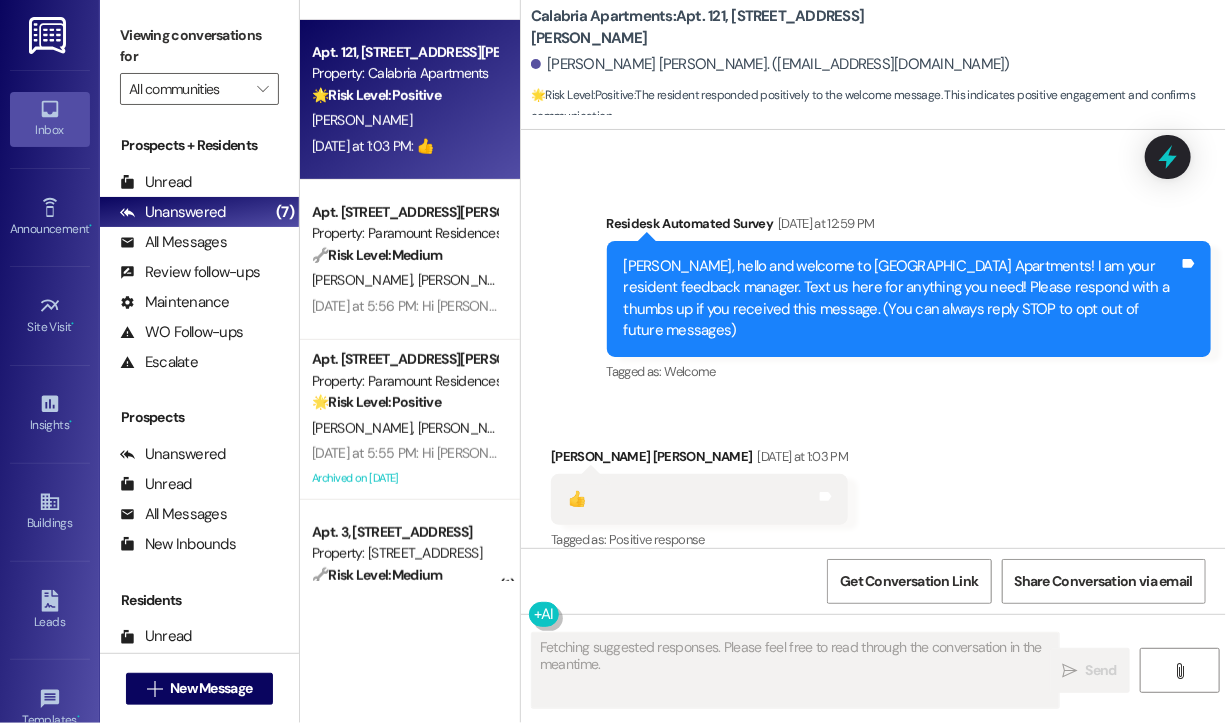 click on "Survey, sent via SMS Residesk Automated Survey Yesterday at 12:59 PM Erwin Symon, hello and welcome to Calabria Apartments! I am your resident feedback manager. Text us here for anything you need! Please respond with a thumbs up if you received this message. (You can always reply STOP to opt out of future messages) Tags and notes Tagged as:   Welcome Click to highlight conversations about Welcome" at bounding box center (909, 299) 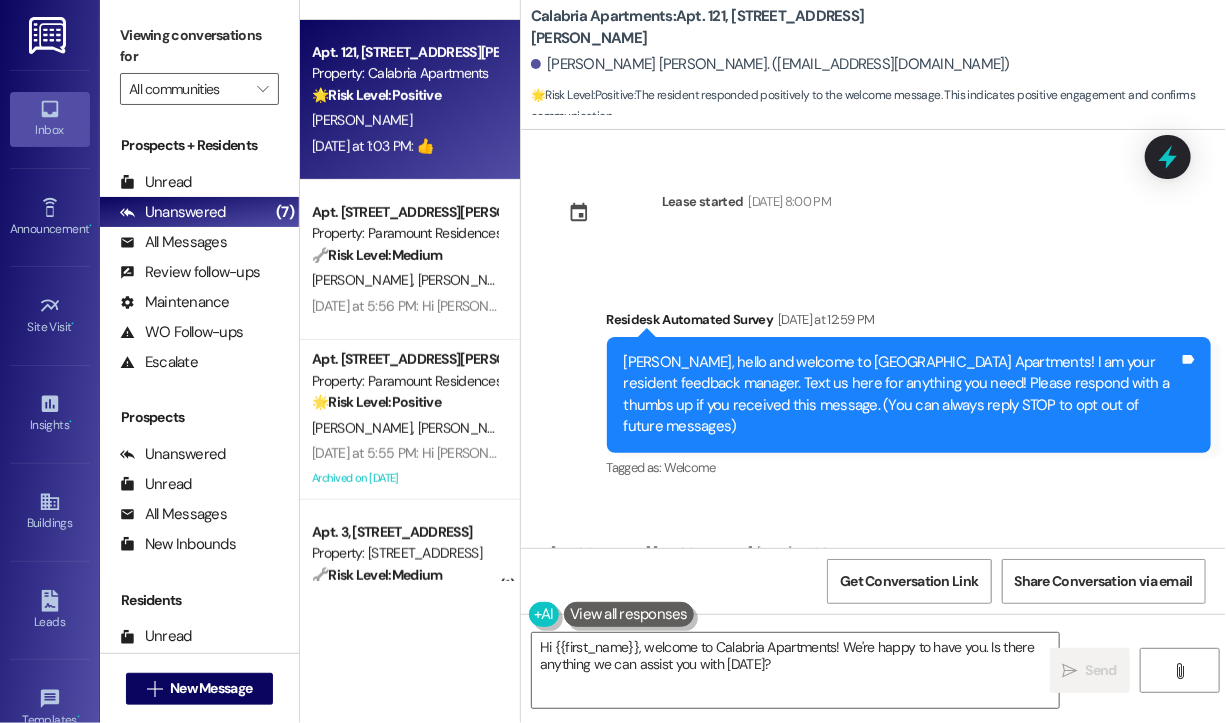 scroll, scrollTop: 96, scrollLeft: 0, axis: vertical 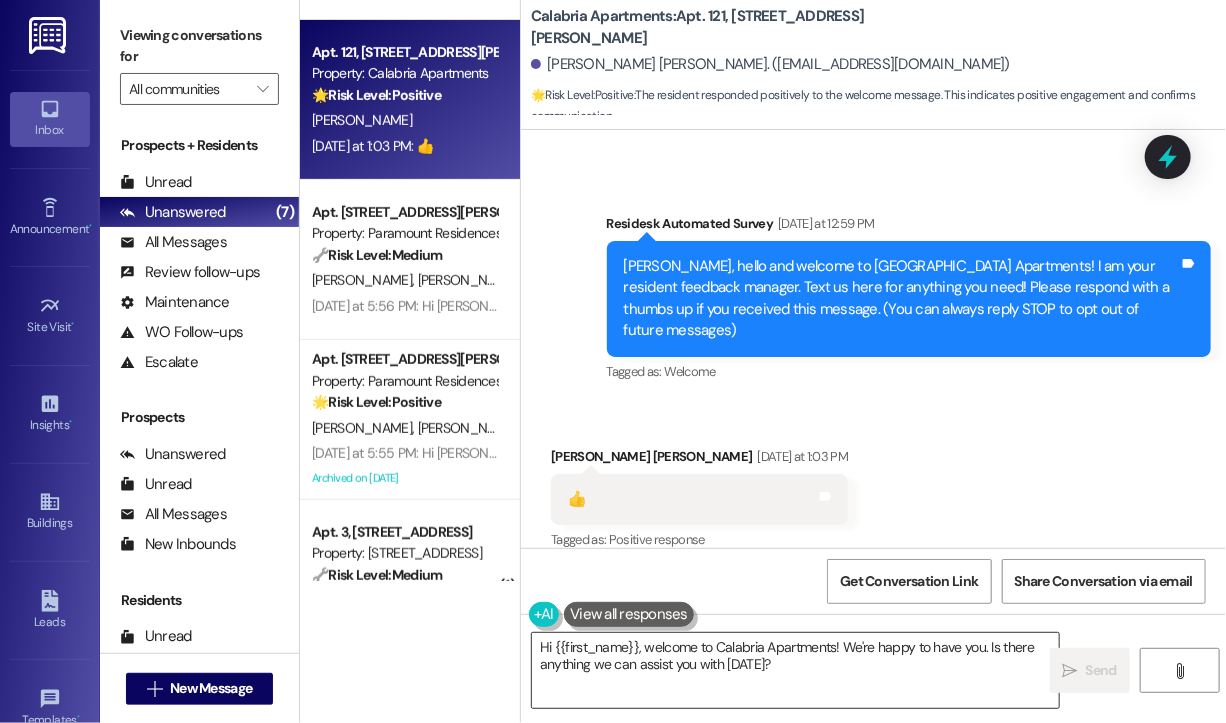 click on "Hi {{first_name}}, welcome to Calabria Apartments! We're happy to have you. Is there anything we can assist you with today?" at bounding box center [795, 670] 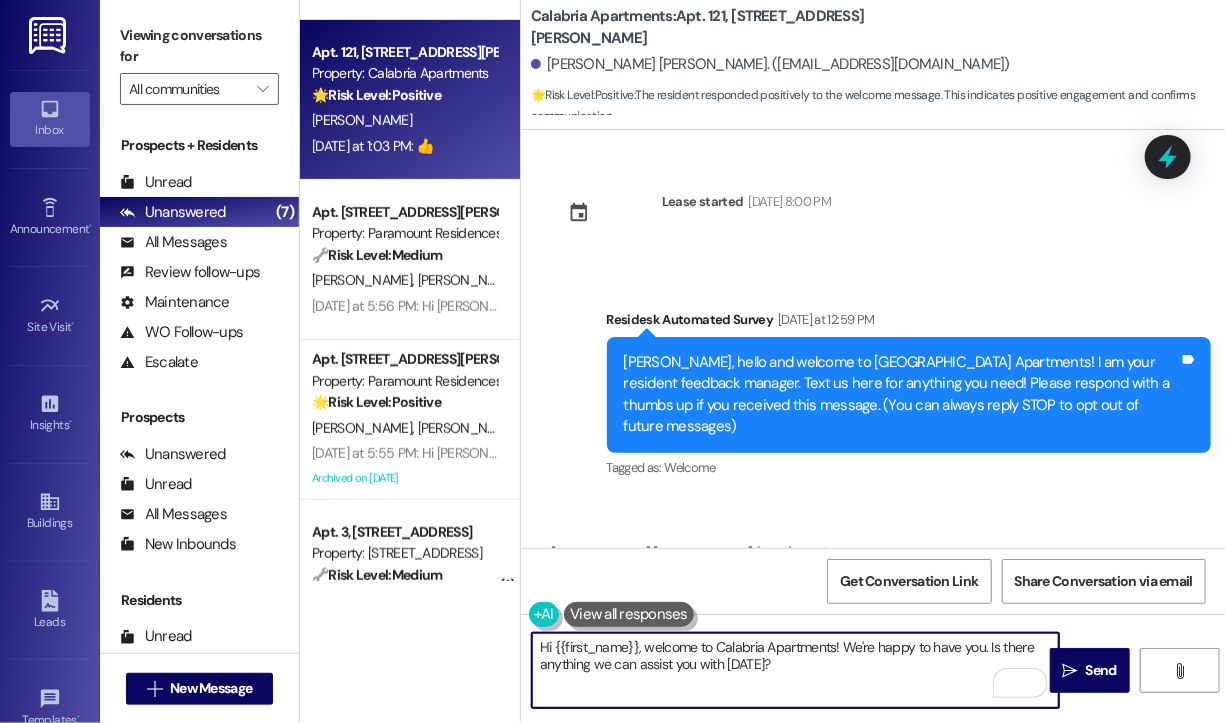 scroll, scrollTop: 96, scrollLeft: 0, axis: vertical 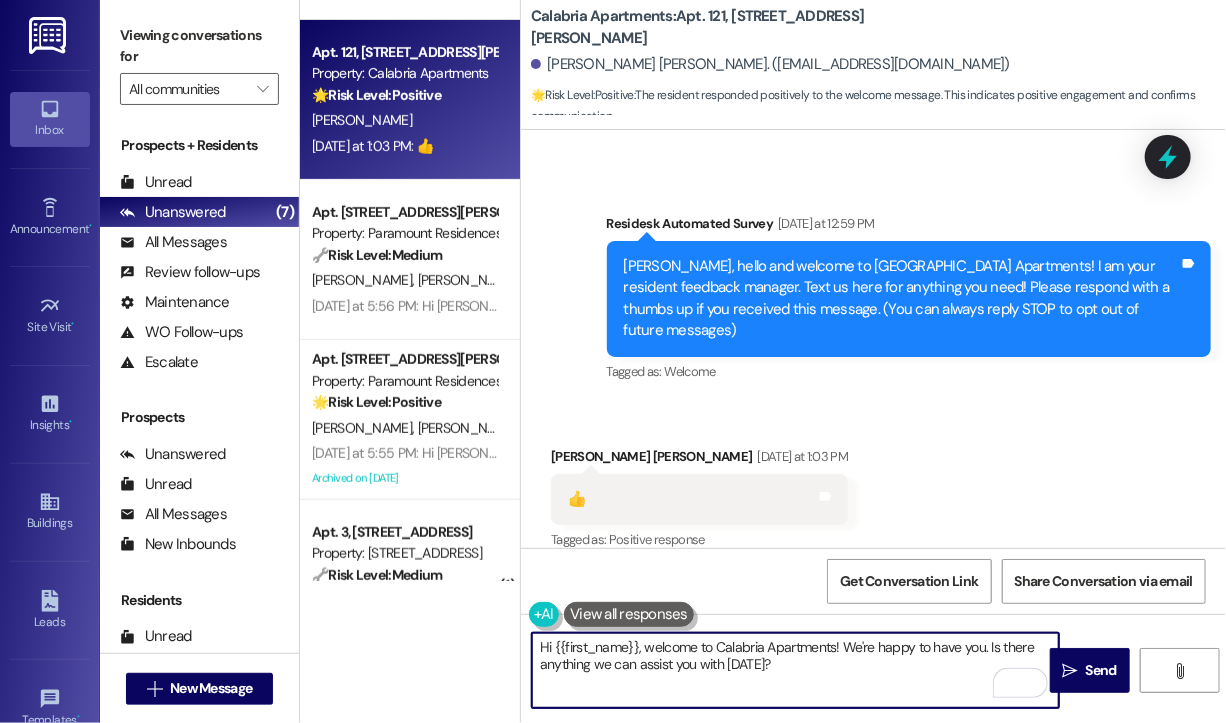 click on "Hi {{first_name}}, welcome to Calabria Apartments! We're happy to have you. Is there anything we can assist you with today?" at bounding box center [795, 670] 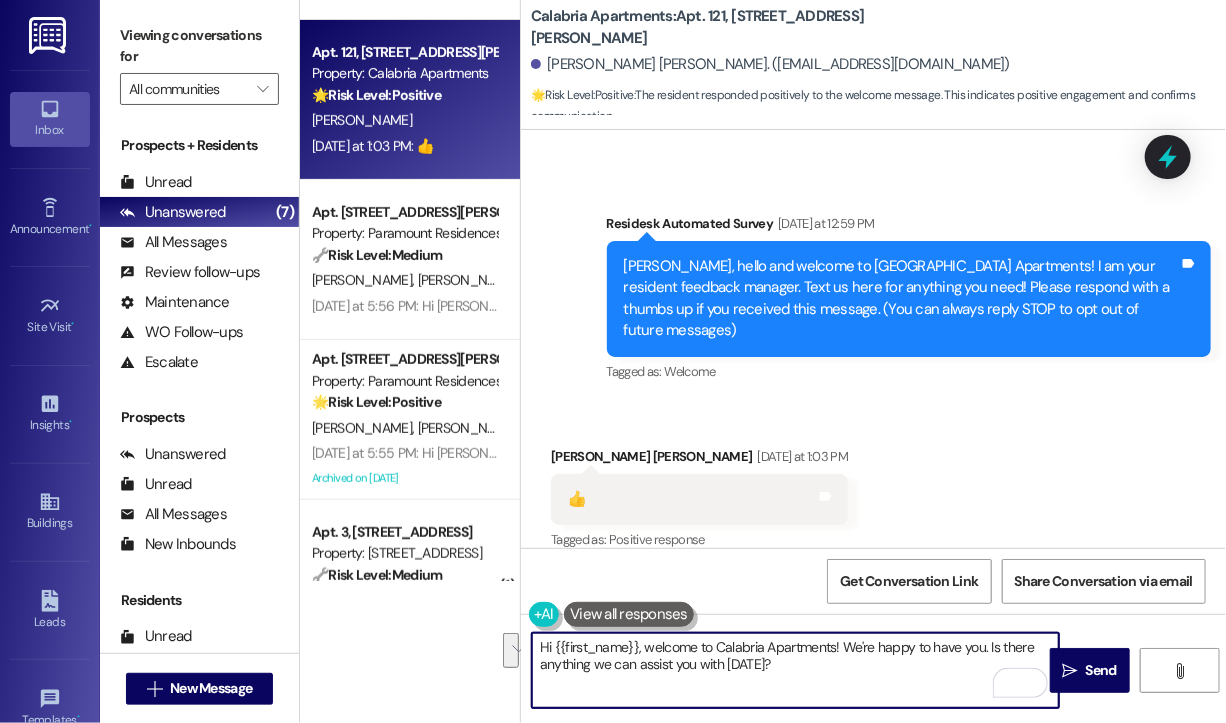 drag, startPoint x: 903, startPoint y: 672, endPoint x: 985, endPoint y: 645, distance: 86.33076 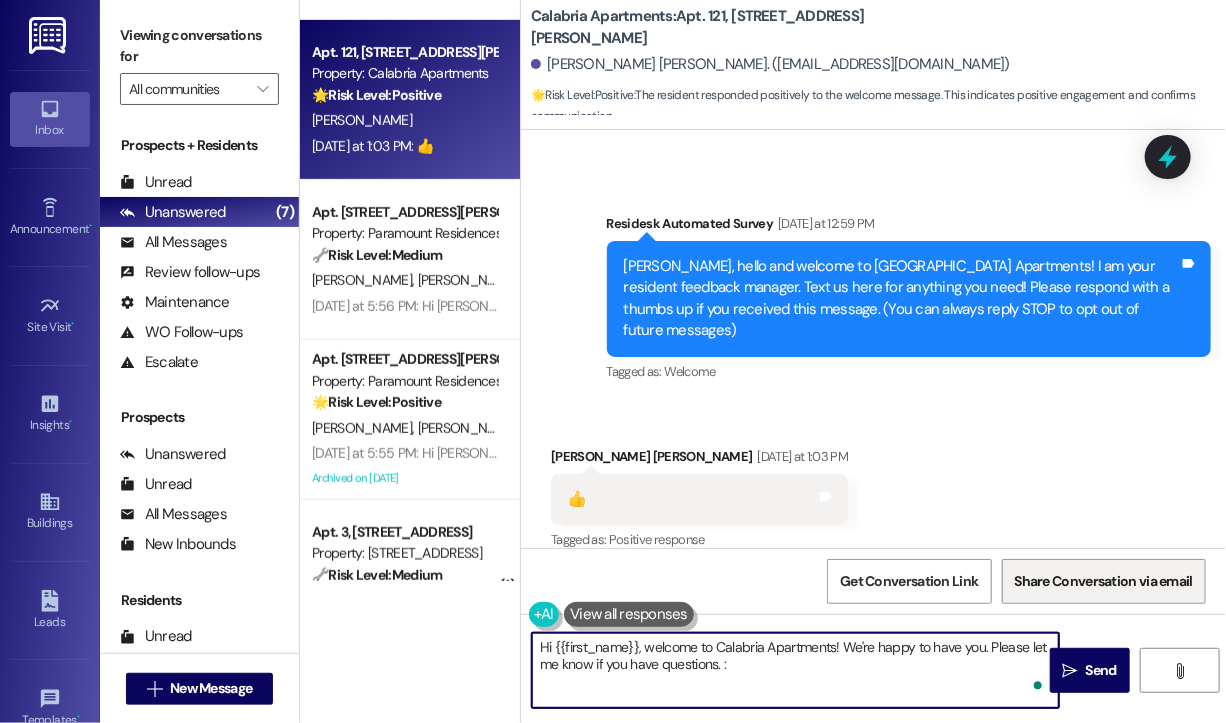 type on "Hi {{first_name}}, welcome to Calabria Apartments! We're happy to have you. Please let me know if you have questions. :)" 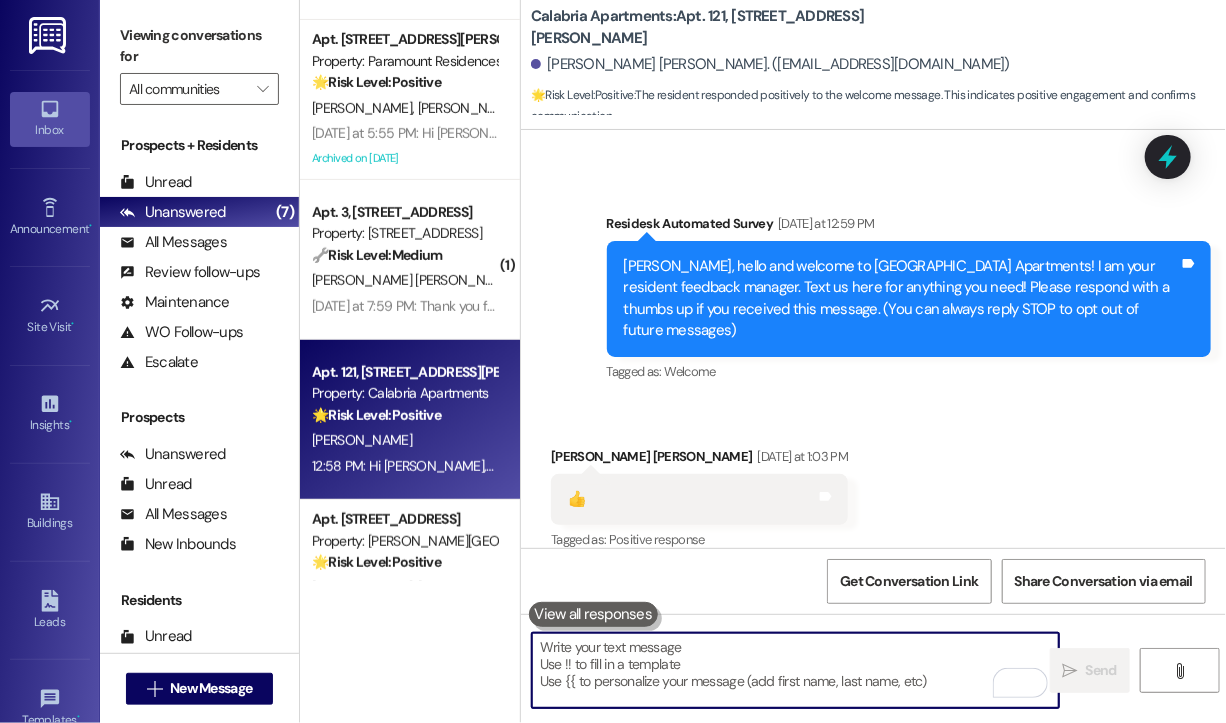 scroll, scrollTop: 257, scrollLeft: 0, axis: vertical 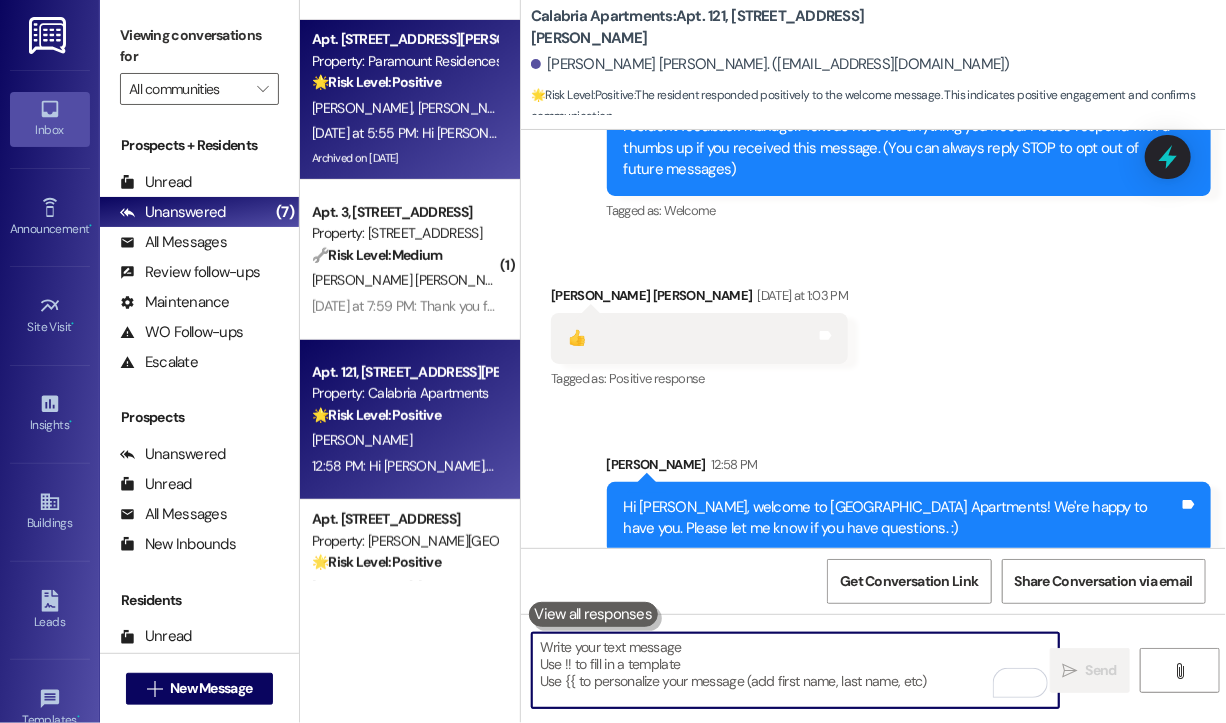type 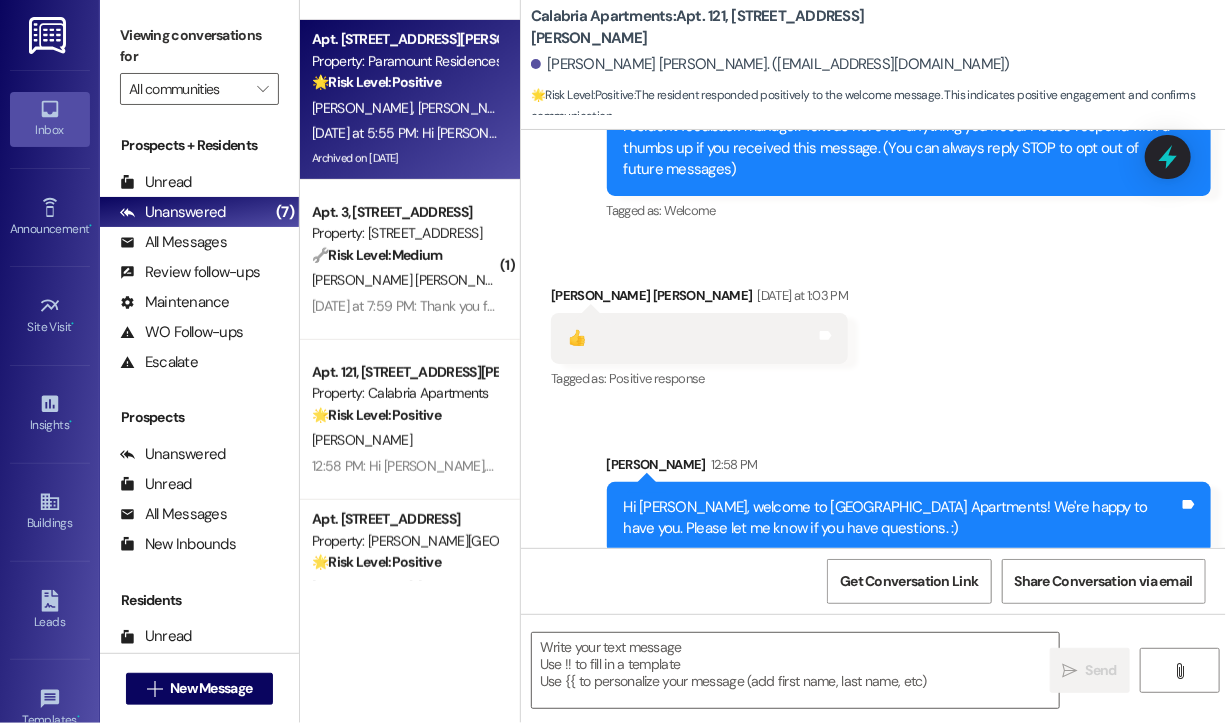 type on "Fetching suggested responses. Please feel free to read through the conversation in the meantime." 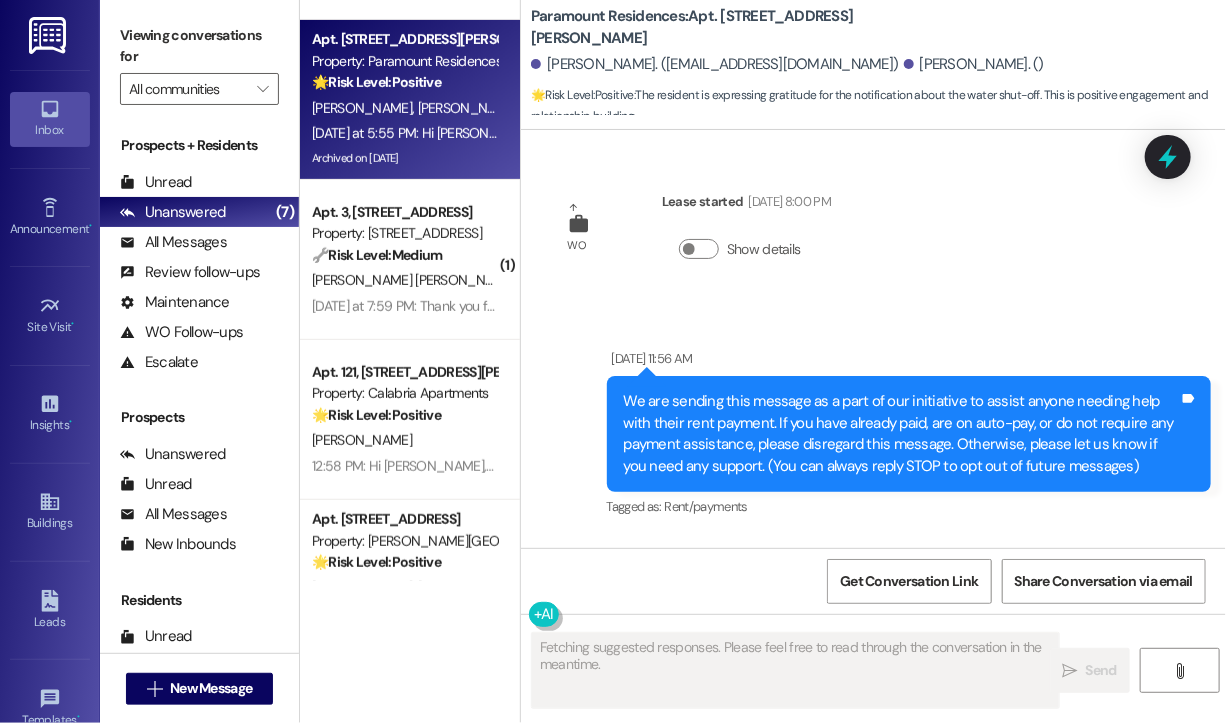 scroll, scrollTop: 34196, scrollLeft: 0, axis: vertical 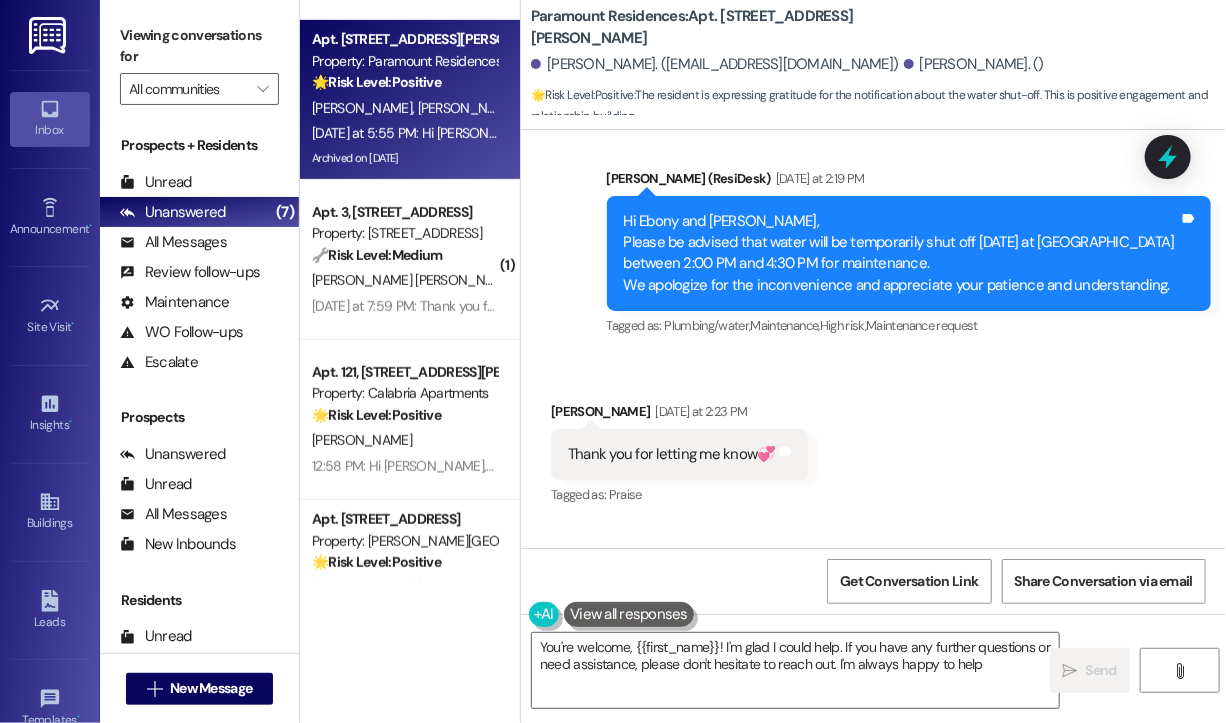 type on "You're welcome, {{first_name}}! I'm glad I could help. If you have any further questions or need assistance, please don't hesitate to reach out. I'm always happy to help!" 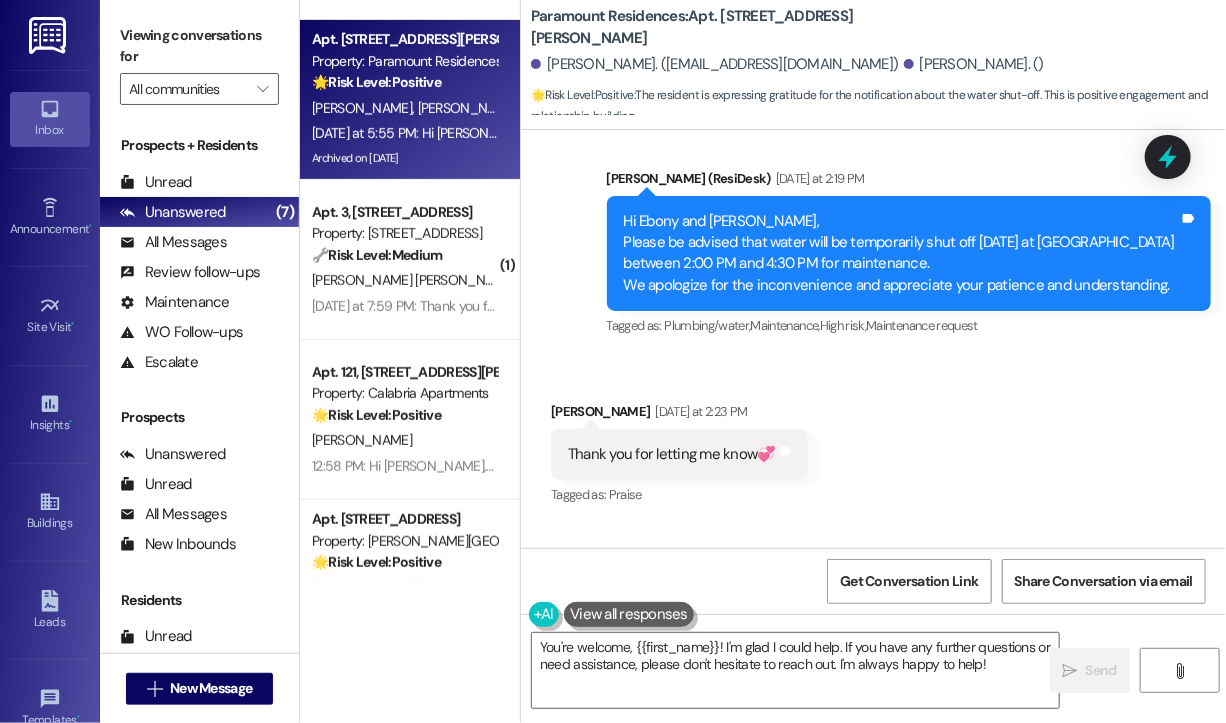 click on "Received via SMS Ebony Lynk Yesterday at 2:23 PM Thank you for letting me know💞 Tags and notes Tagged as:   Praise Click to highlight conversations about Praise" at bounding box center (873, 440) 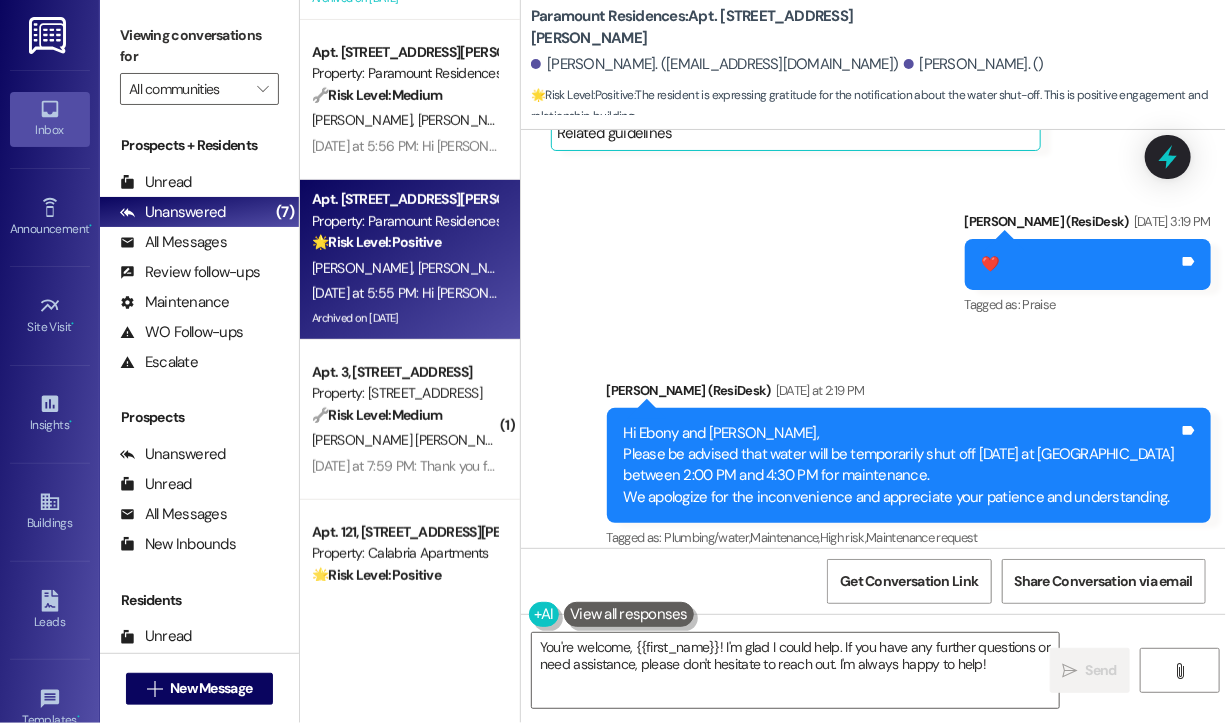 scroll, scrollTop: 33896, scrollLeft: 0, axis: vertical 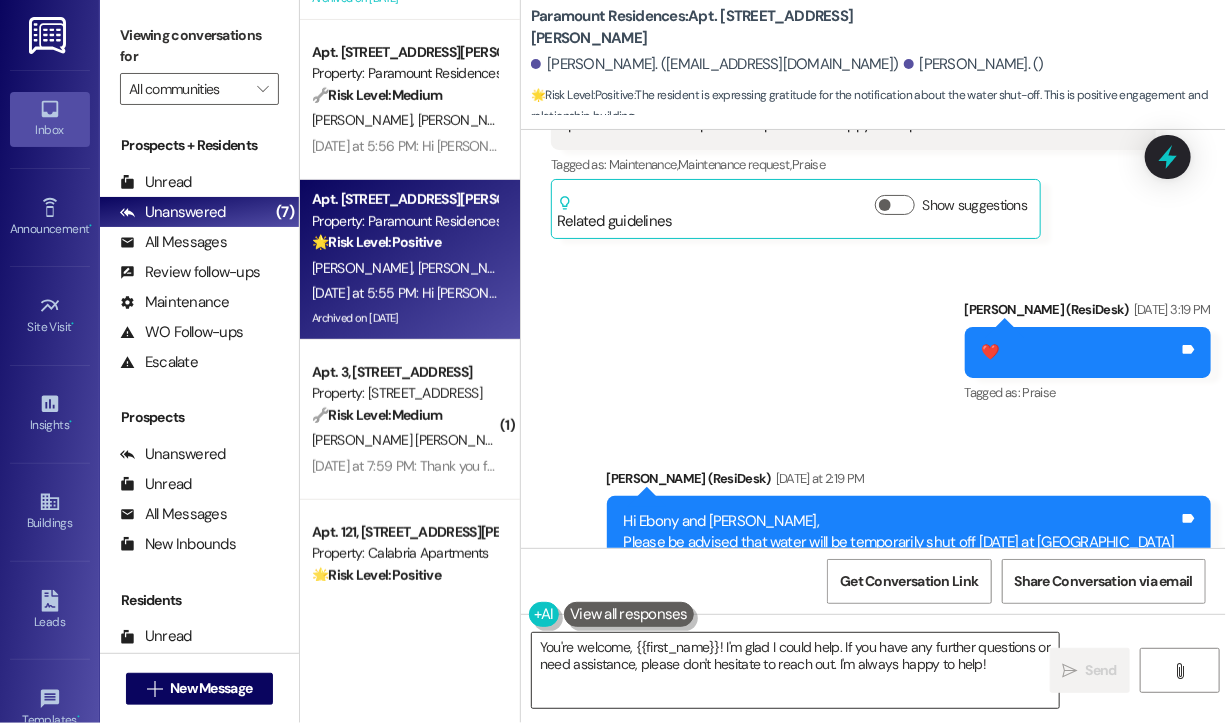 click on "You're welcome, {{first_name}}! I'm glad I could help. If you have any further questions or need assistance, please don't hesitate to reach out. I'm always happy to help!" at bounding box center [795, 670] 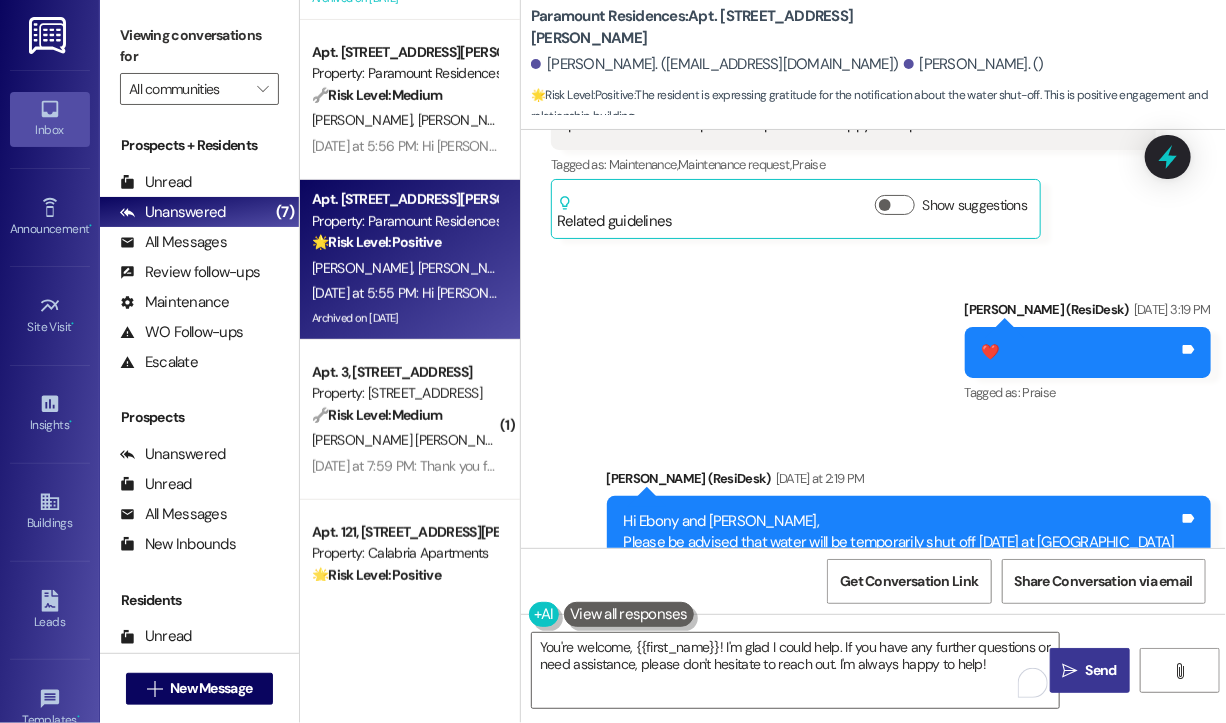 click on "Send" at bounding box center [1101, 670] 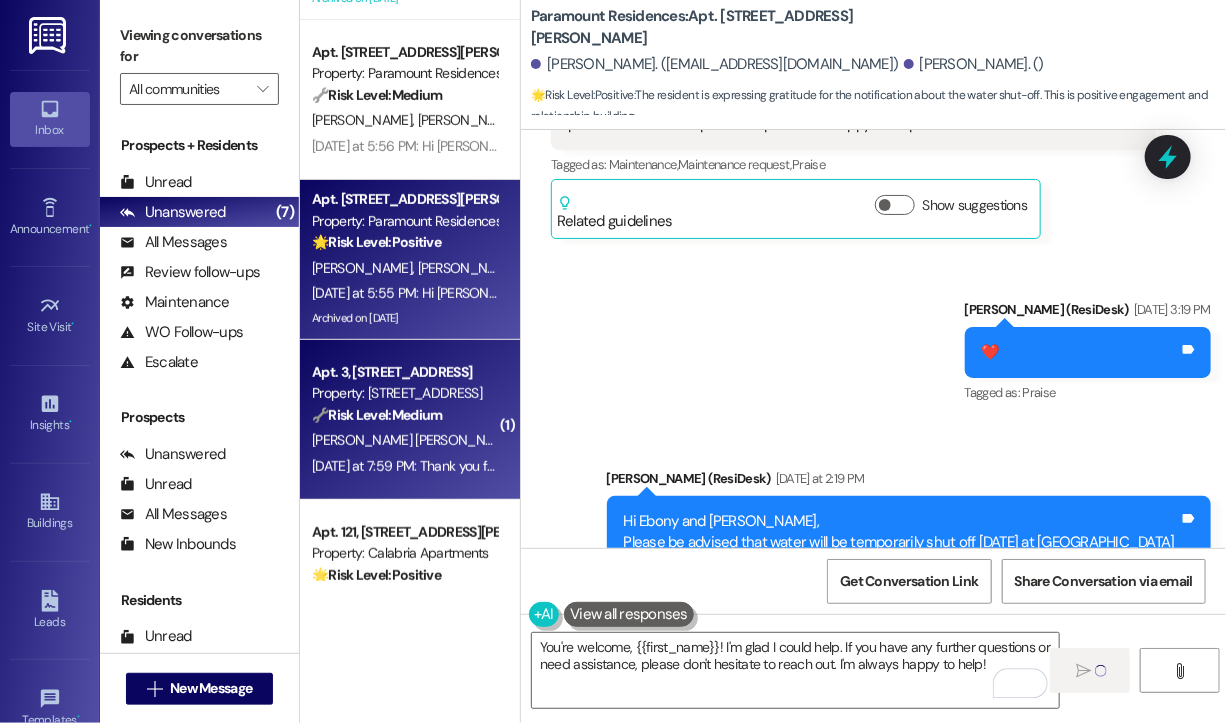 click on "🔧  Risk Level:  Medium" at bounding box center (377, 415) 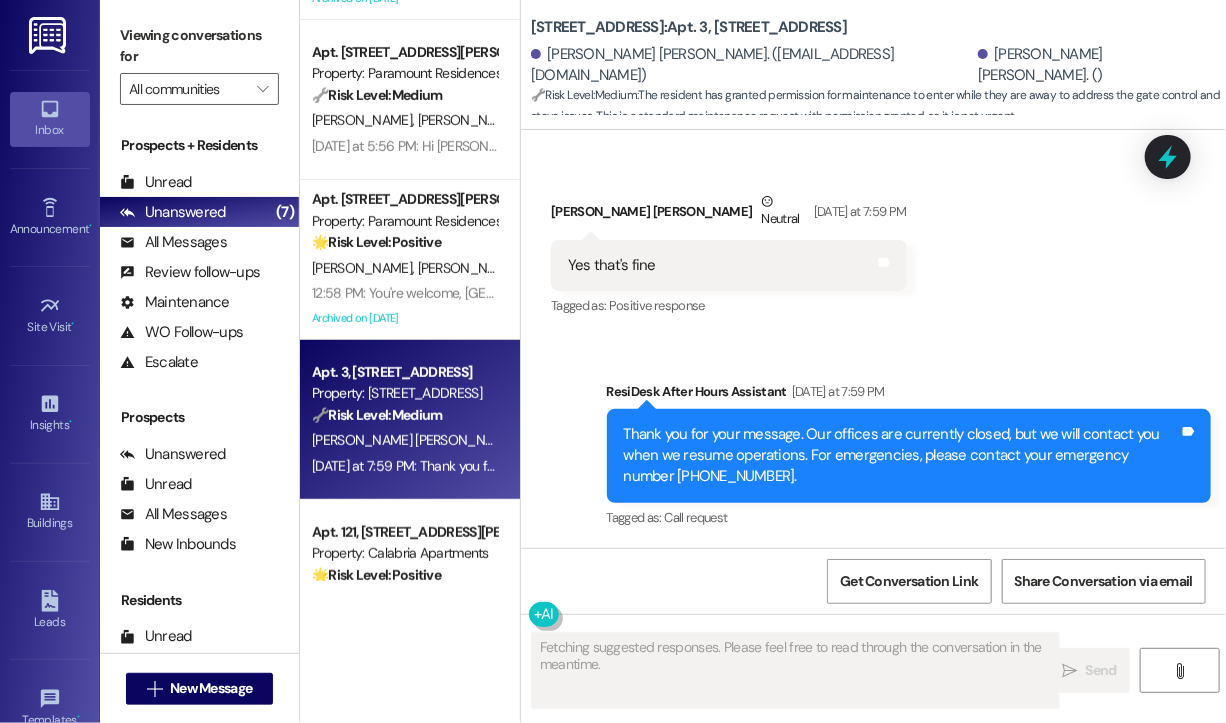 scroll, scrollTop: 5837, scrollLeft: 0, axis: vertical 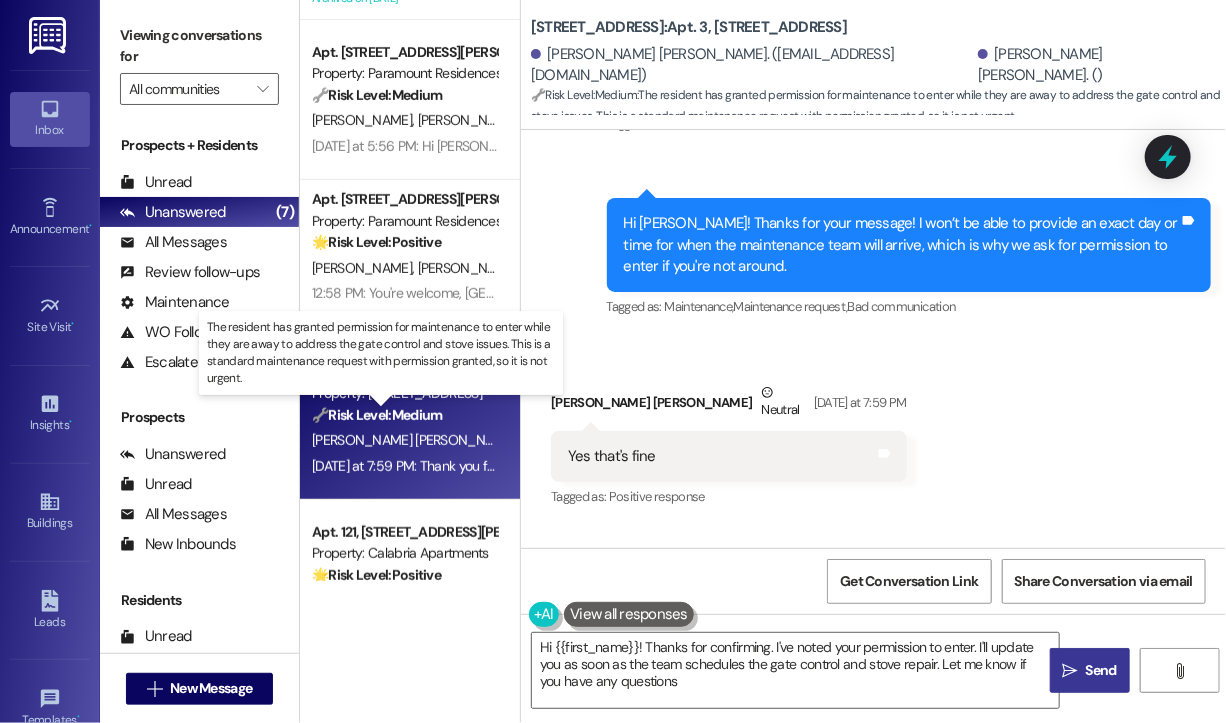 type on "Hi {{first_name}}! Thanks for confirming. I've noted your permission to enter. I'll update you as soon as the team schedules the gate control and stove repair. Let me know if you have any questions!" 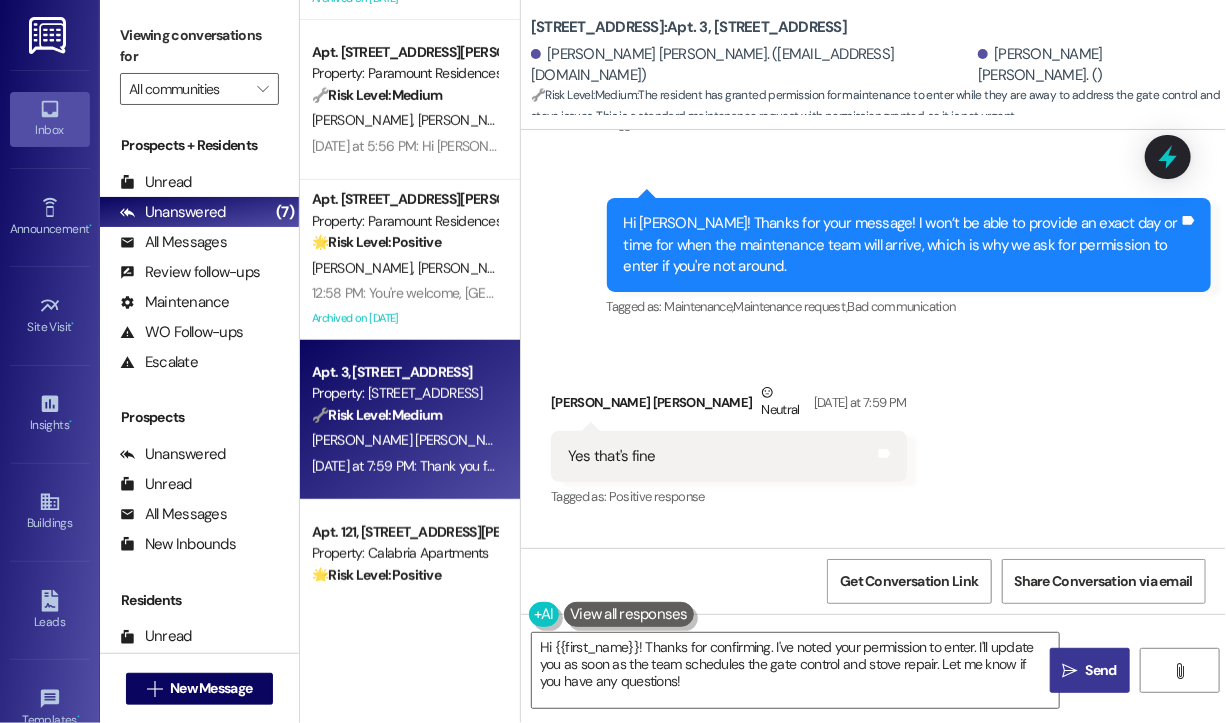 click on "Sent via SMS 7:56 PM Sarah   (ResiDesk) Yesterday at 7:56 PM Hi Nicolas! Thanks for your message! I won’t be able to provide an exact day or time for when the maintenance team will arrive, which is why we ask for permission to enter if you're not around. Tags and notes Tagged as:   Maintenance ,  Click to highlight conversations about Maintenance Maintenance request ,  Click to highlight conversations about Maintenance request Bad communication Click to highlight conversations about Bad communication" at bounding box center [909, 260] 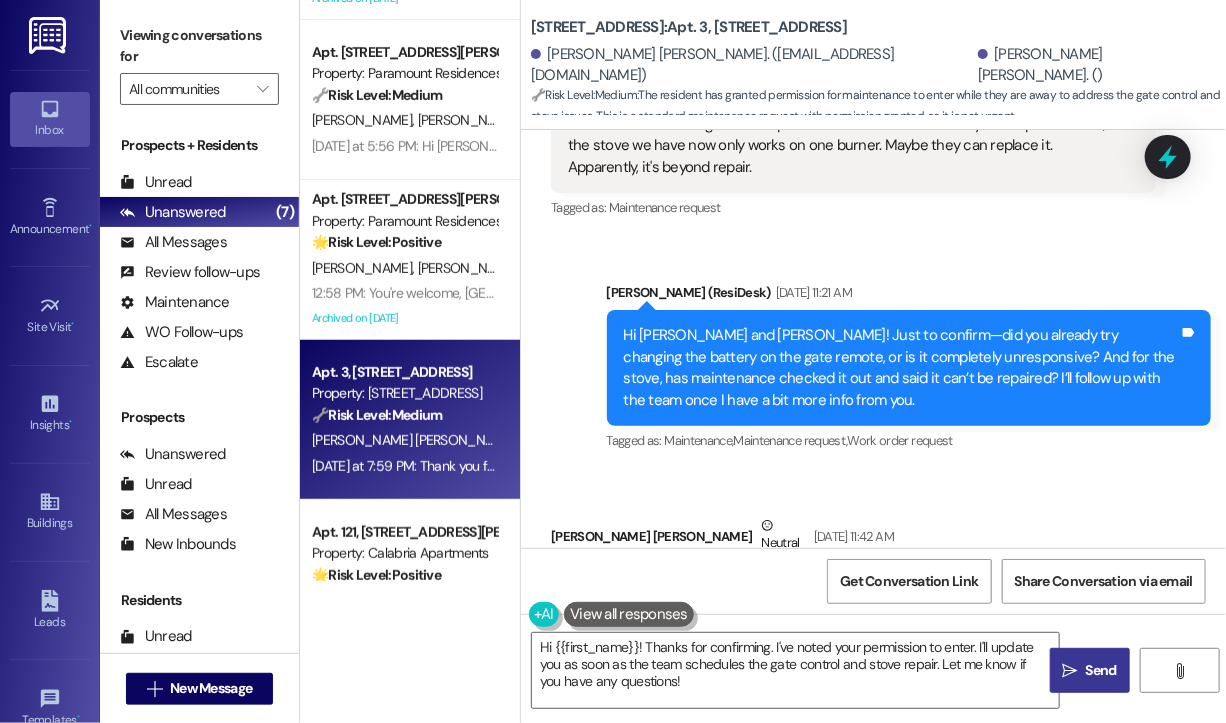 scroll, scrollTop: 4450, scrollLeft: 0, axis: vertical 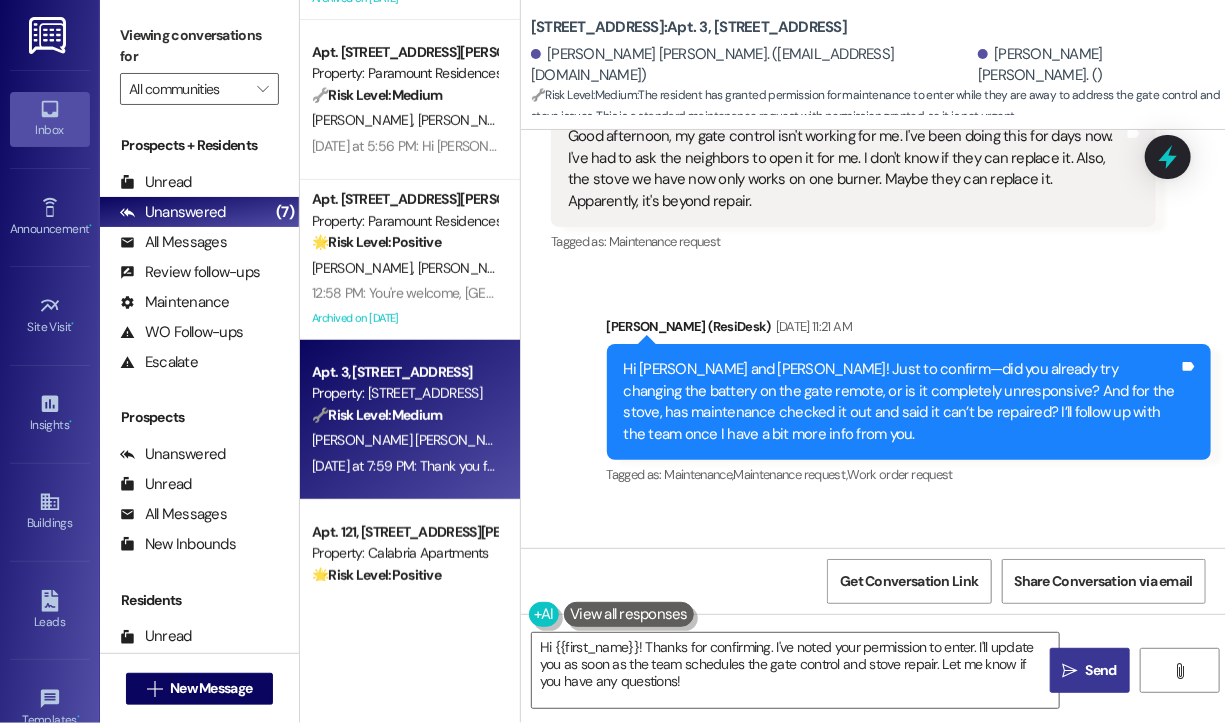 click on "Sent via SMS Sarah   (ResiDesk) Jul 09, 2025 at 11:21 AM Hi Nicolas Fidencio and Heidy Natividad! Just to confirm—did you already try changing the battery on the gate remote, or is it completely unresponsive? And for the stove, has maintenance checked it out and said it can’t be repaired? I’ll follow up with the team once I have a bit more info from you. Tags and notes Tagged as:   Maintenance ,  Click to highlight conversations about Maintenance Maintenance request ,  Click to highlight conversations about Maintenance request Work order request Click to highlight conversations about Work order request" at bounding box center [873, 387] 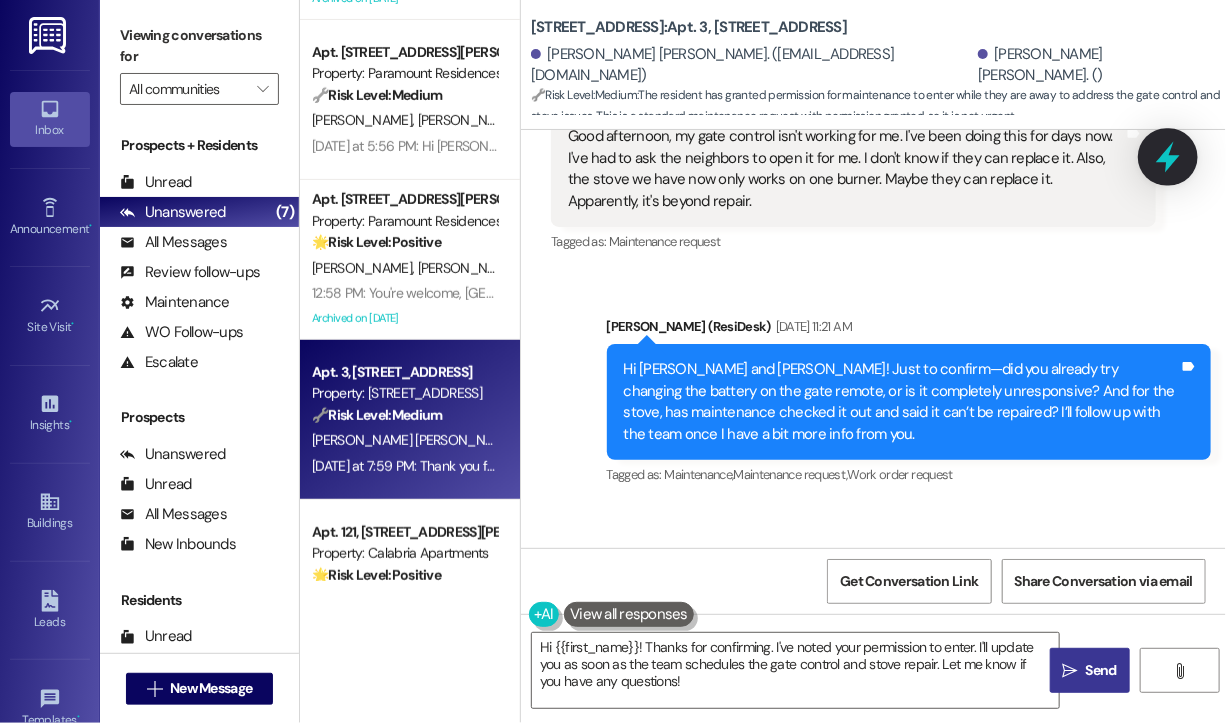 click 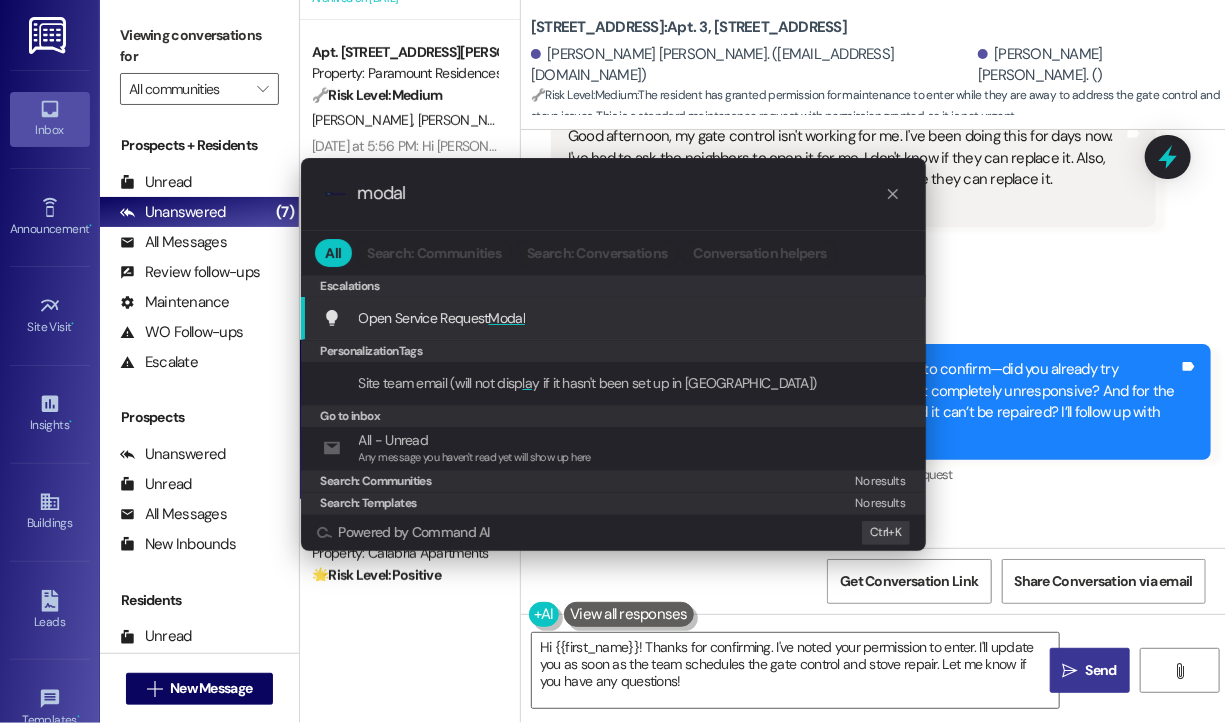 type on "modal" 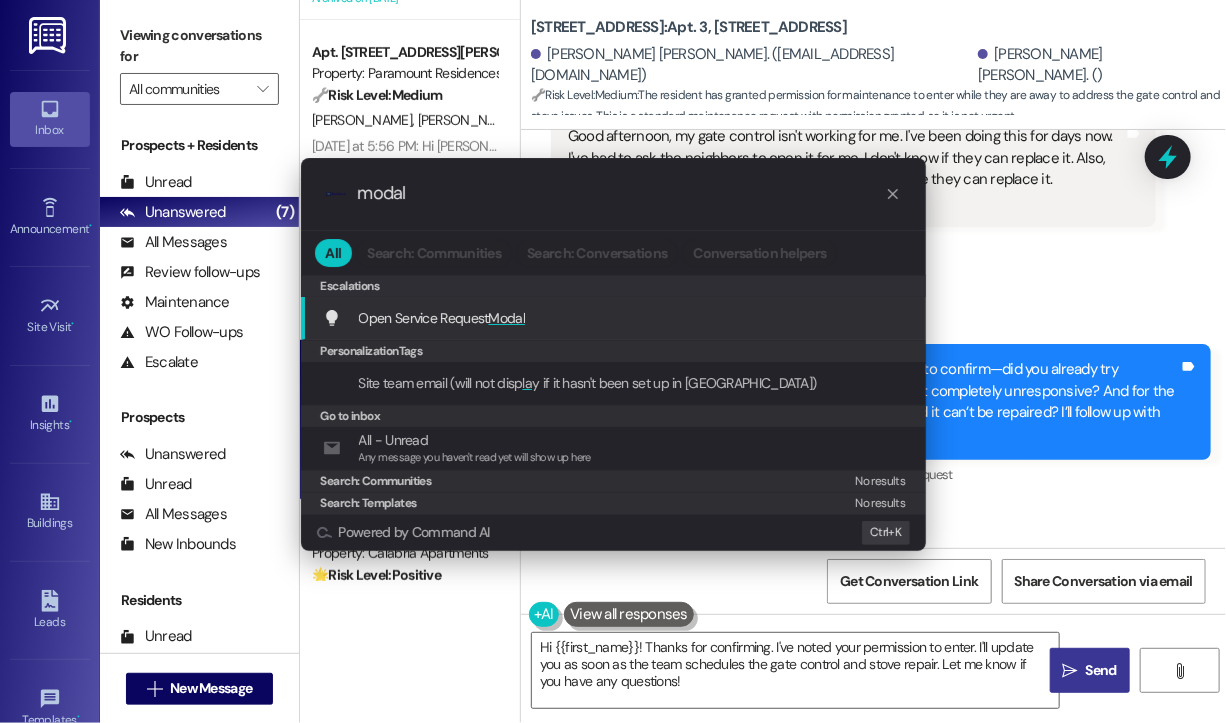 click on "Open Service Request  Modal" at bounding box center [442, 318] 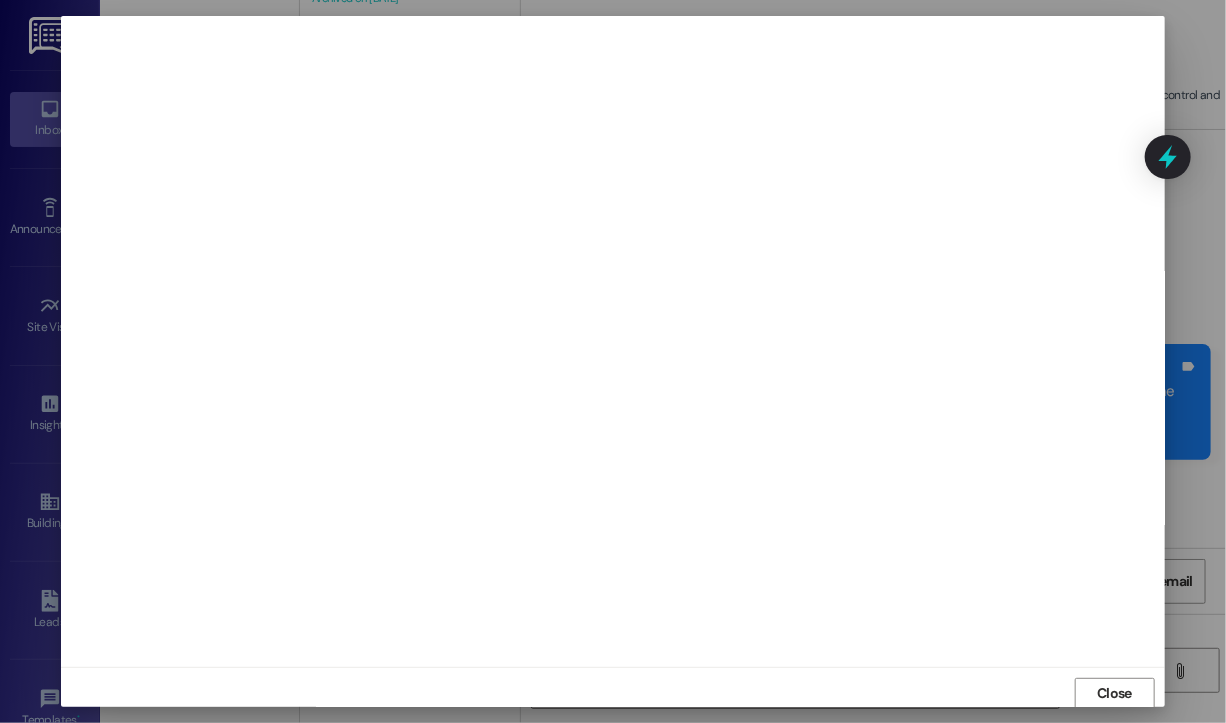 scroll, scrollTop: 2, scrollLeft: 0, axis: vertical 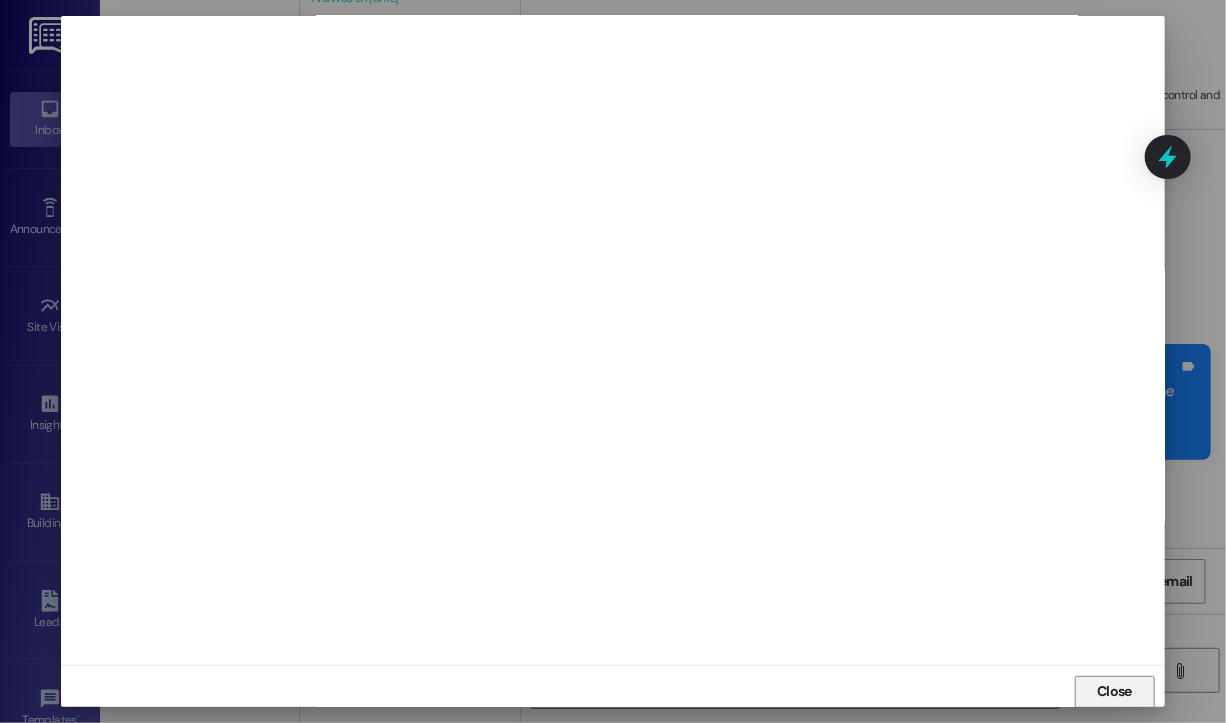 click on "Close" at bounding box center (1114, 691) 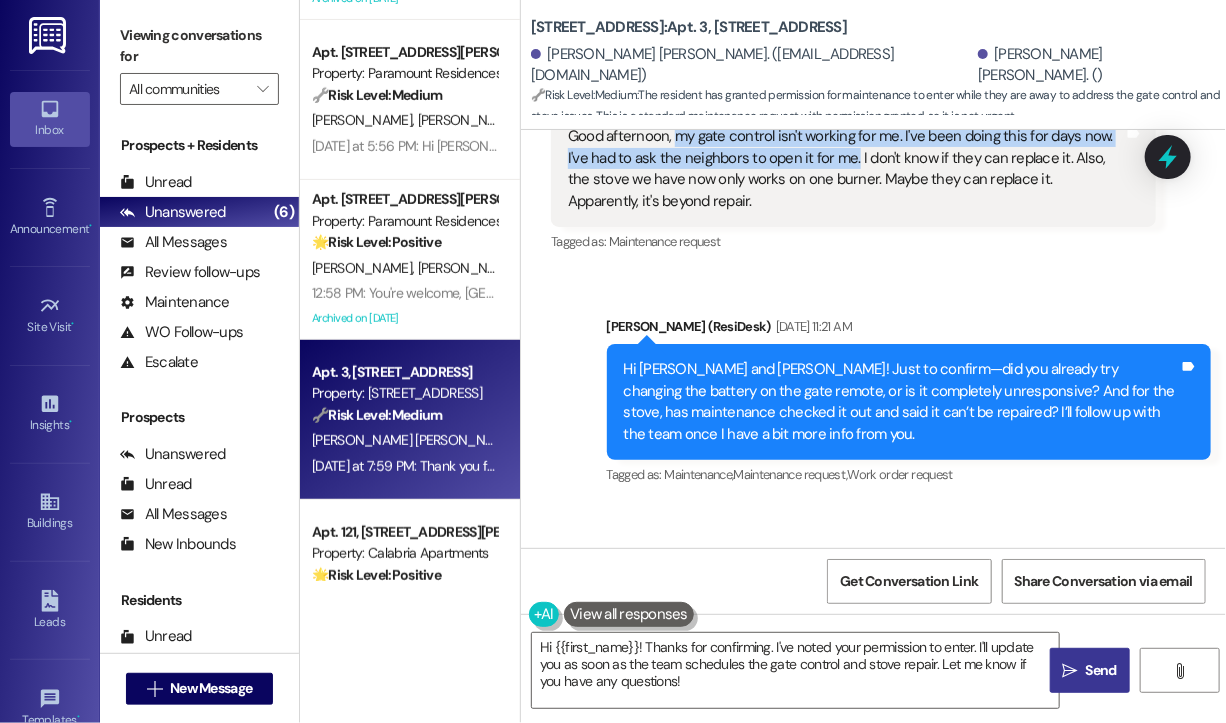 drag, startPoint x: 853, startPoint y: 180, endPoint x: 674, endPoint y: 162, distance: 179.90276 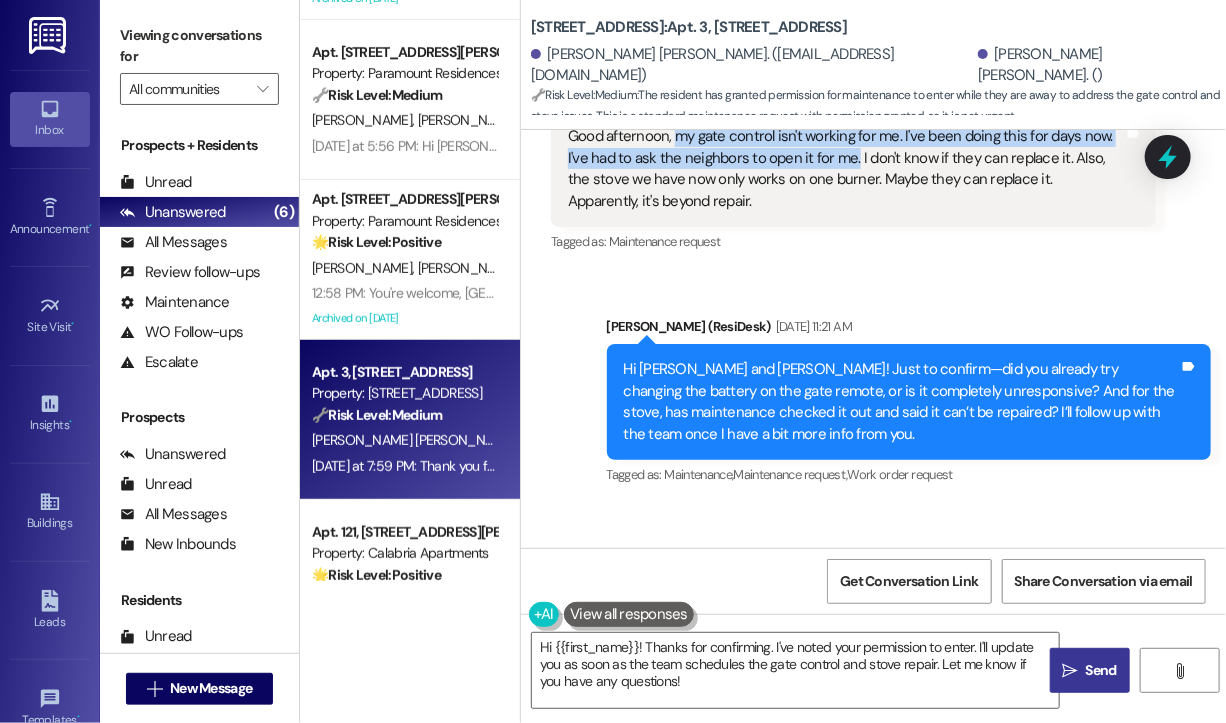 copy on "my gate control isn't working for me. I've been doing this for days now. I've had to ask the neighbors to open it for me." 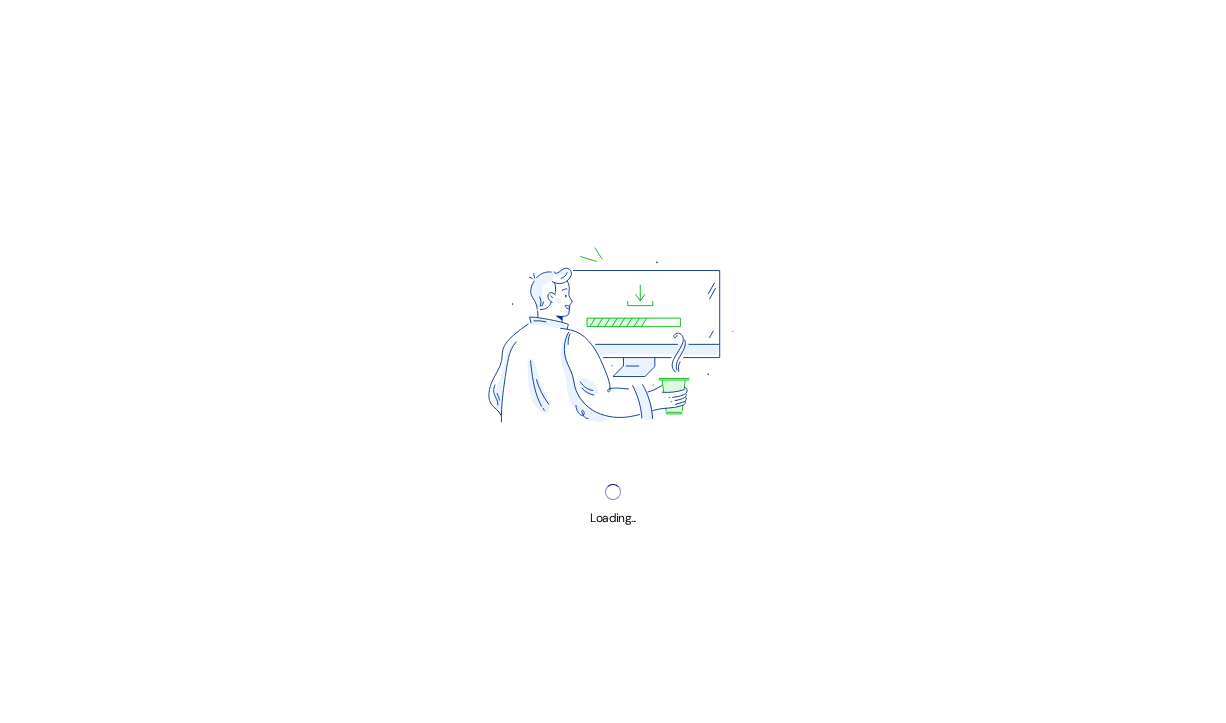 scroll, scrollTop: 0, scrollLeft: 0, axis: both 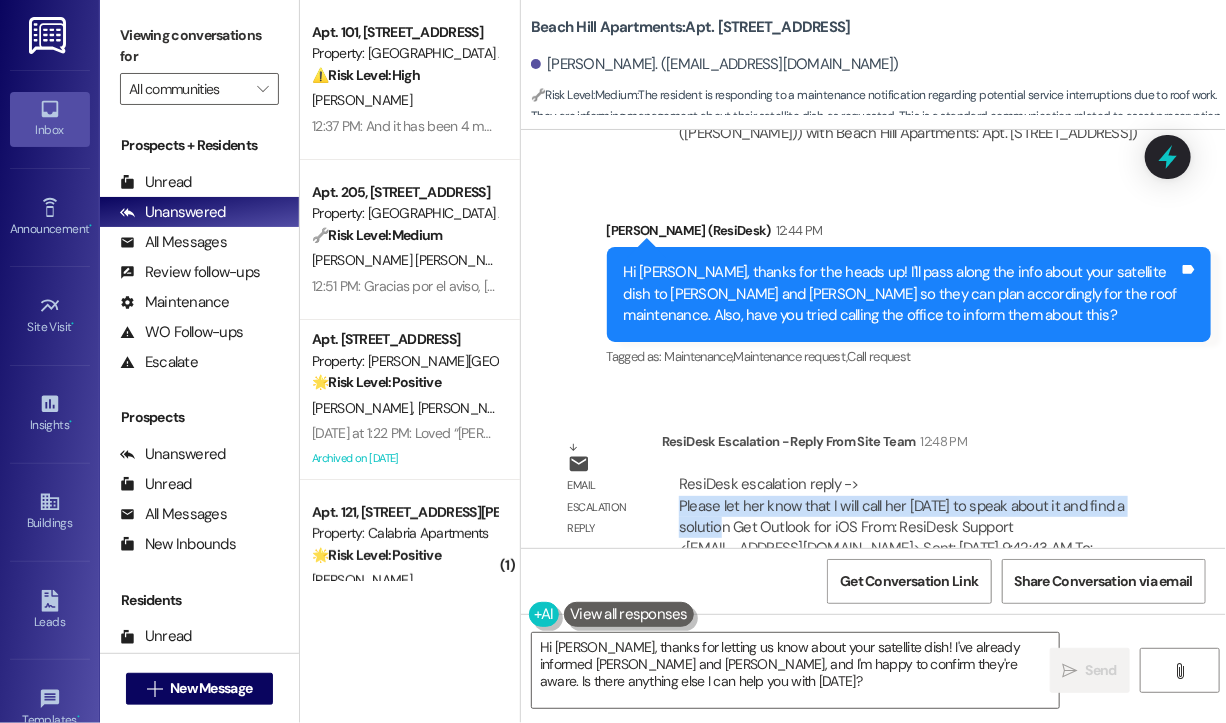 drag, startPoint x: 729, startPoint y: 465, endPoint x: 680, endPoint y: 442, distance: 54.129475 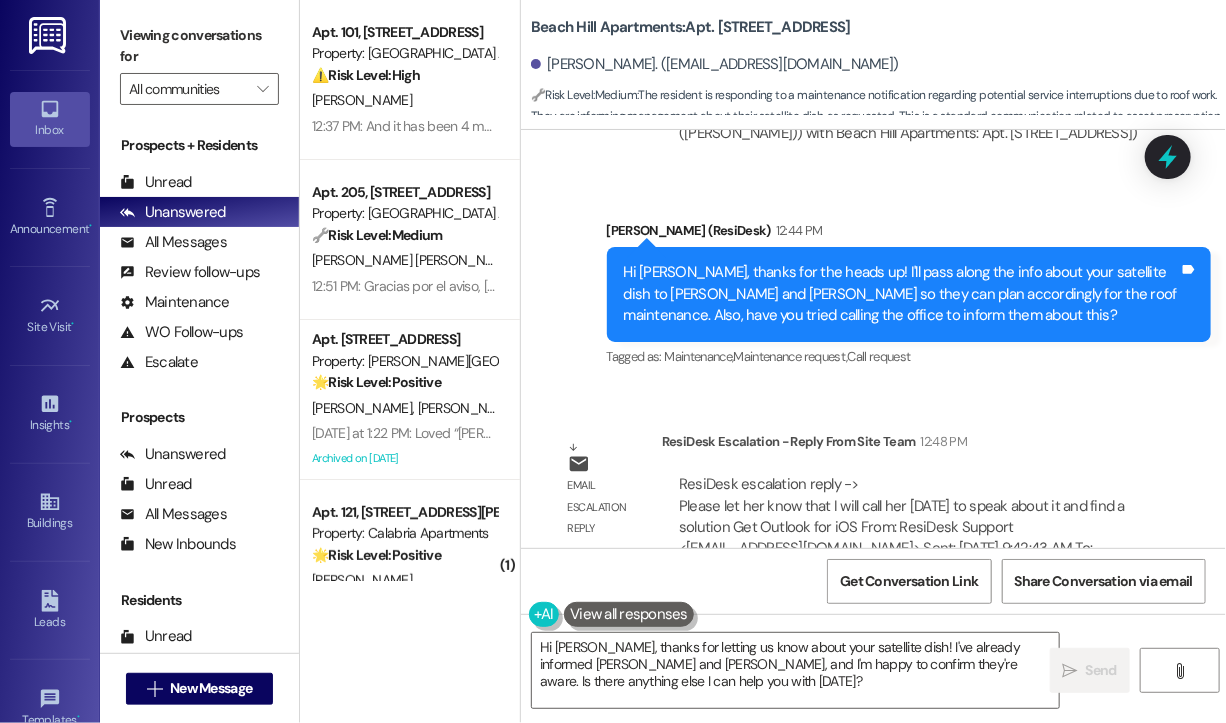click on "Sent via SMS Sarah   (ResiDesk) 12:44 PM Hi Charlotte, thanks for the heads up! I'll pass along the info about your satellite dish to Hugo and Jonathan so they can plan accordingly for the roof maintenance. Also, have you tried calling the office to inform them about this? Tags and notes Tagged as:   Maintenance ,  Click to highlight conversations about Maintenance Maintenance request ,  Click to highlight conversations about Maintenance request Call request Click to highlight conversations about Call request" at bounding box center [909, 296] 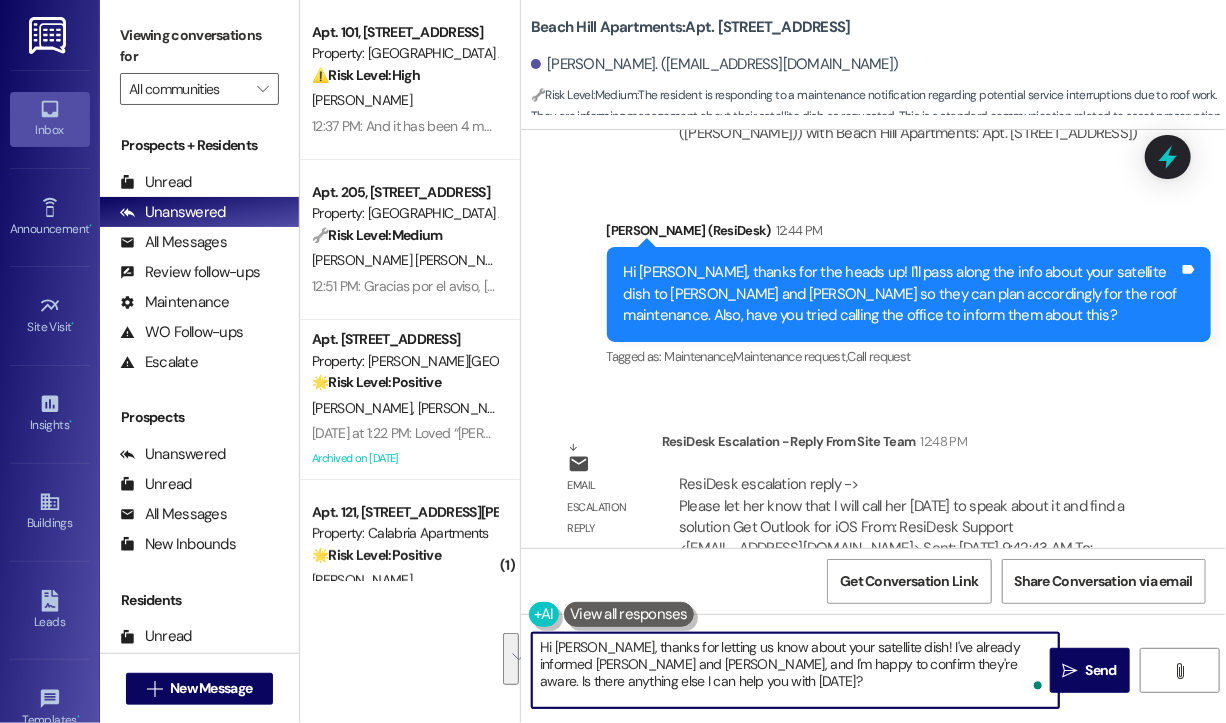 drag, startPoint x: 737, startPoint y: 686, endPoint x: 612, endPoint y: 648, distance: 130.64838 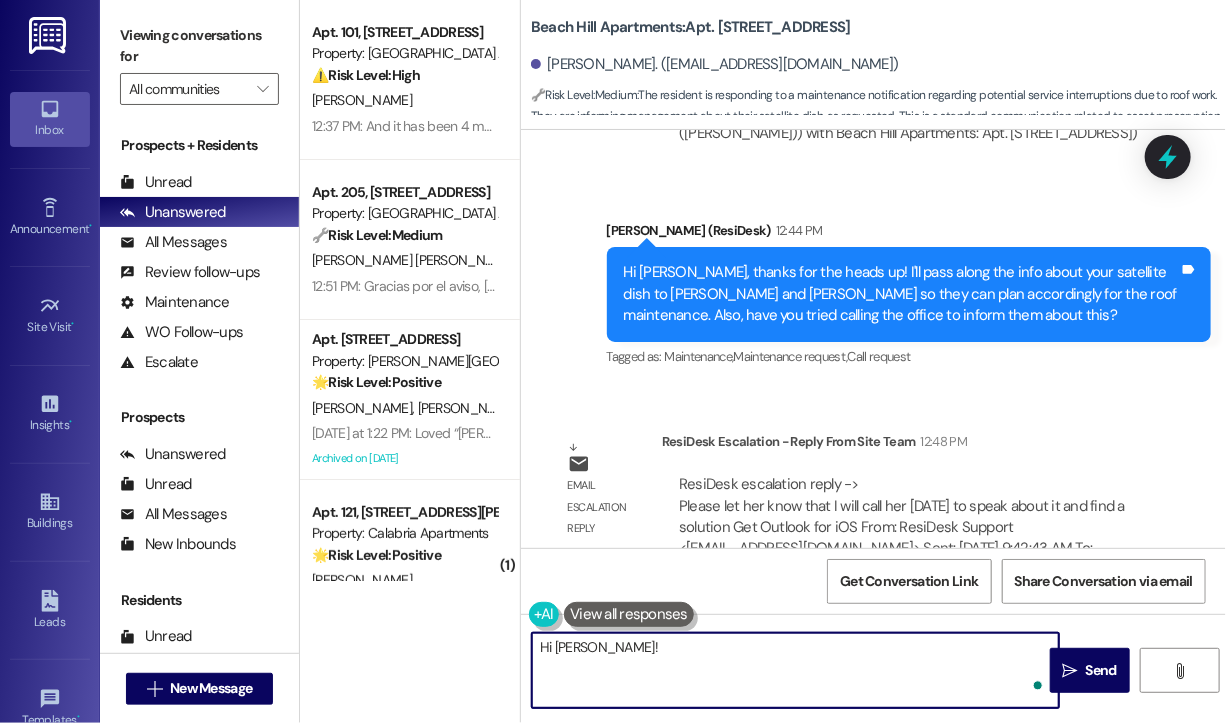 paste on "The site team shared that they will be giving you a call today to discuss the matter and work toward a solution." 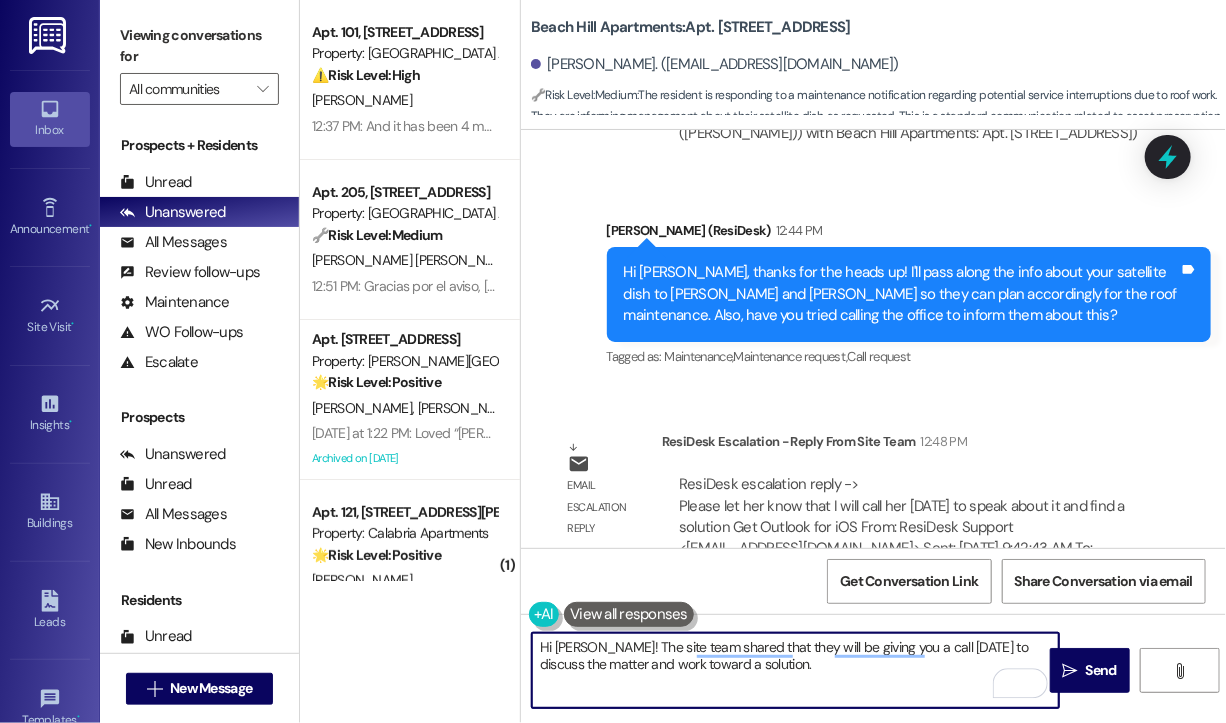 click on "Hi Charlotte! The site team shared that they will be giving you a call today to discuss the matter and work toward a solution." at bounding box center [795, 670] 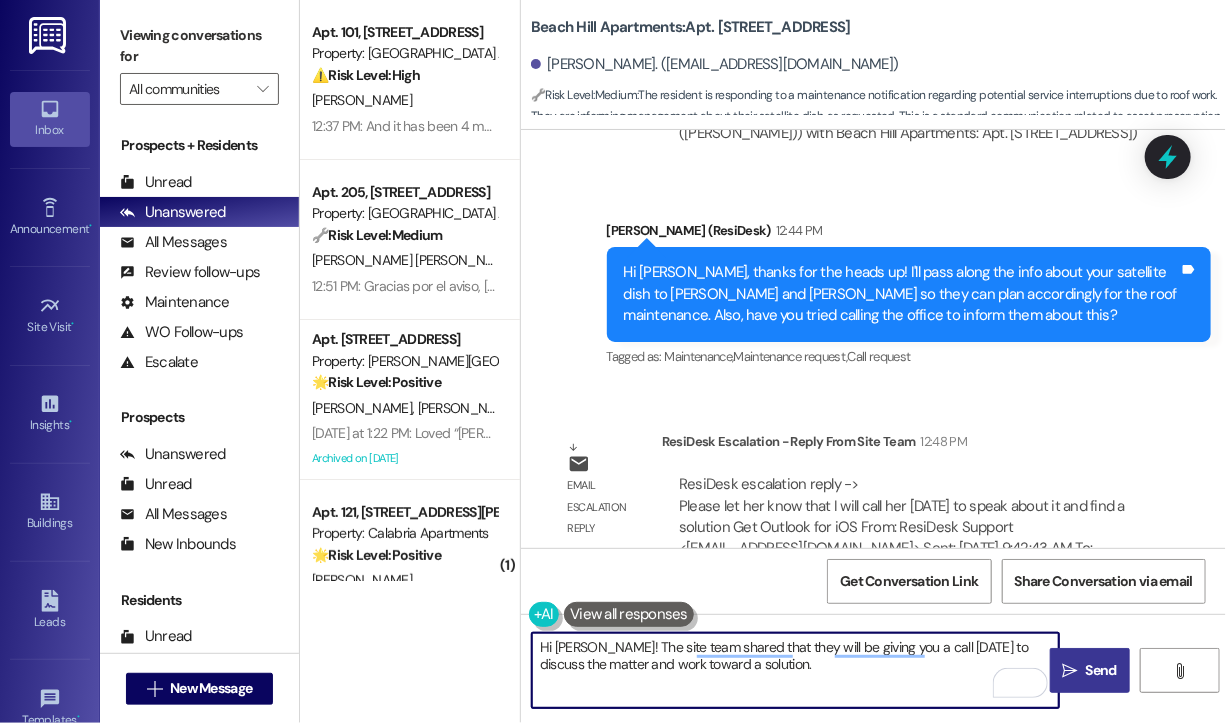 type on "Hi Charlotte! The site team shared that they will be giving you a call today to discuss the matter and work toward a solution." 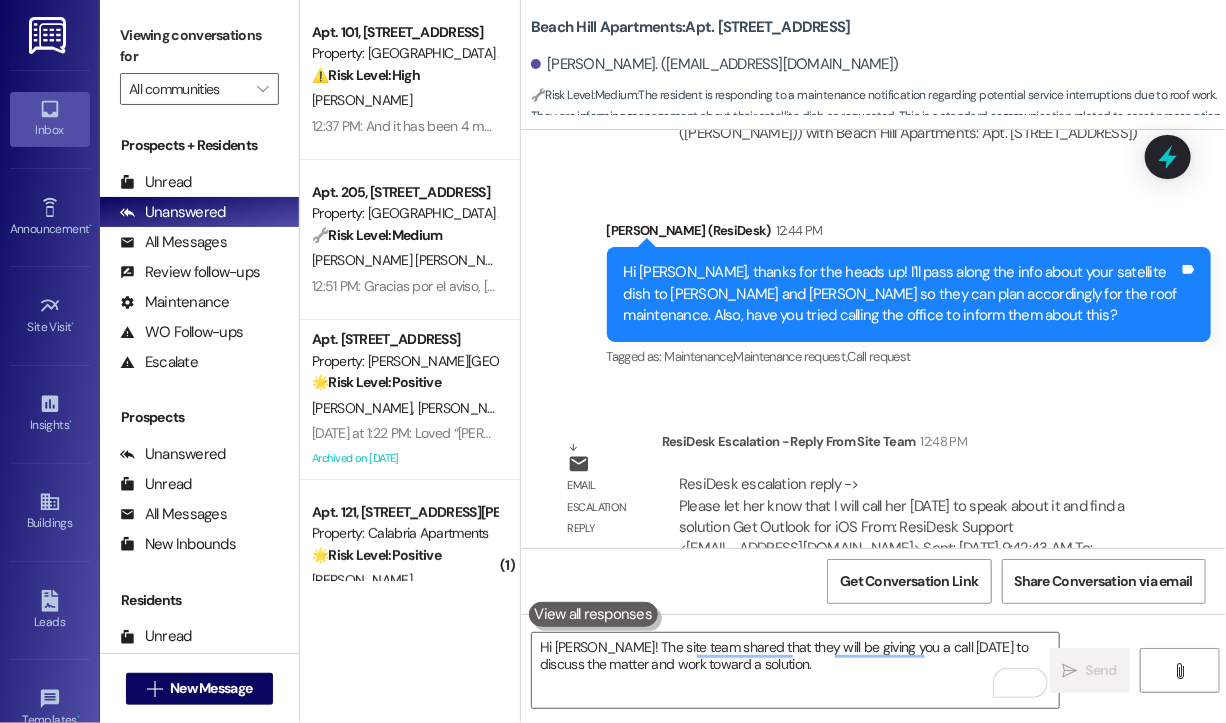 type 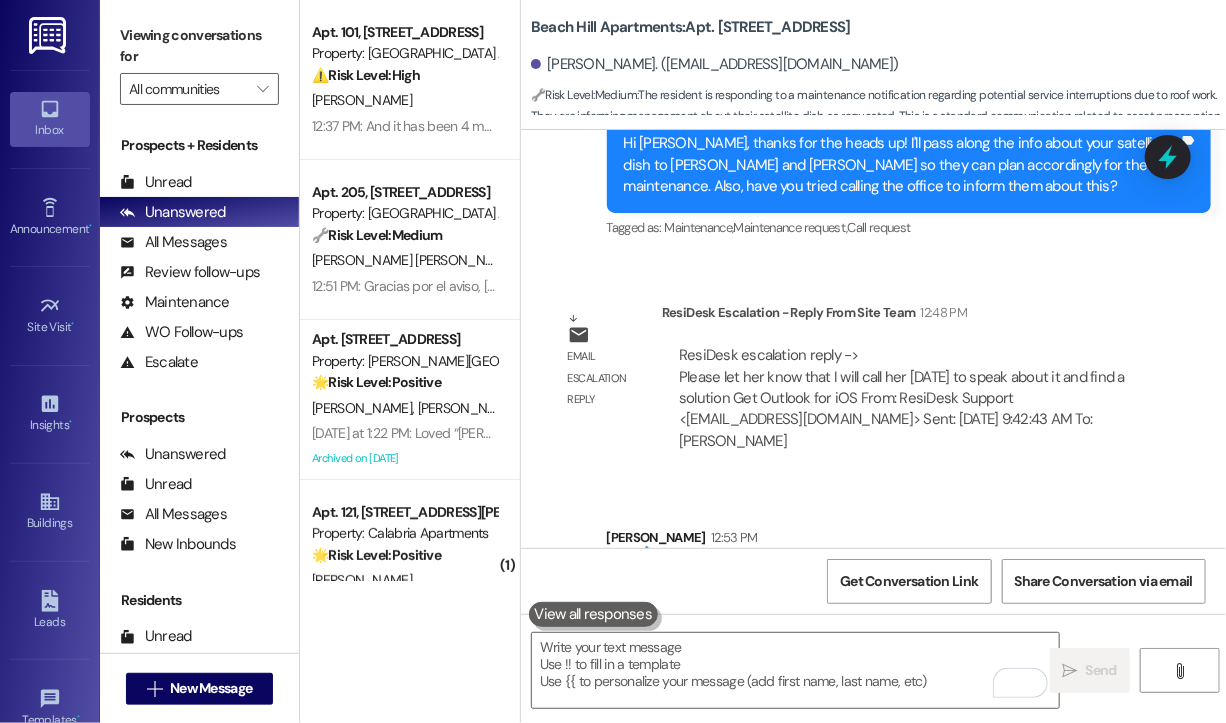 scroll, scrollTop: 9492, scrollLeft: 0, axis: vertical 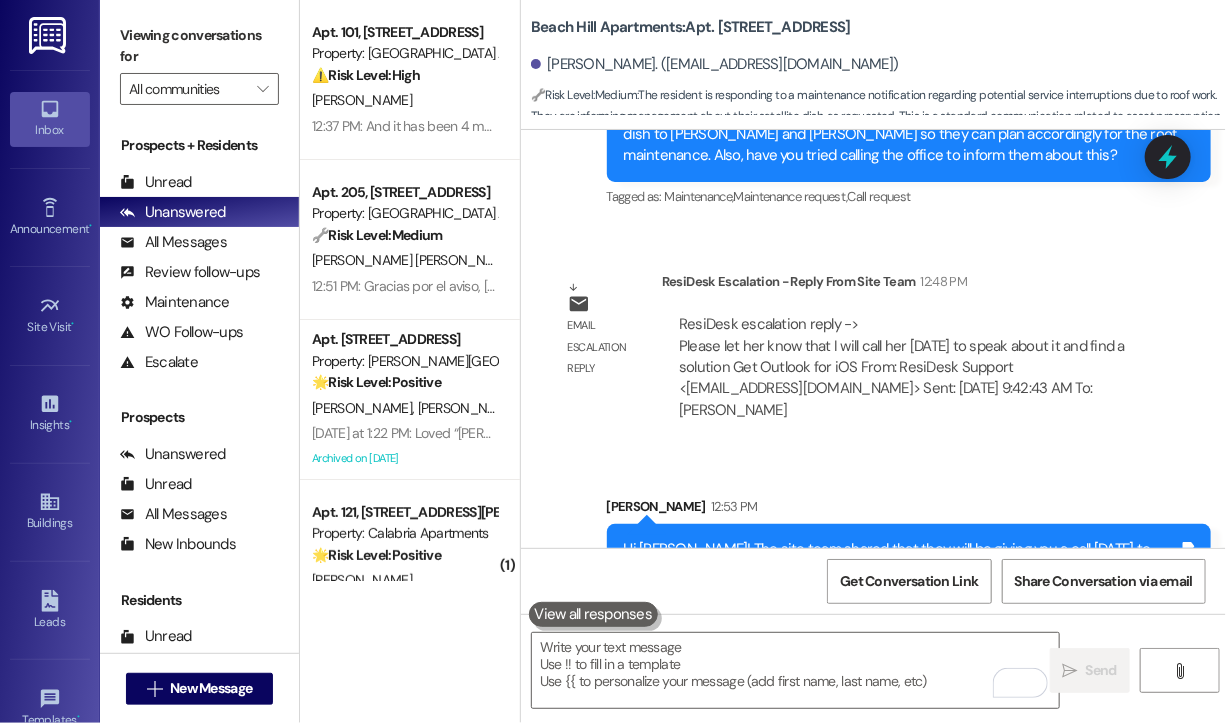 click on "Sent via SMS Sarah 12:53 PM Hi Charlotte! The site team shared that they will be giving you a call today to discuss the matter and work toward a solution. Tags and notes" at bounding box center [873, 531] 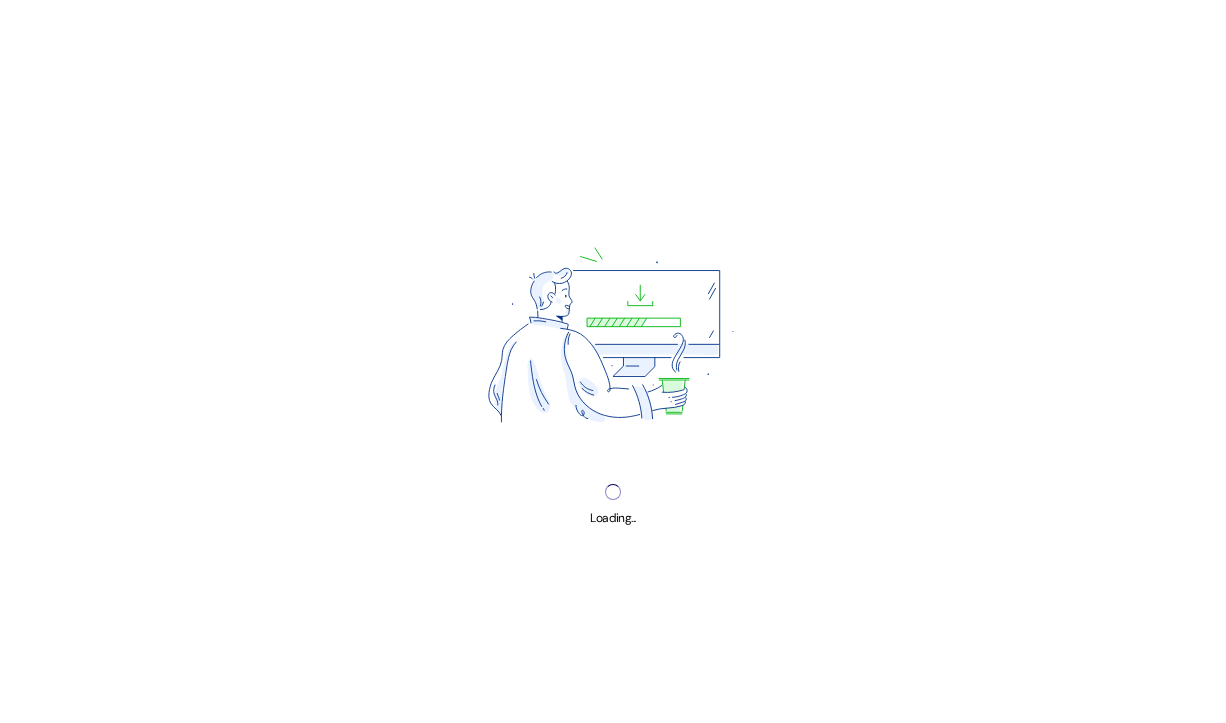 scroll, scrollTop: 0, scrollLeft: 0, axis: both 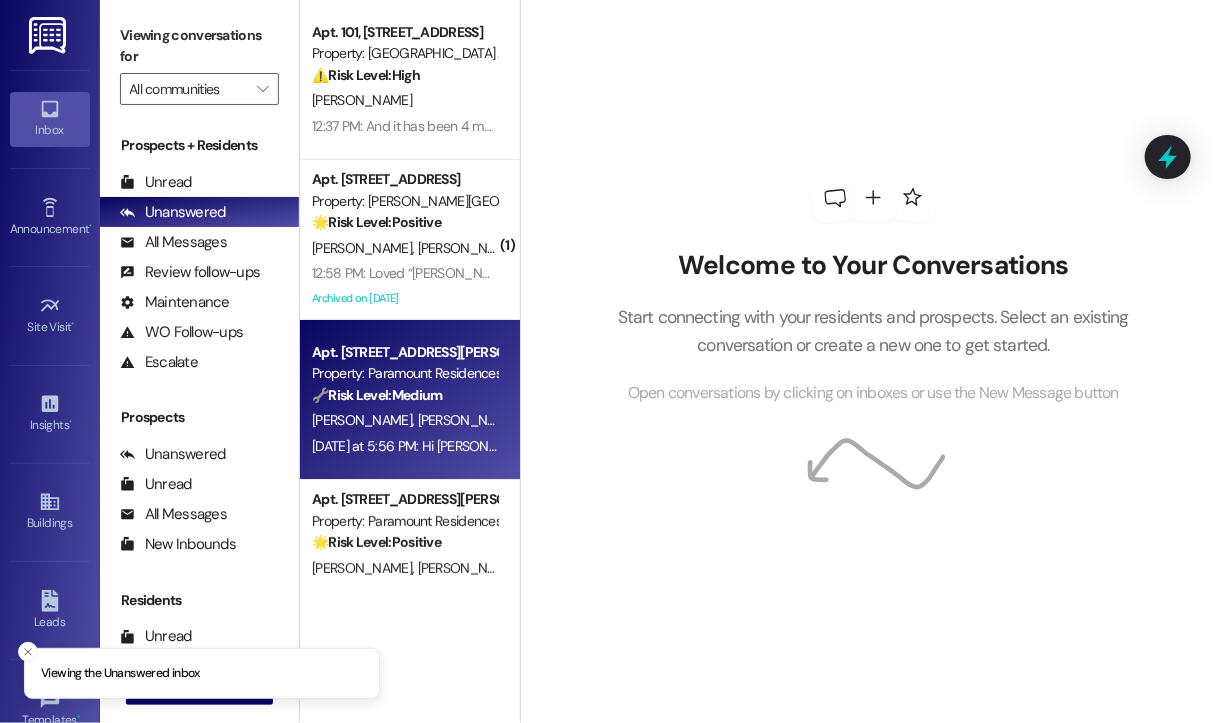click on "A. Zapata E. Zapata Maltez" at bounding box center (404, 420) 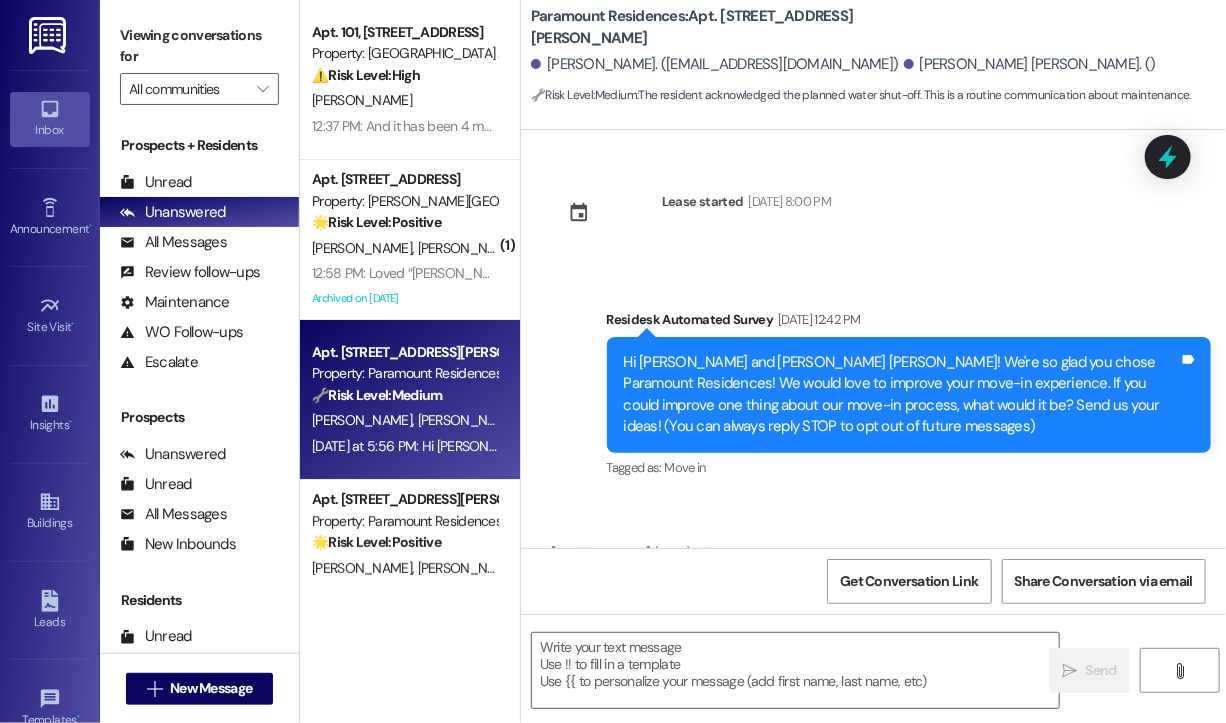 scroll, scrollTop: 381, scrollLeft: 0, axis: vertical 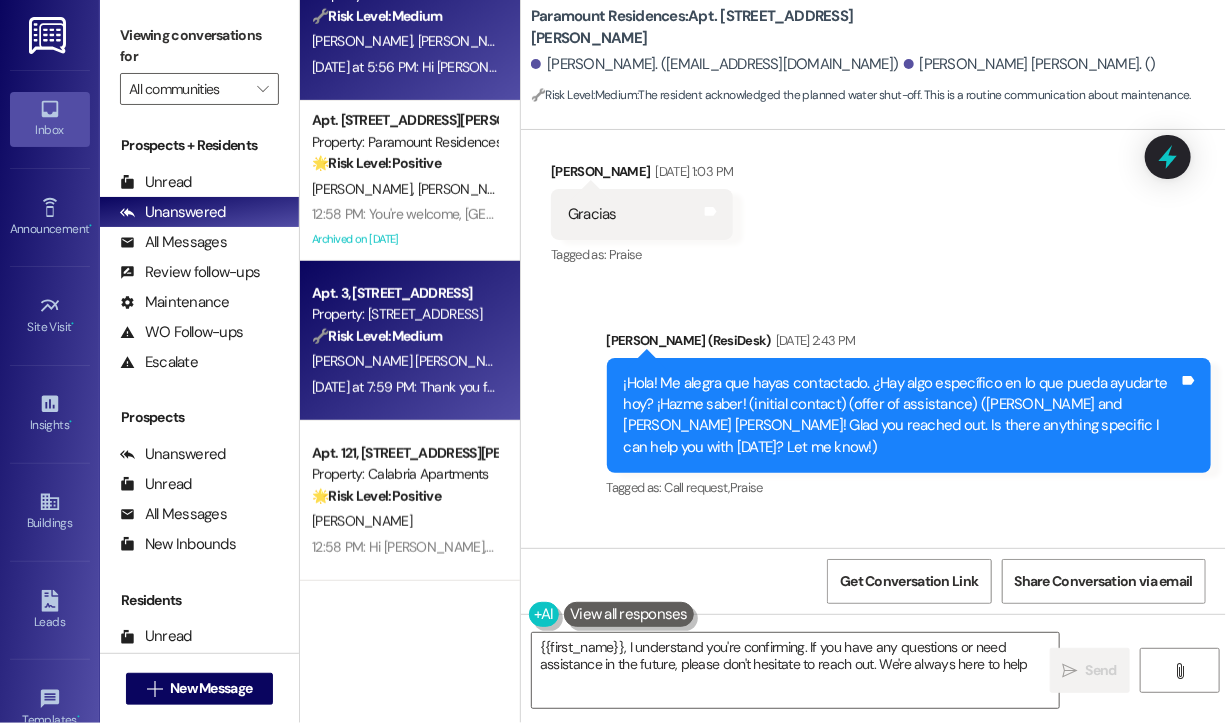 type on "{{first_name}}, I understand you're confirming. If you have any questions or need assistance in the future, please don't hesitate to reach out. We're always here to help!" 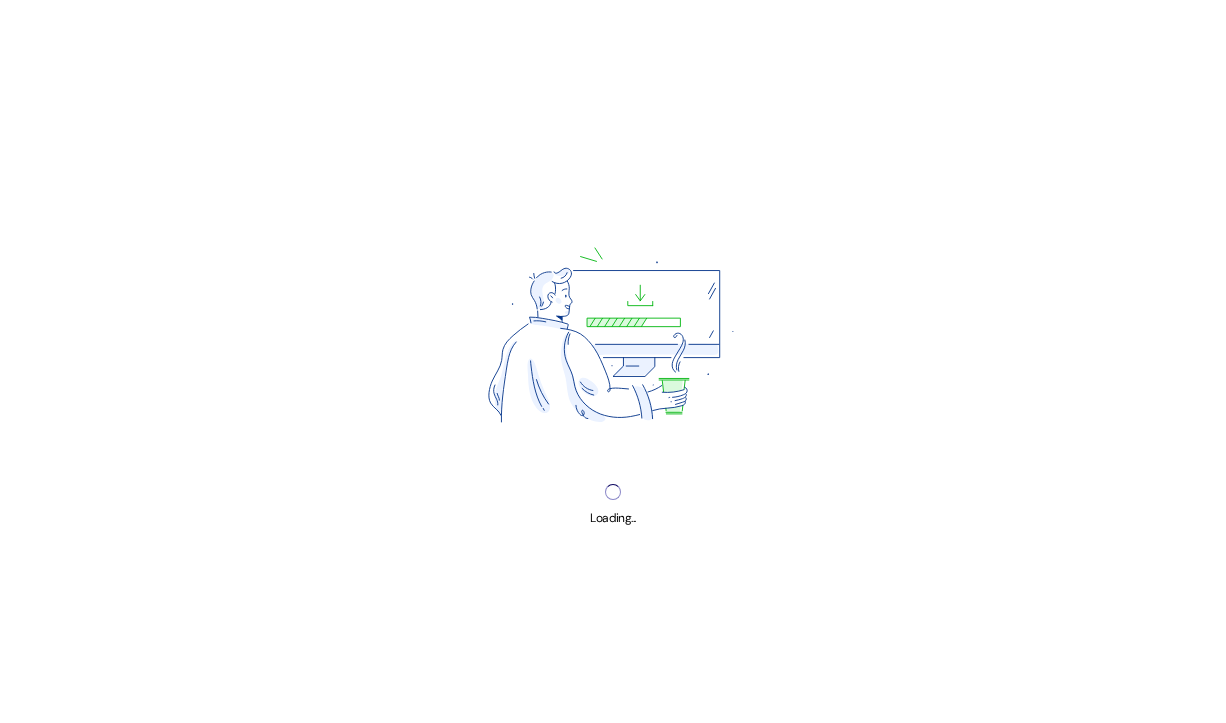 scroll, scrollTop: 0, scrollLeft: 0, axis: both 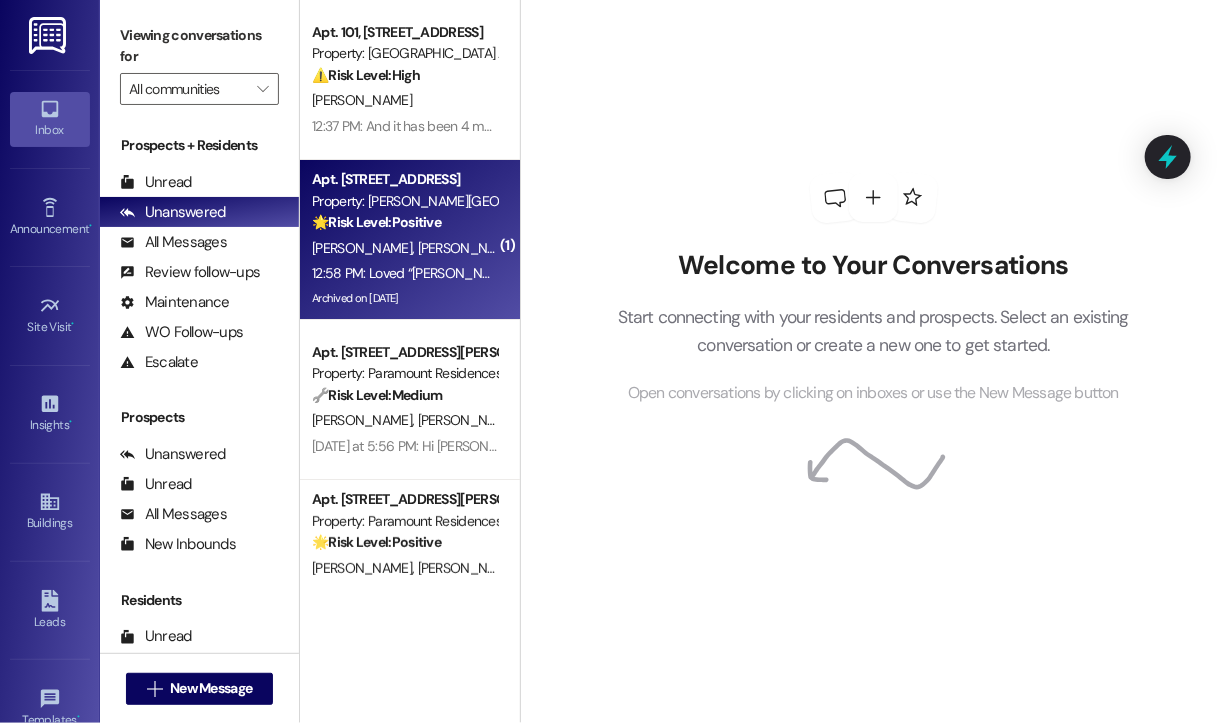 click on "J. Villegas C. Houston" at bounding box center (404, 248) 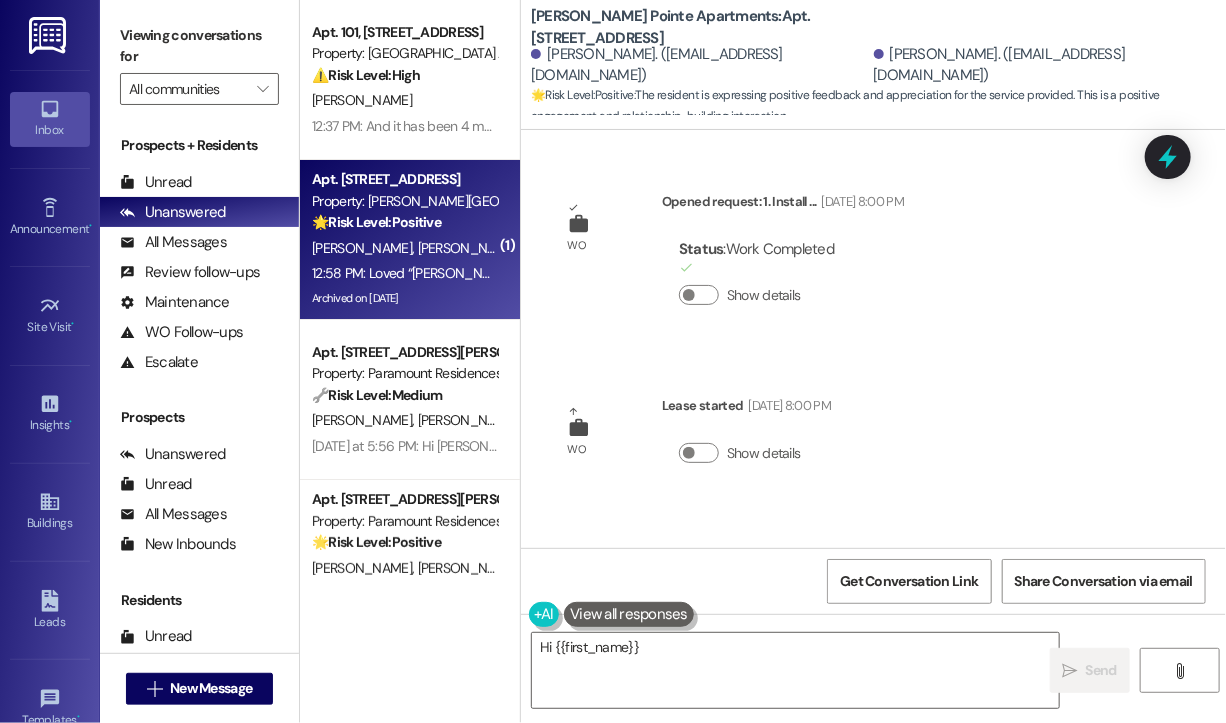 scroll, scrollTop: 76760, scrollLeft: 0, axis: vertical 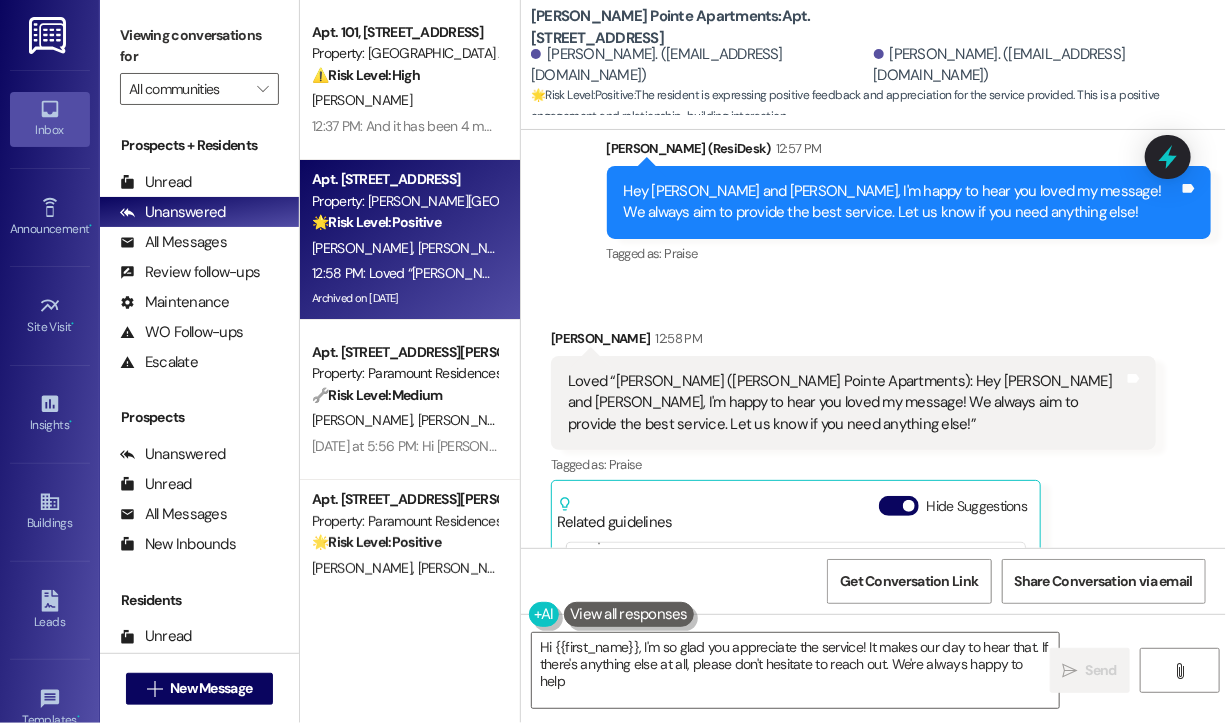 type on "Hi {{first_name}}, I'm so glad you appreciate the service! It makes our day to hear that. If there's anything else at all, please don't hesitate to reach out. We're always happy to help!" 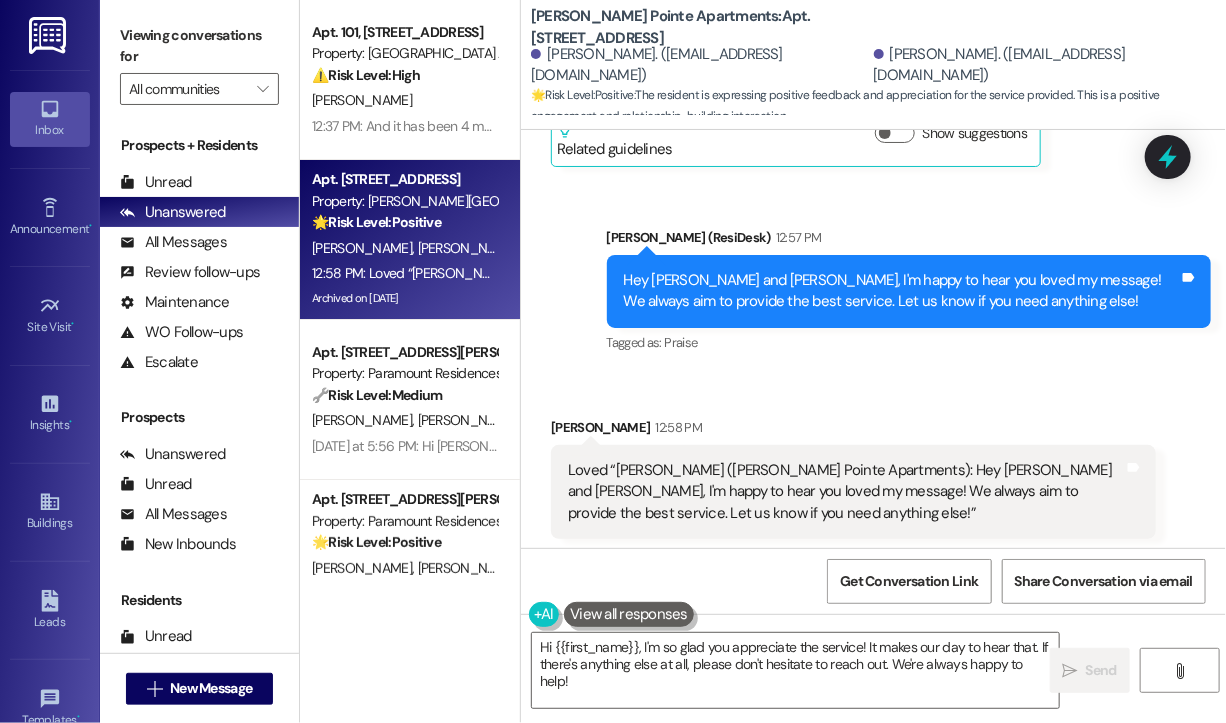 scroll, scrollTop: 76561, scrollLeft: 0, axis: vertical 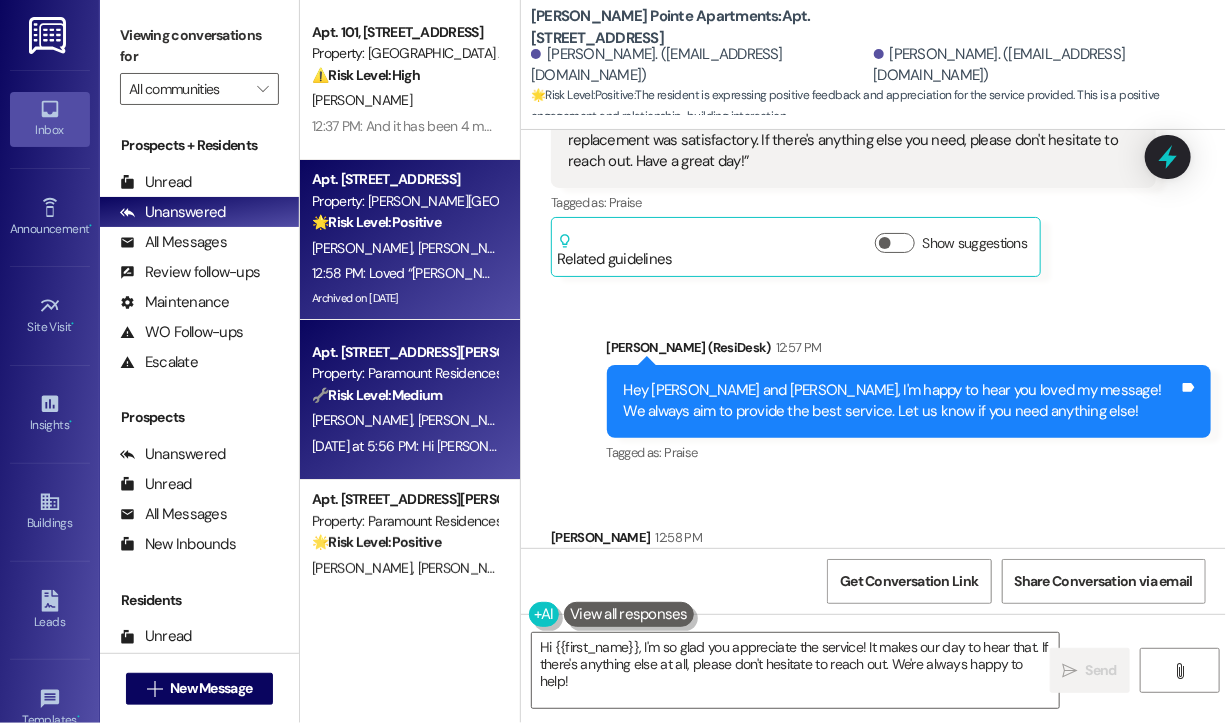 click on "E. Zapata Maltez" at bounding box center (519, 420) 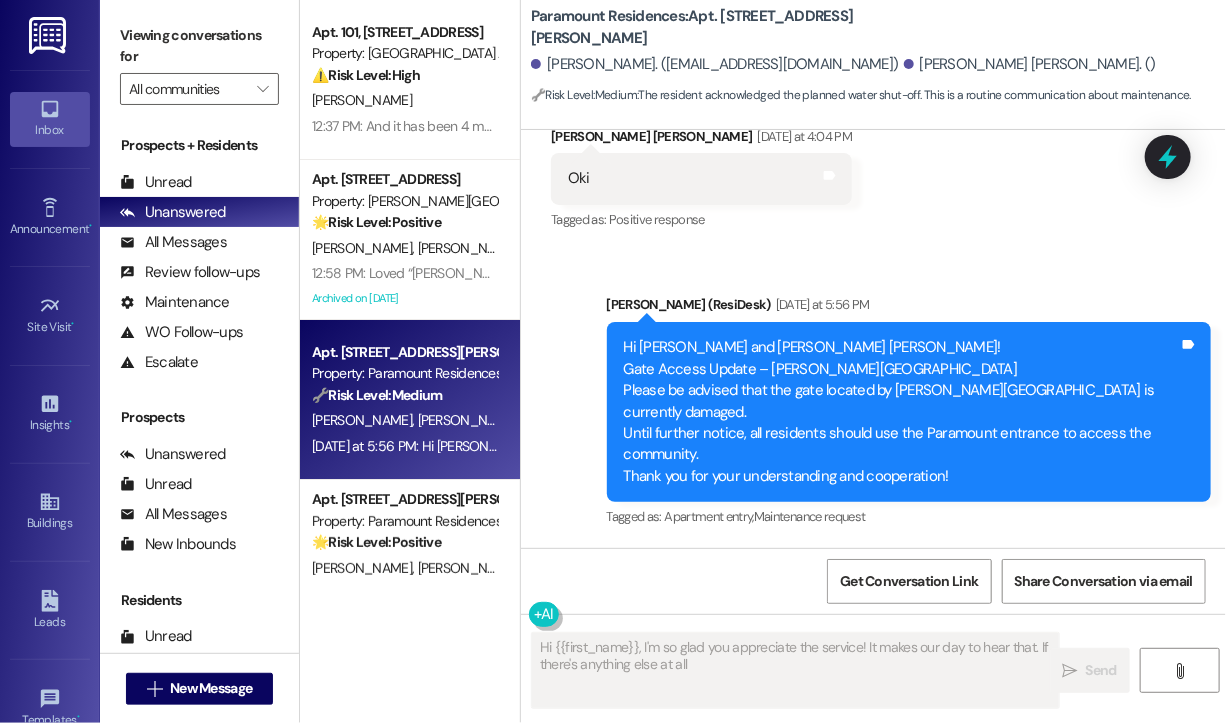 scroll, scrollTop: 2524, scrollLeft: 0, axis: vertical 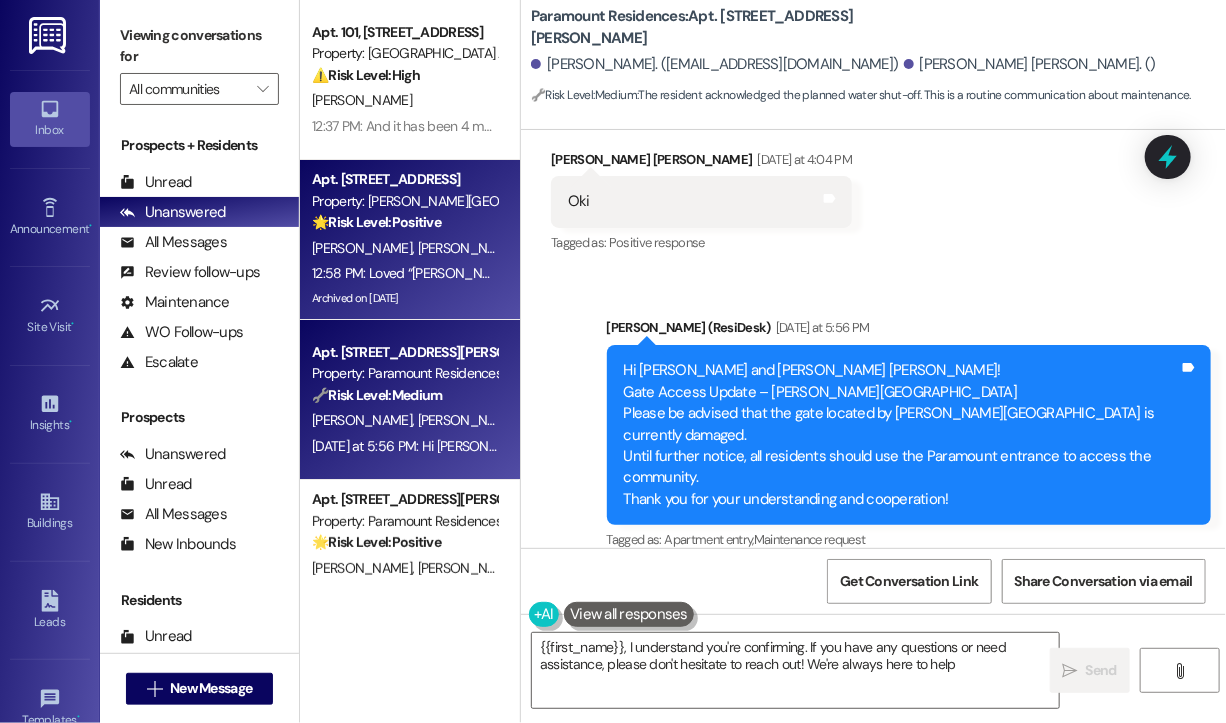 type on "{{first_name}}, I understand you're confirming. If you have any questions or need assistance, please don't hesitate to reach out! We're always here to help." 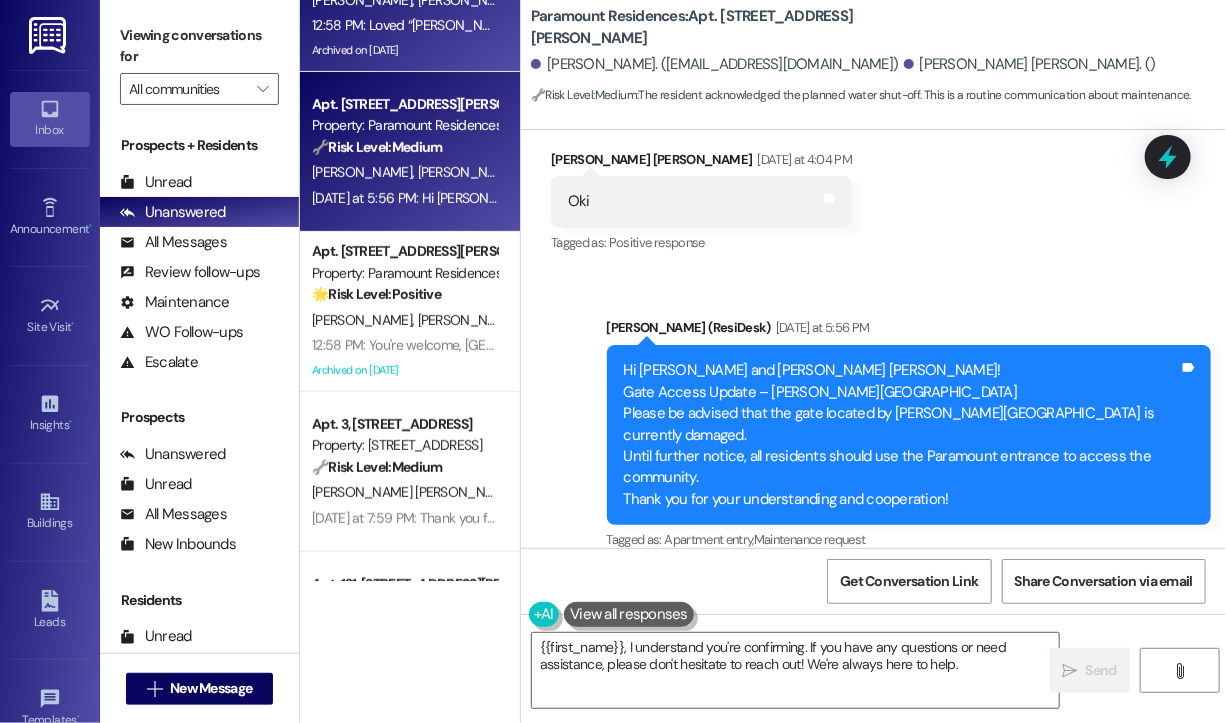 scroll, scrollTop: 300, scrollLeft: 0, axis: vertical 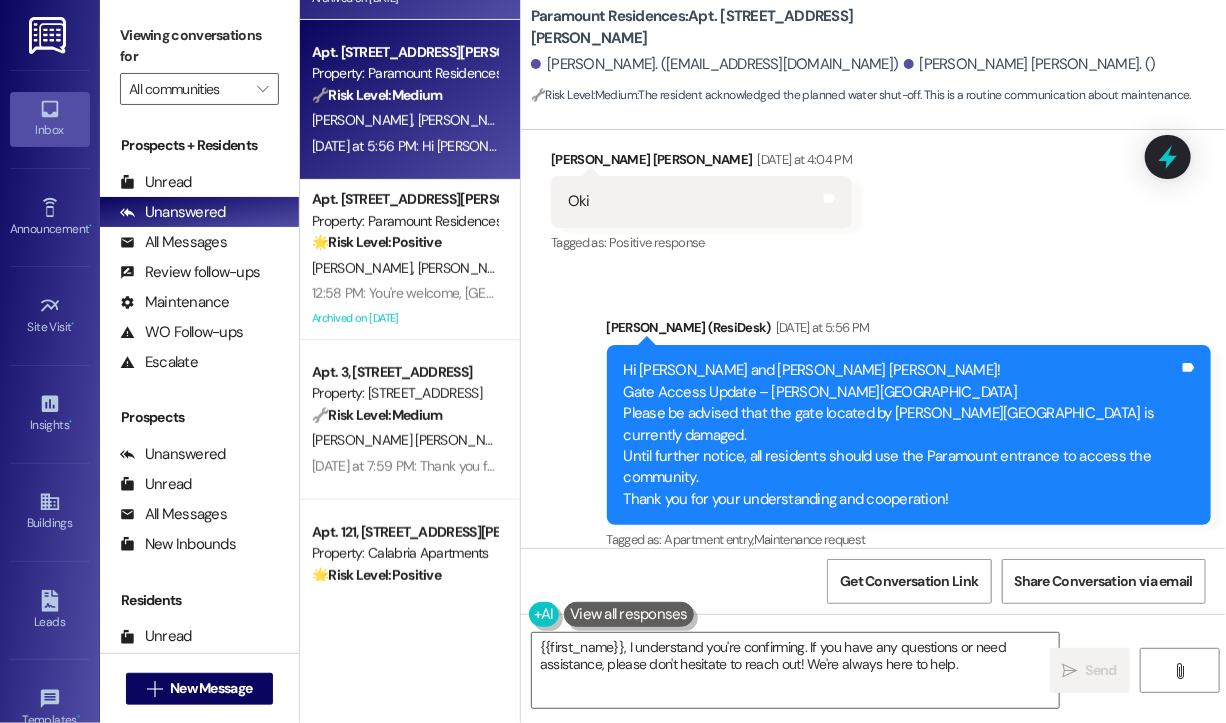 click on "E. Lynk R. Mallard" at bounding box center [404, 268] 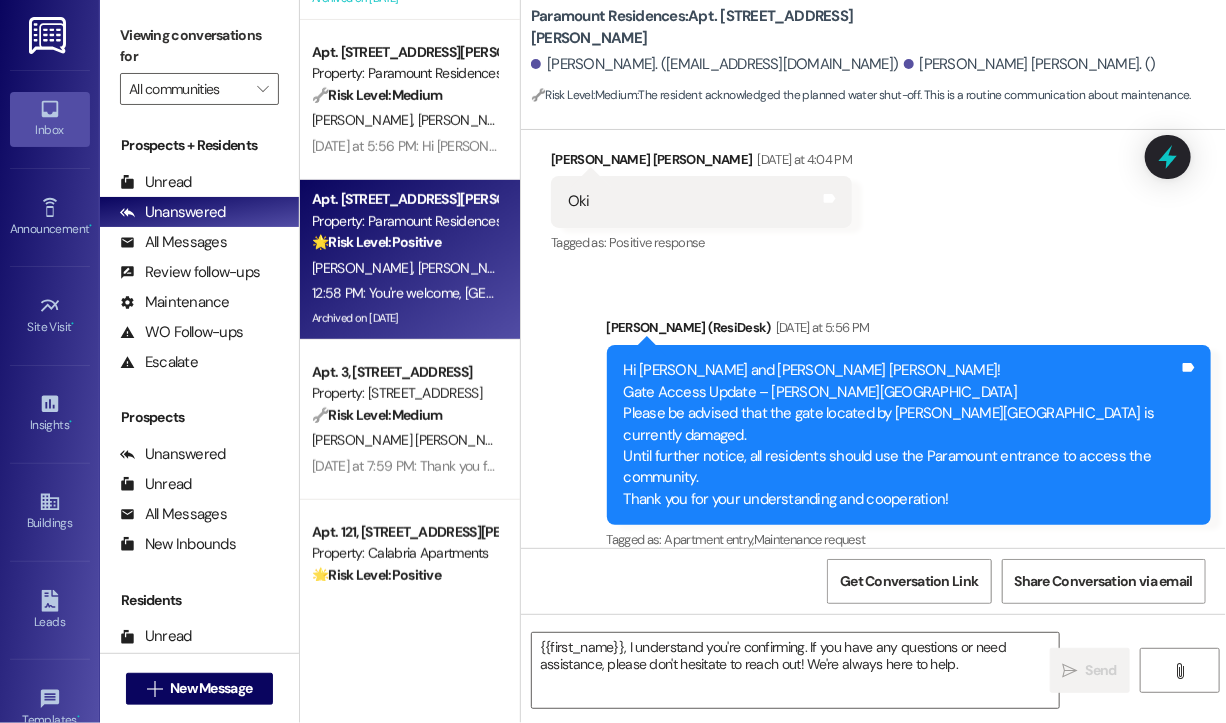 type on "Fetching suggested responses. Please feel free to read through the conversation in the meantime." 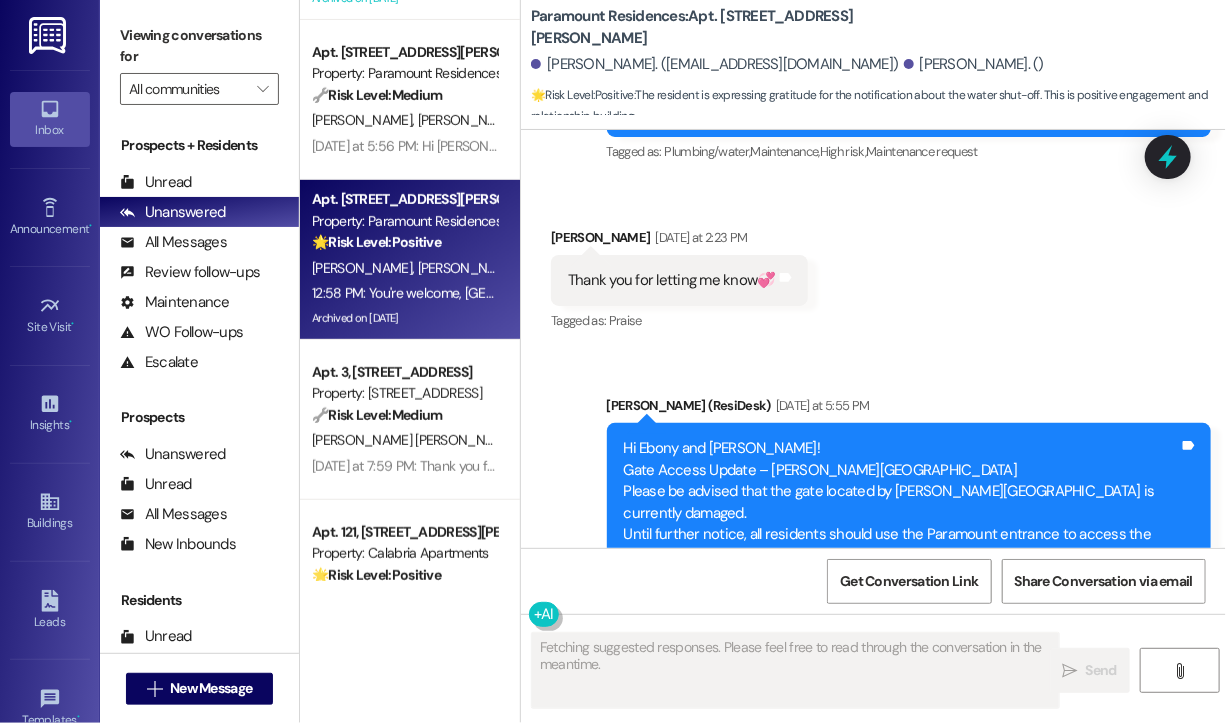 scroll, scrollTop: 34386, scrollLeft: 0, axis: vertical 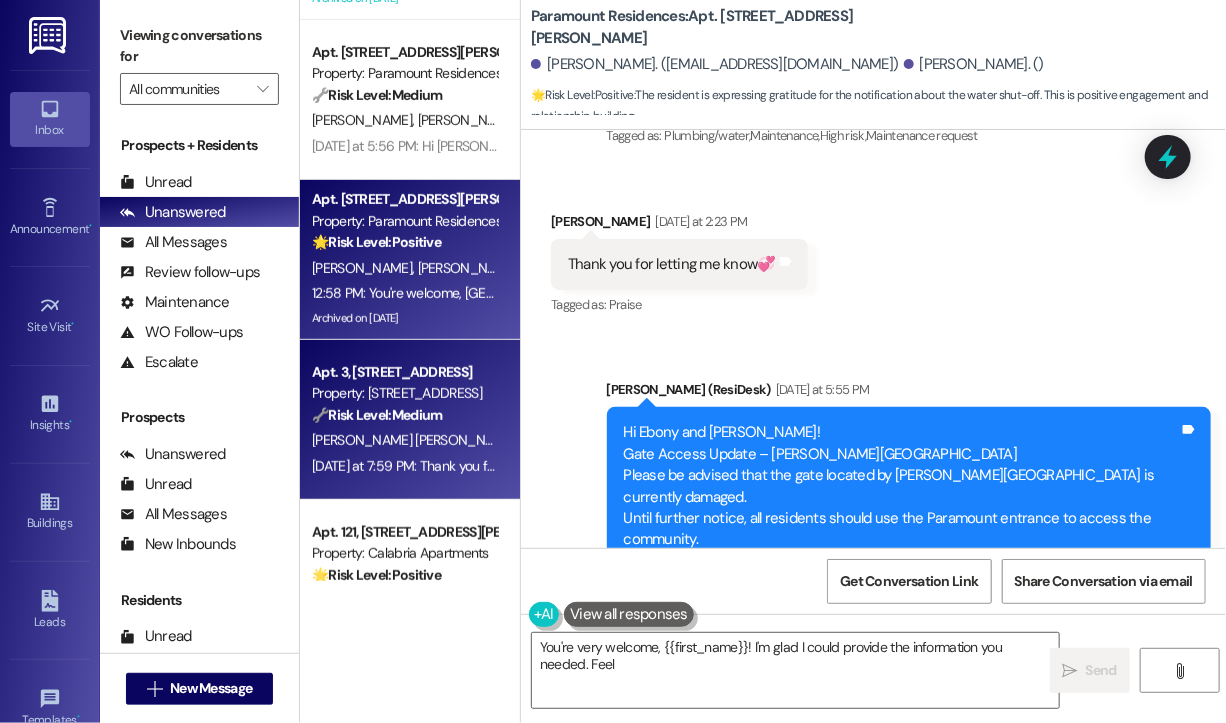 type on "You're very welcome, {{first_name}}! I'm glad I could provide the information you needed. Feel" 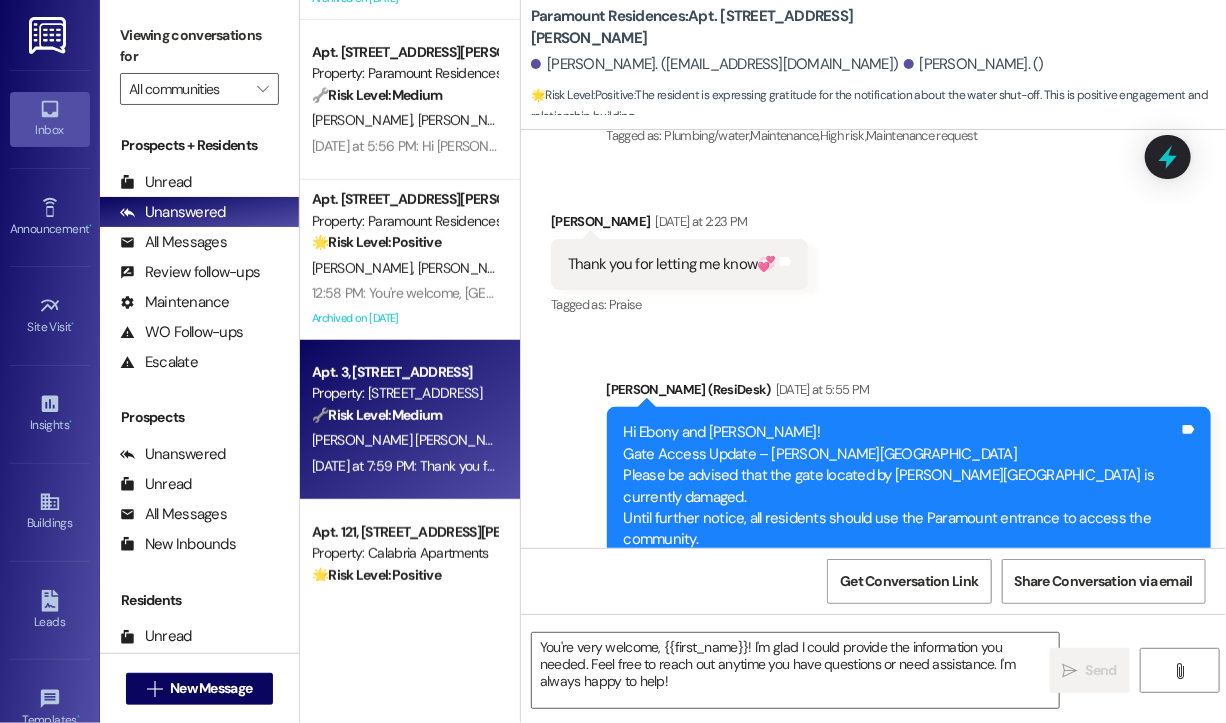 type on "Fetching suggested responses. Please feel free to read through the conversation in the meantime." 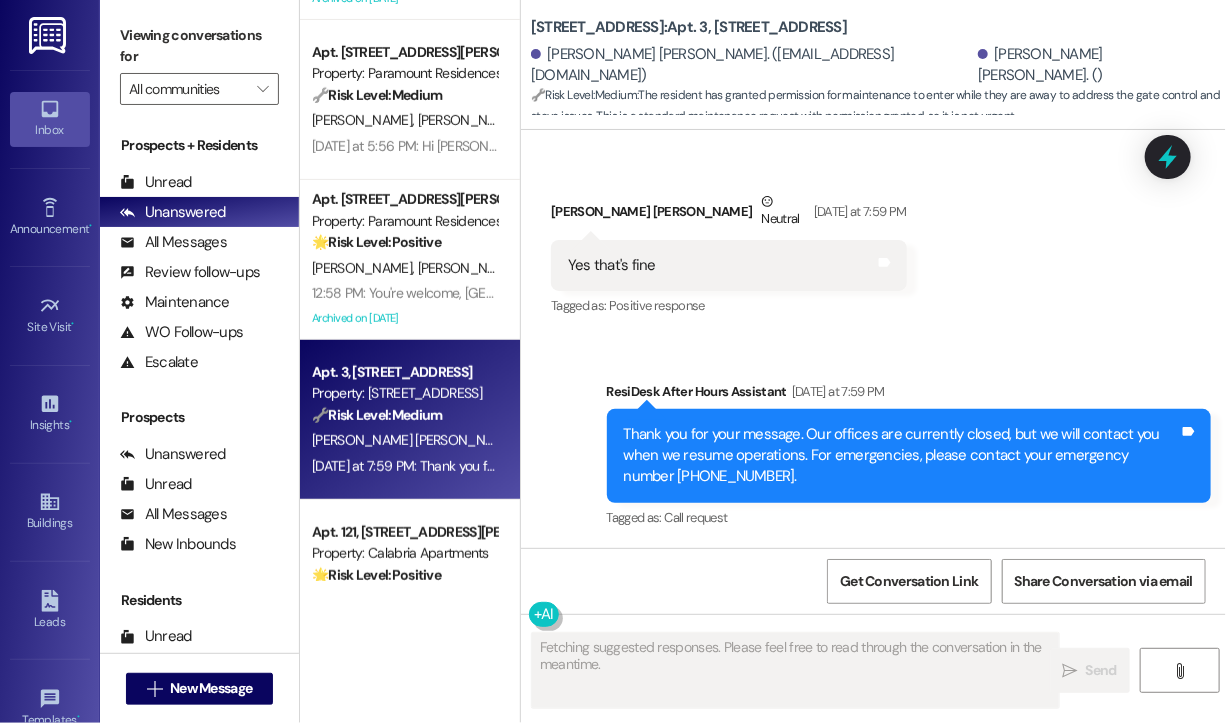 scroll, scrollTop: 6049, scrollLeft: 0, axis: vertical 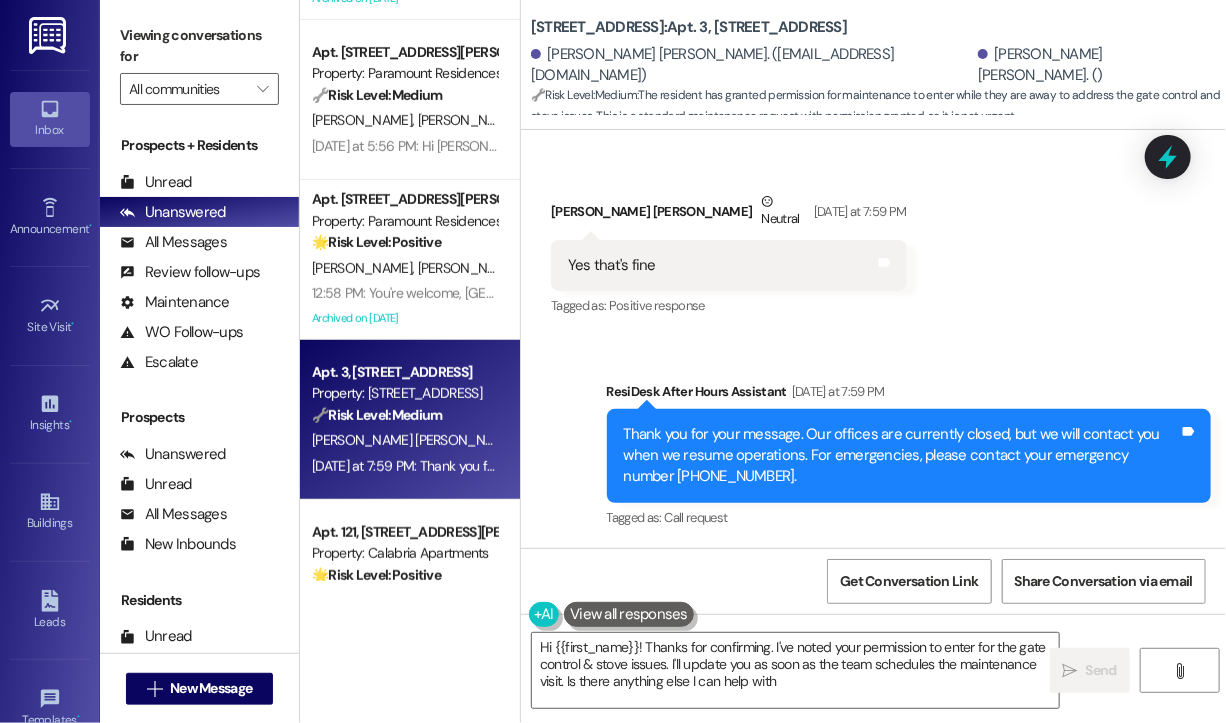 type on "Hi {{first_name}}! Thanks for confirming. I've noted your permission to enter for the gate control & stove issues. I'll update you as soon as the team schedules the maintenance visit. Is there anything else I can help with?" 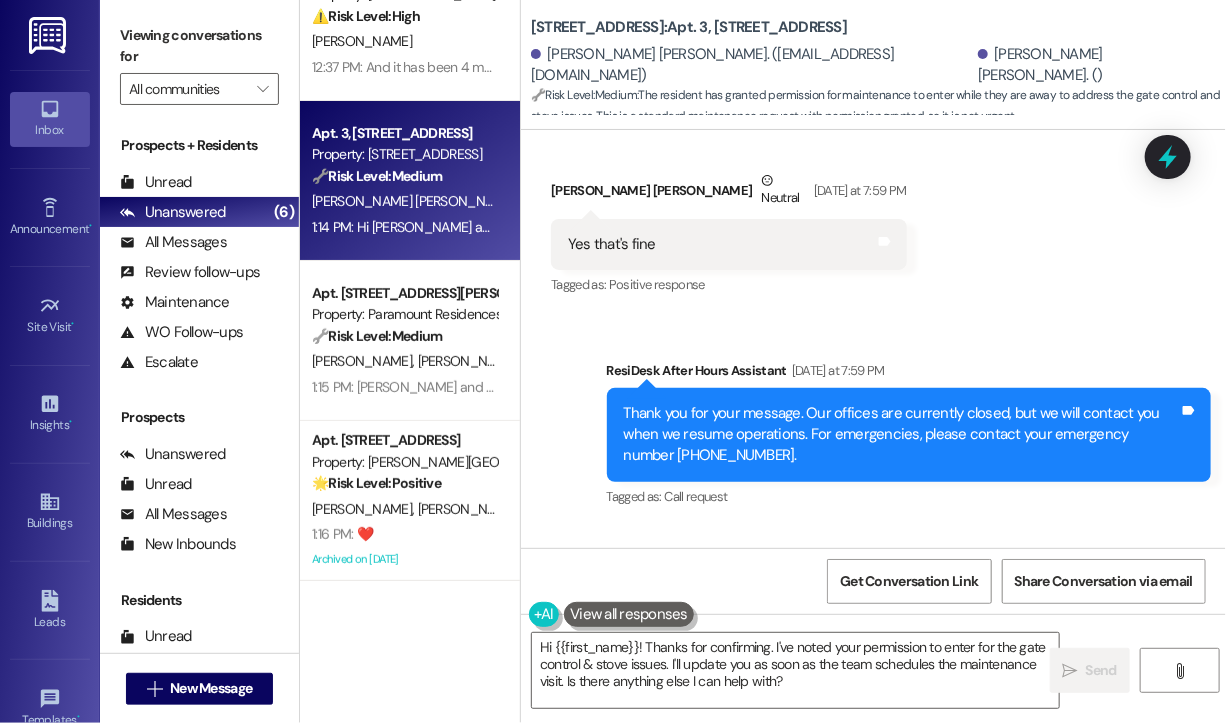 scroll, scrollTop: 59, scrollLeft: 0, axis: vertical 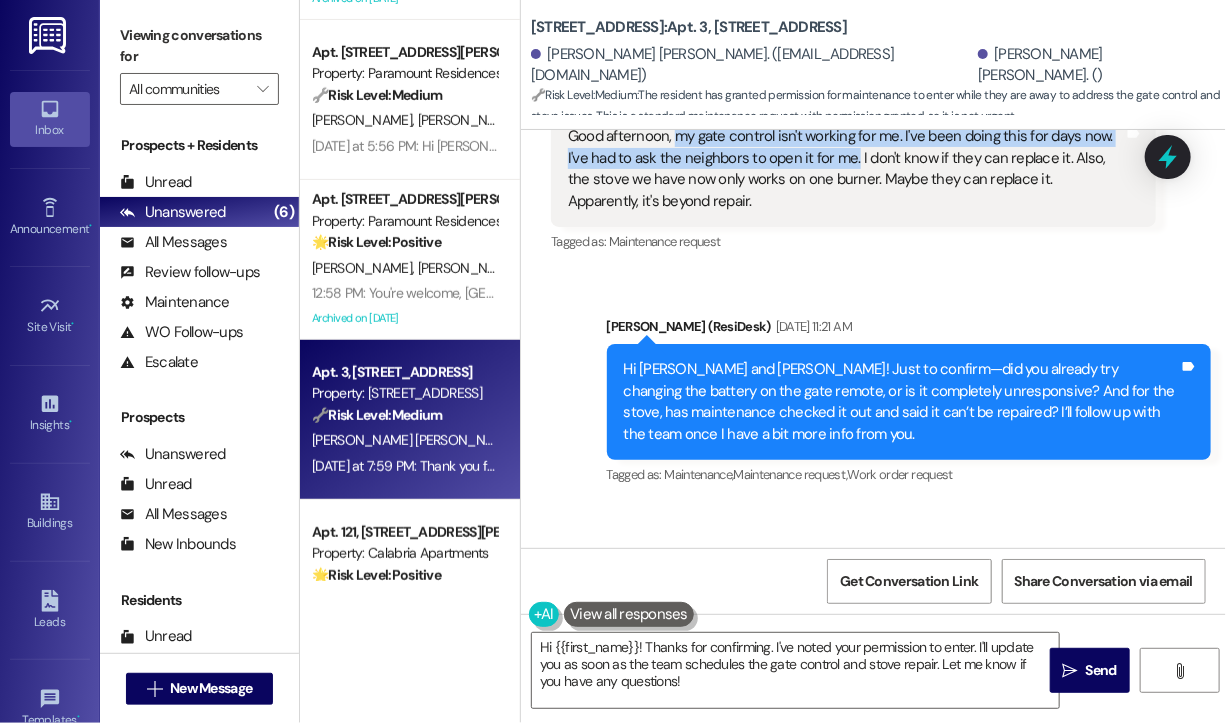 click on "Good afternoon, my gate control isn't working for me. I've been doing this for days now. I've had to ask the neighbors to open it for me. I don't know if they can replace it. Also, the stove we have now only works on one burner. Maybe they can replace it. Apparently, it's beyond repair." at bounding box center [846, 169] 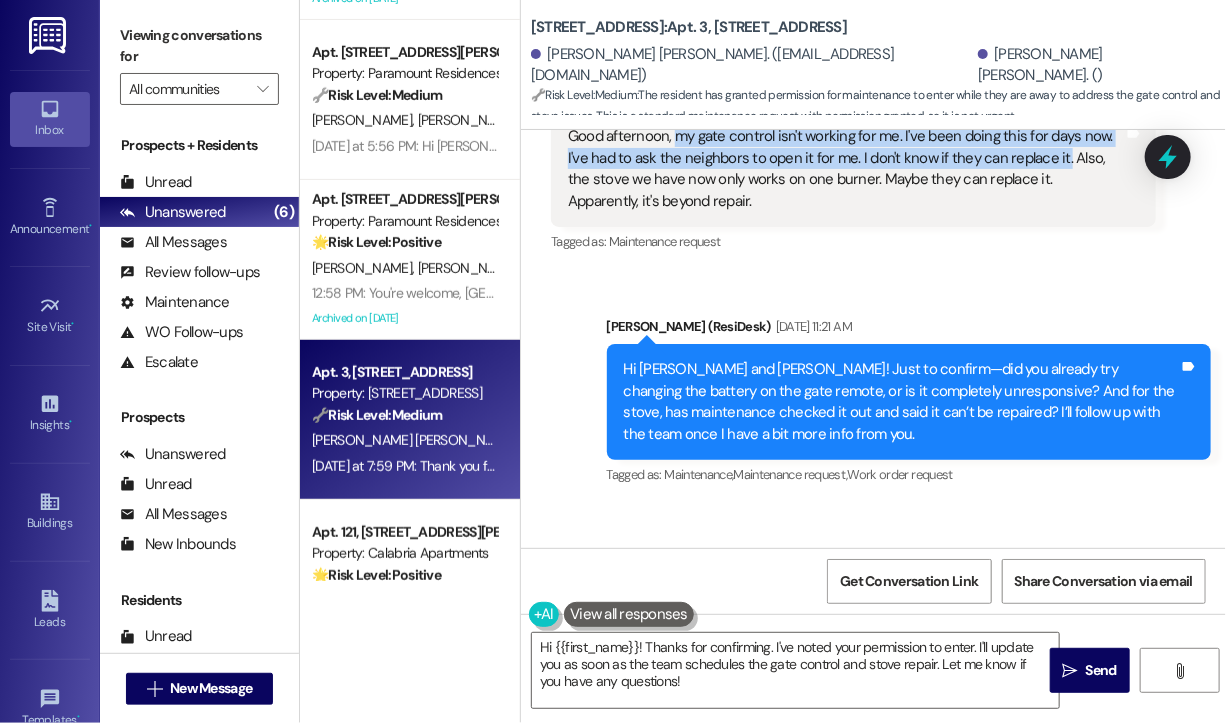 drag, startPoint x: 1060, startPoint y: 174, endPoint x: 675, endPoint y: 157, distance: 385.37515 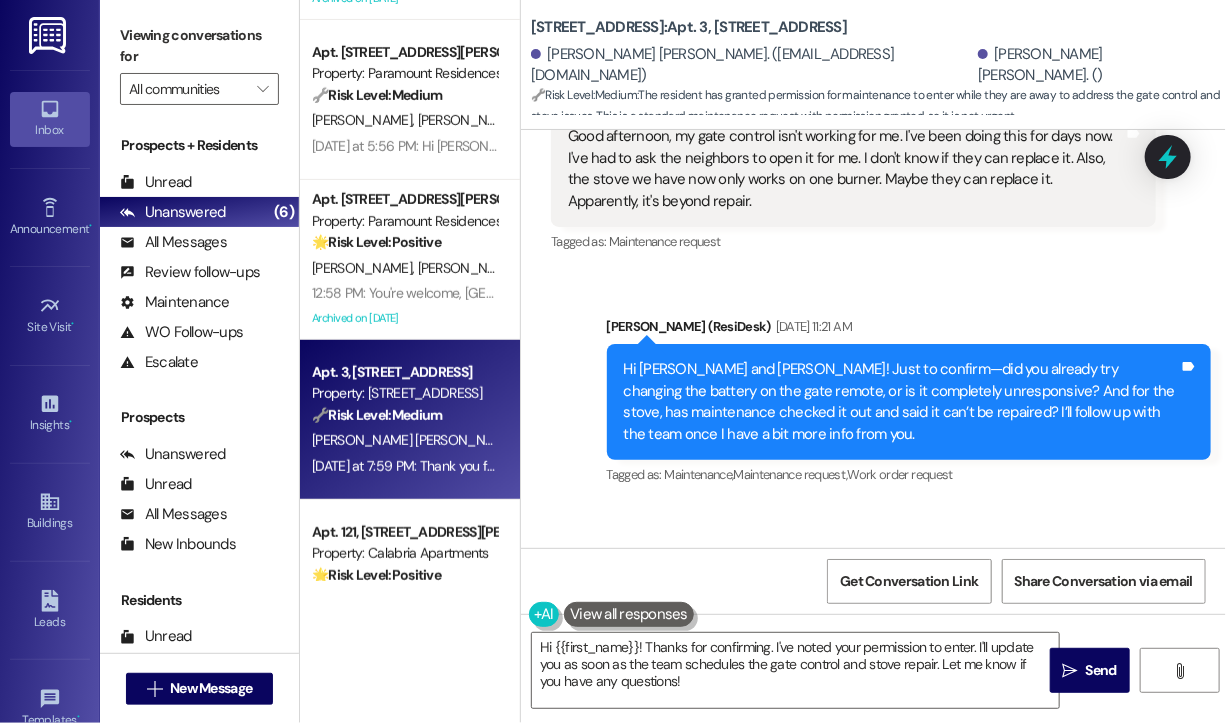 click on "Sent via SMS Sarah   (ResiDesk) Jul 09, 2025 at 11:21 AM Hi Nicolas Fidencio and Heidy Natividad! Just to confirm—did you already try changing the battery on the gate remote, or is it completely unresponsive? And for the stove, has maintenance checked it out and said it can’t be repaired? I’ll follow up with the team once I have a bit more info from you. Tags and notes Tagged as:   Maintenance ,  Click to highlight conversations about Maintenance Maintenance request ,  Click to highlight conversations about Maintenance request Work order request Click to highlight conversations about Work order request" at bounding box center (873, 387) 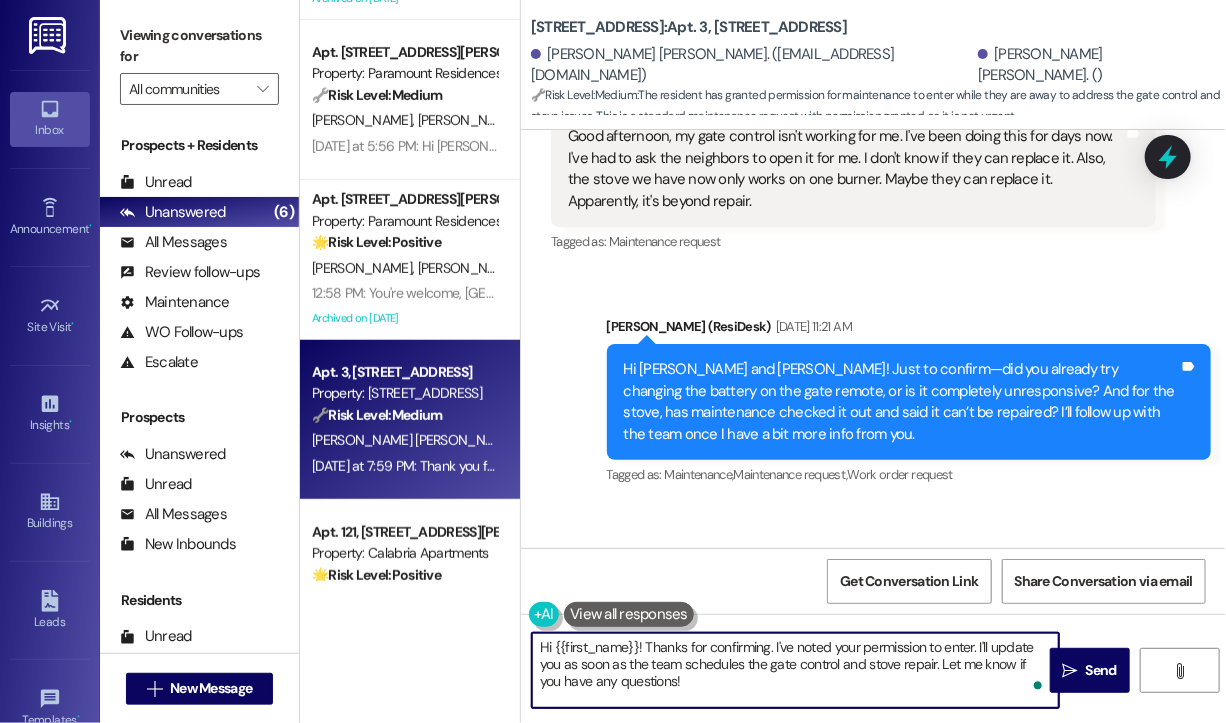 drag, startPoint x: 690, startPoint y: 678, endPoint x: 644, endPoint y: 648, distance: 54.91812 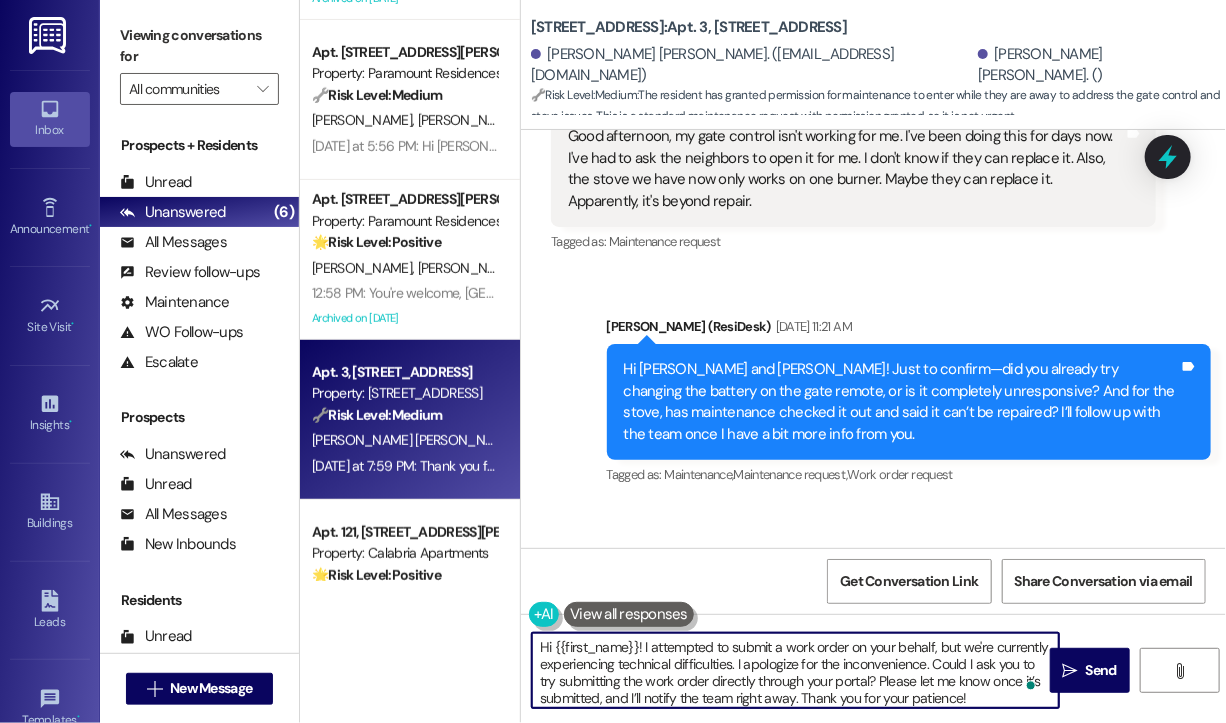 scroll, scrollTop: 16, scrollLeft: 0, axis: vertical 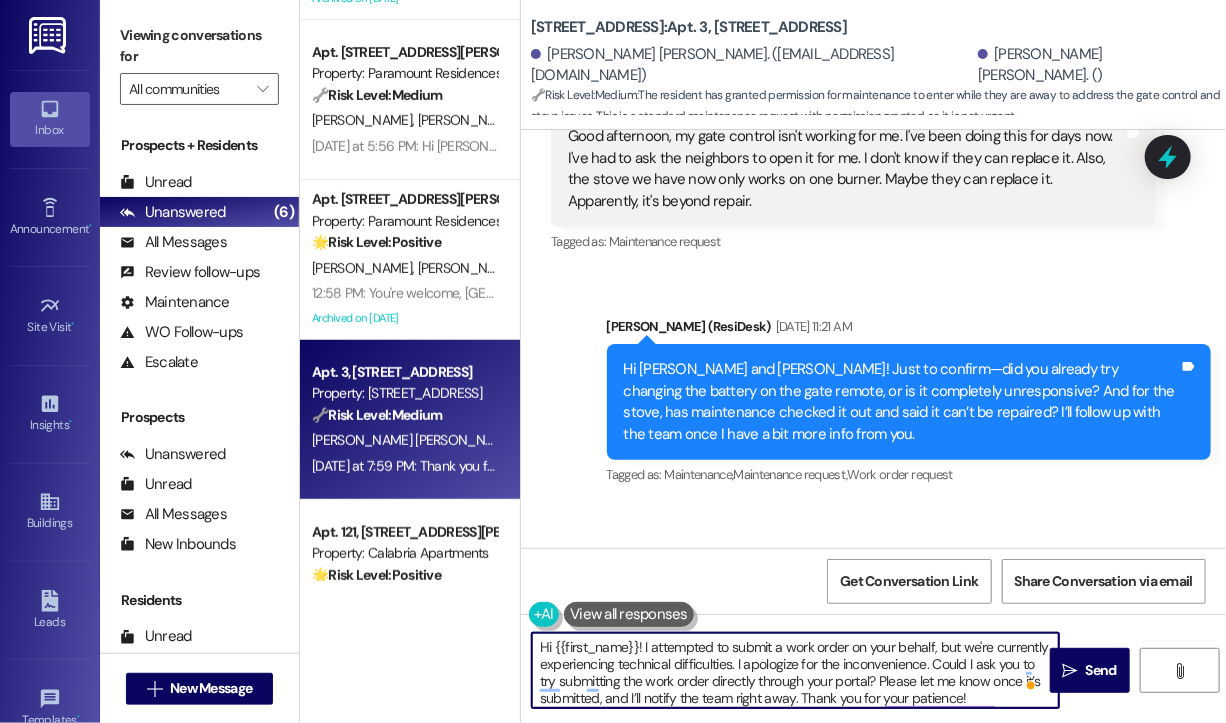 click on "Hi {{first_name}}! I attempted to submit a work order on your behalf, but we're currently experiencing technical difficulties. I apologize for the inconvenience. Could I ask you to try submitting the work order directly through your portal? Please let me know once it’s submitted, and I’ll notify the team right away. Thank you for your patience!" at bounding box center [795, 670] 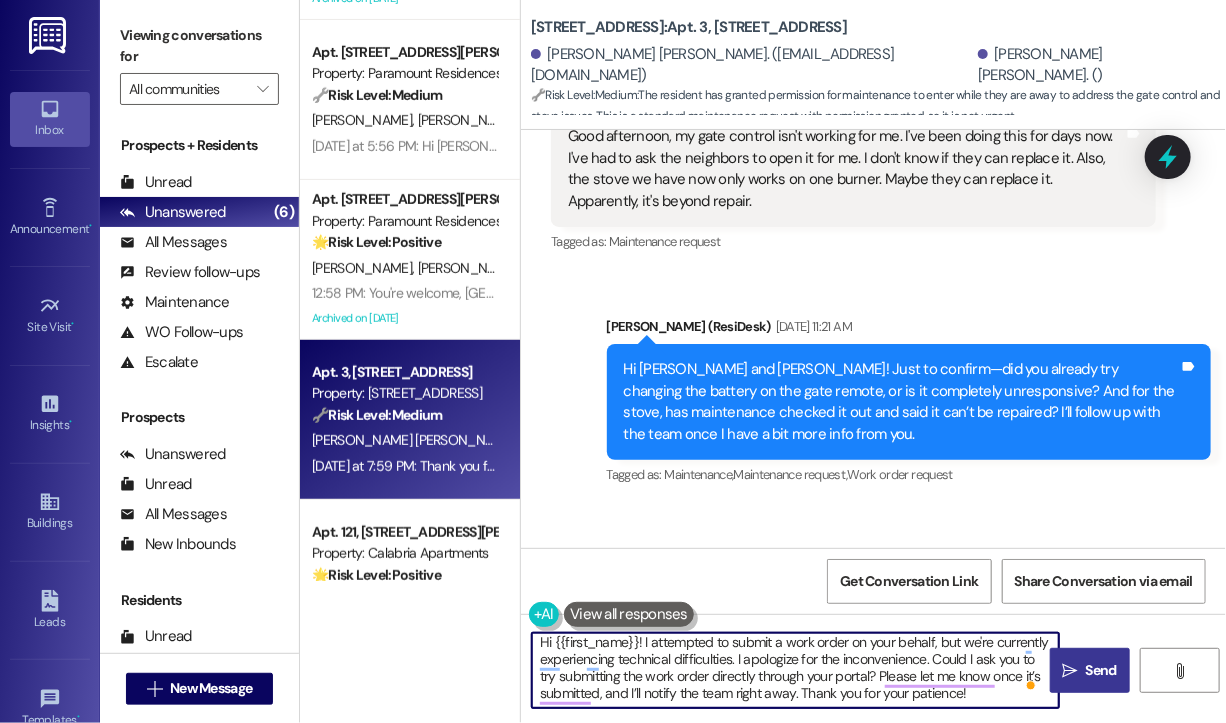 type on "Hi {{first_name}}! I attempted to submit a work order on your behalf, but we're currently experiencing technical difficulties. I apologize for the inconvenience. Could I ask you to try submitting the work order directly through your portal? Please let me know once it’s submitted, and I’ll notify the team right away. Thank you for your patience!" 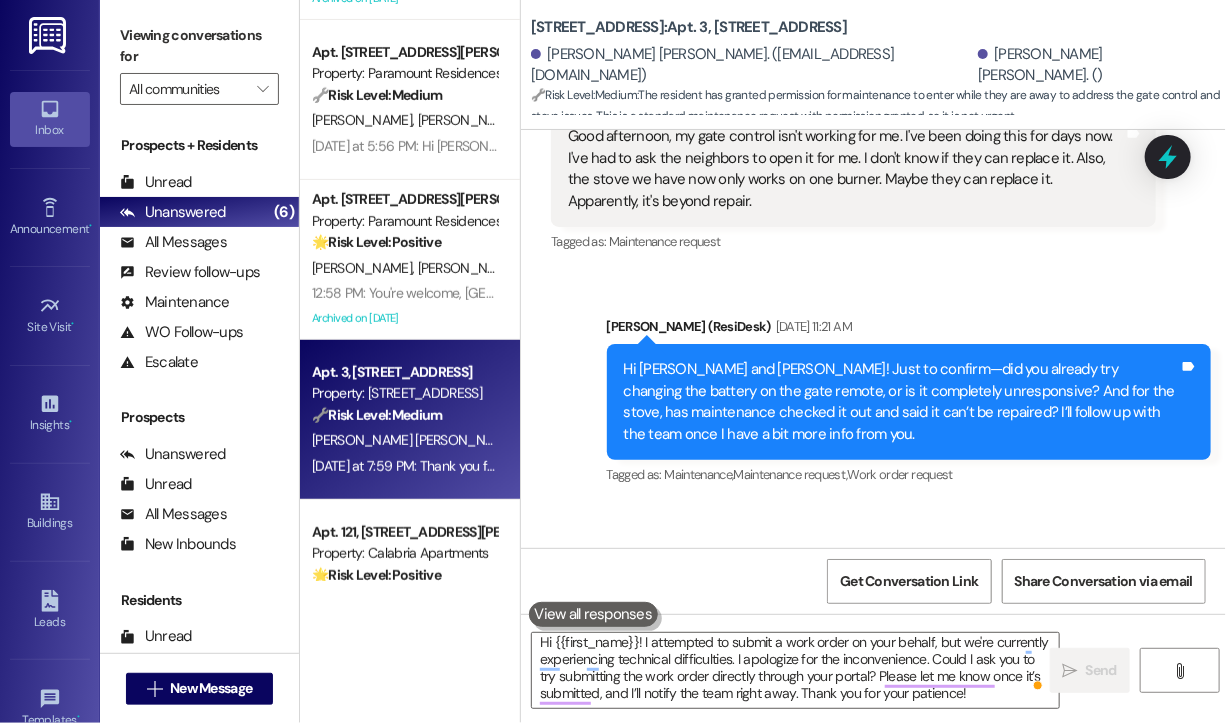 scroll, scrollTop: 0, scrollLeft: 0, axis: both 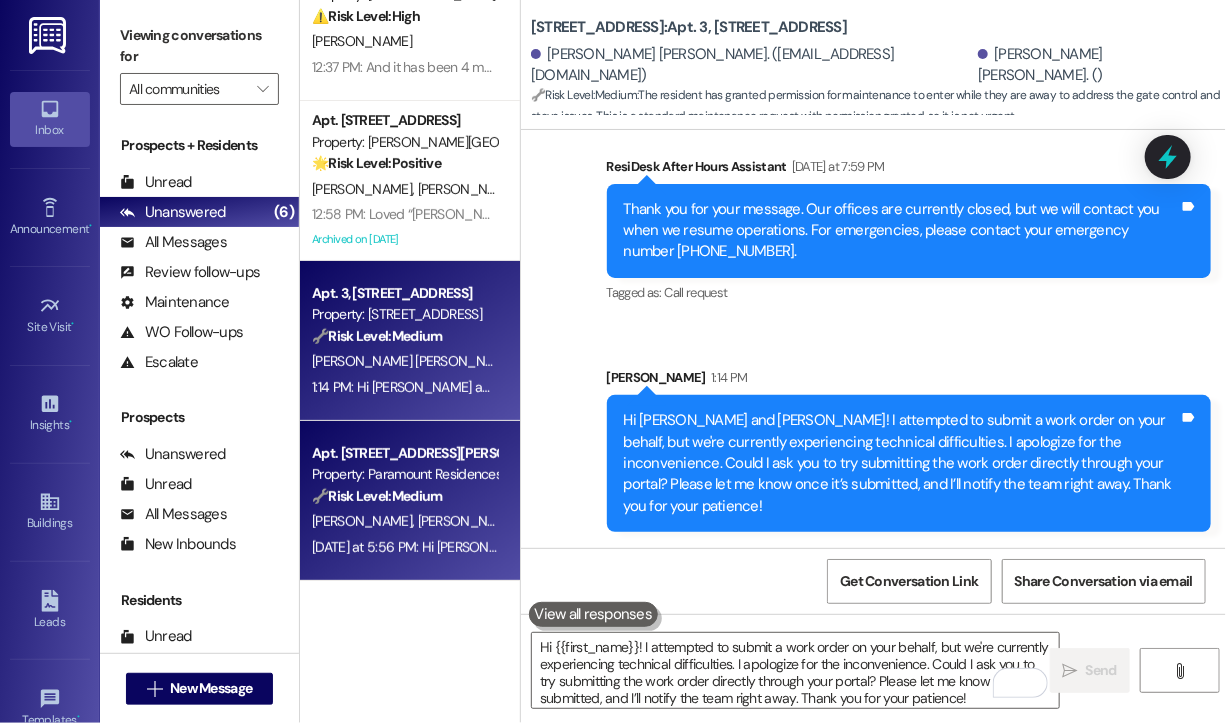 click on "🔧  Risk Level:  Medium" at bounding box center (377, 496) 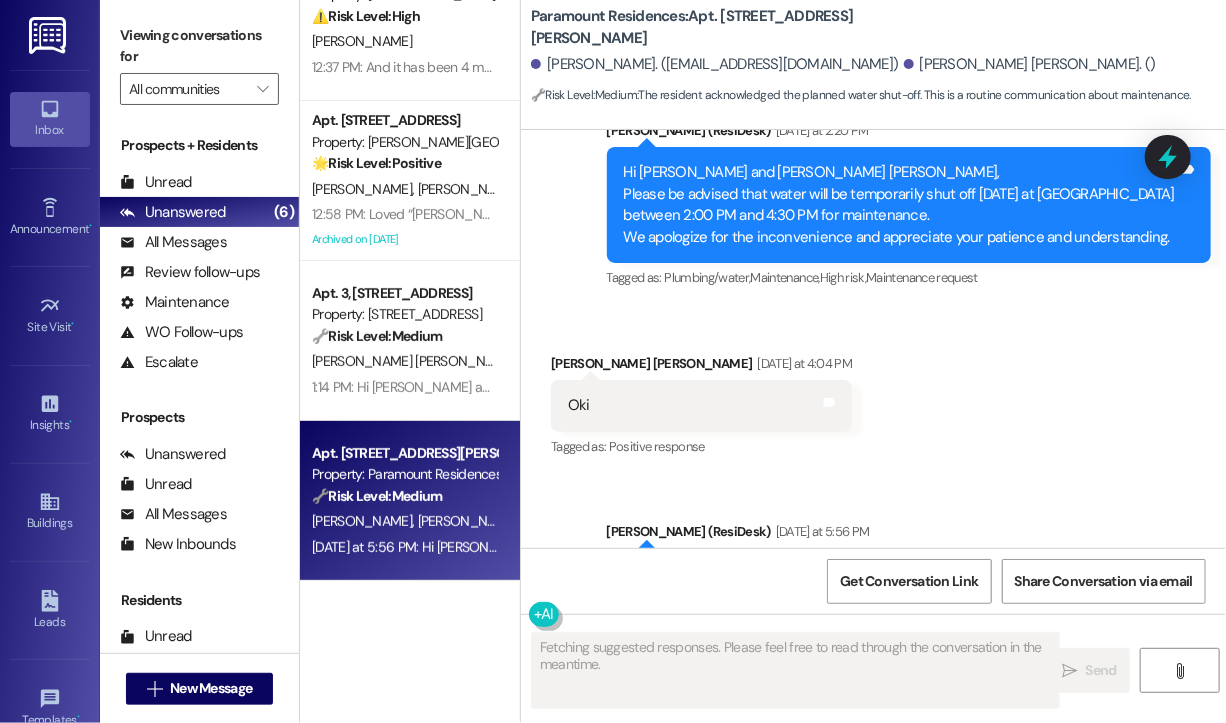 scroll, scrollTop: 2248, scrollLeft: 0, axis: vertical 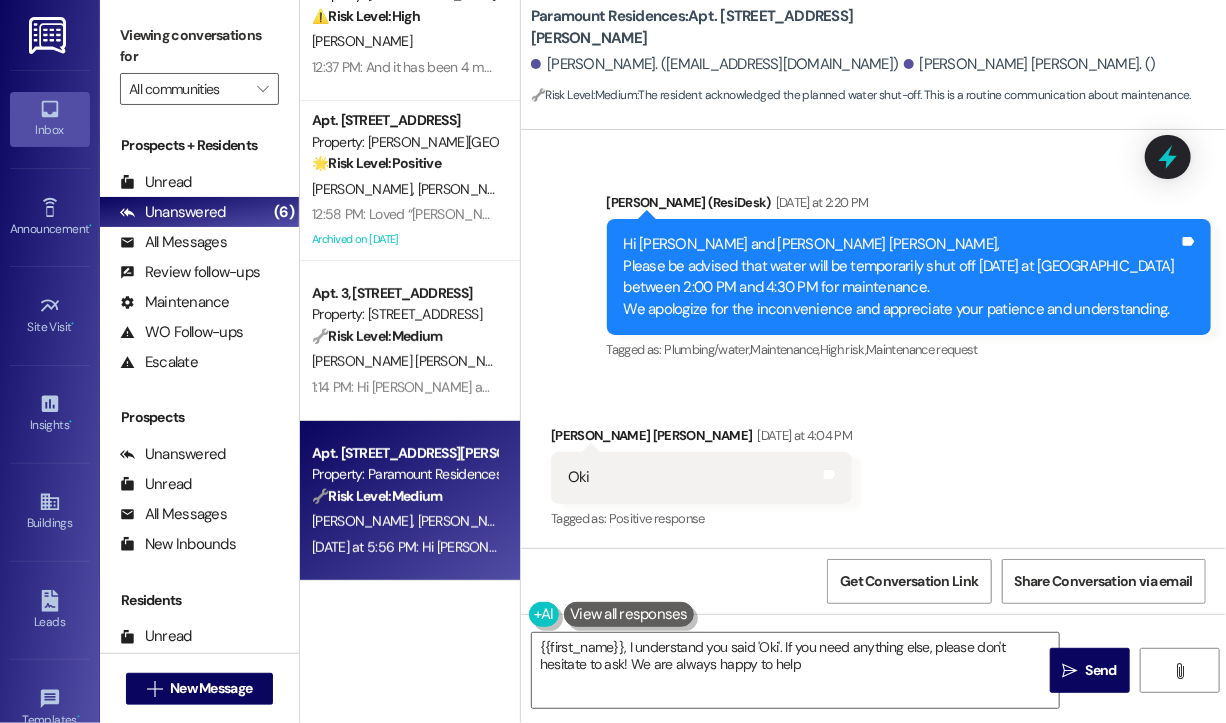 type on "{{first_name}}, I understand you said 'Oki'. If you need anything else, please don't hesitate to ask! We are always happy to help!" 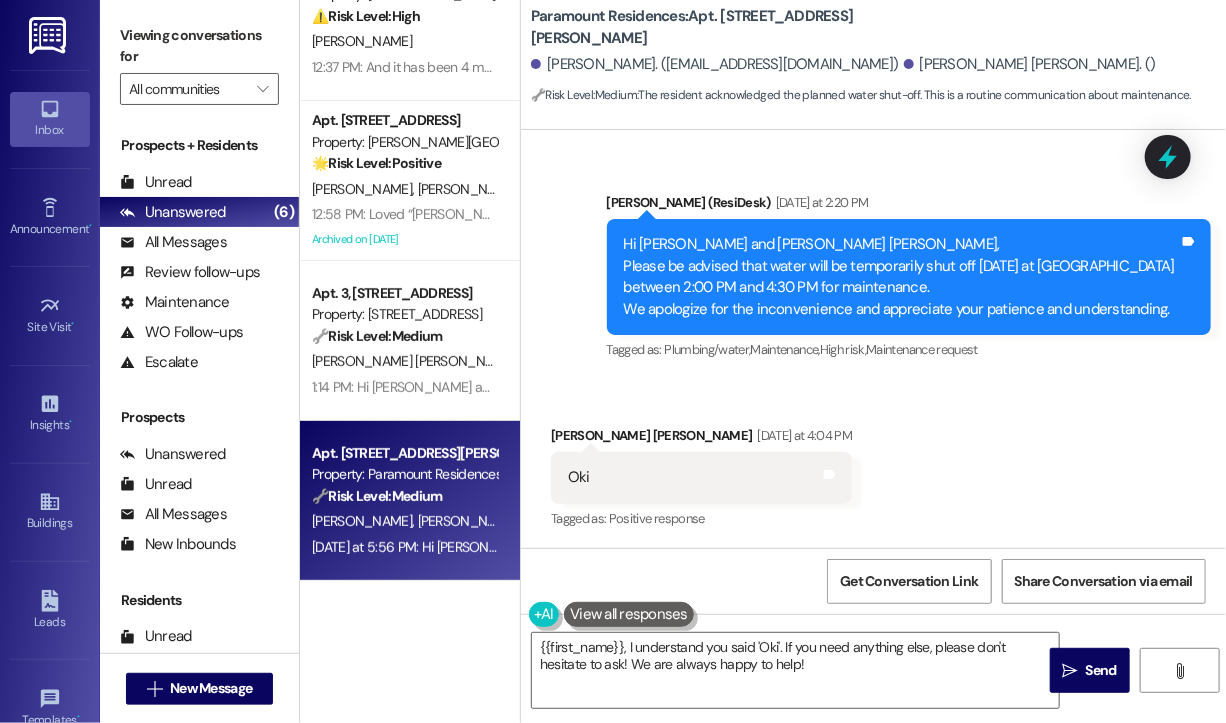 click on "Received via SMS Eduardo Jose Zapata Maltez Yesterday at 4:04 PM Oki Tags and notes Tagged as:   Positive response Click to highlight conversations about Positive response" at bounding box center [873, 464] 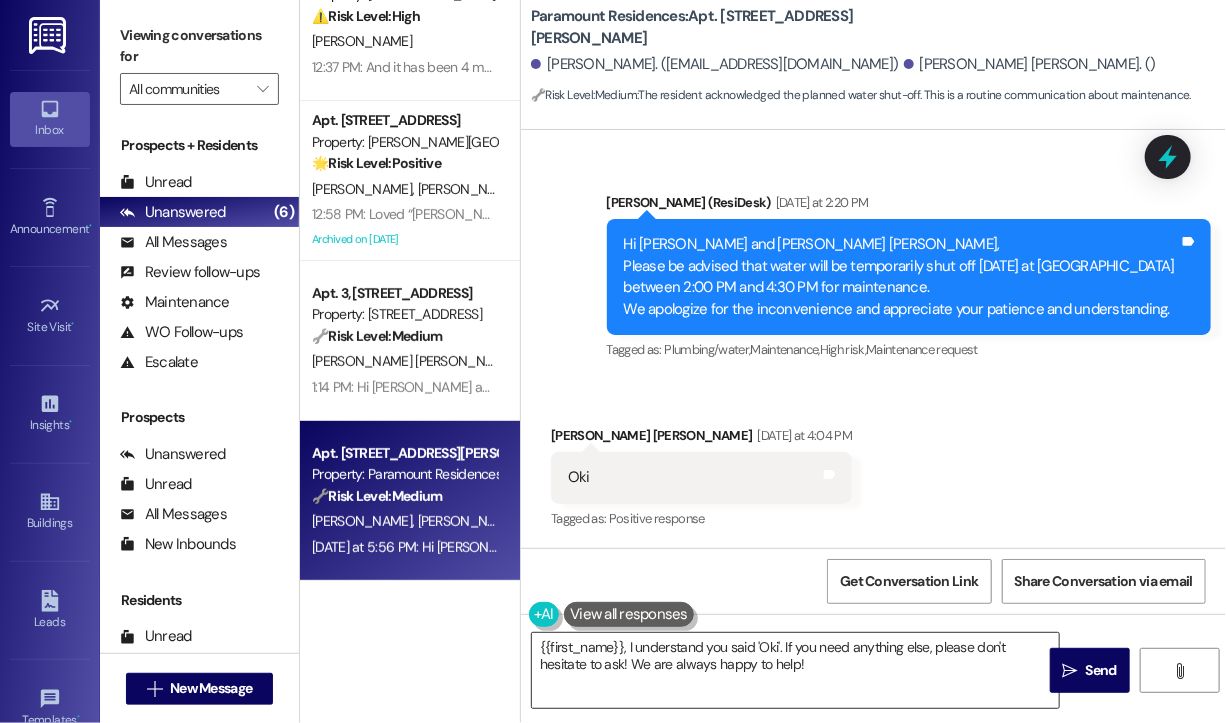 click on "{{first_name}}, I understand you said 'Oki'. If you need anything else, please don't hesitate to ask! We are always happy to help!" at bounding box center (795, 670) 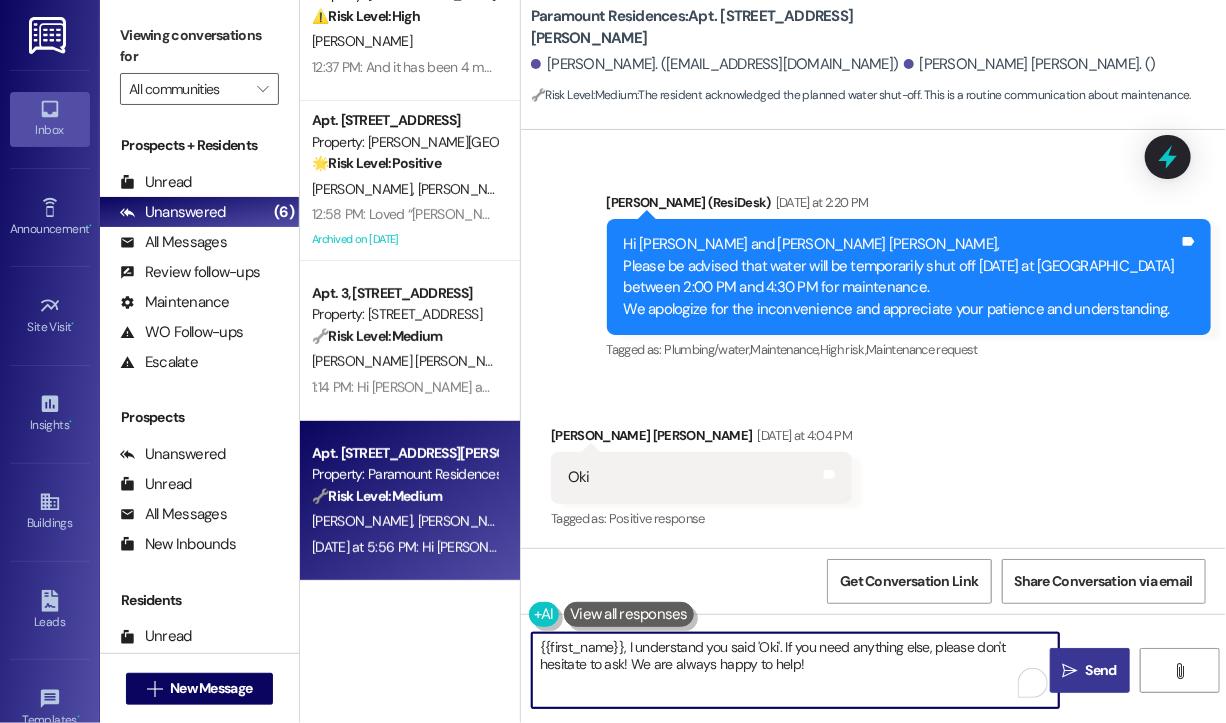 click on " Send" at bounding box center (1090, 670) 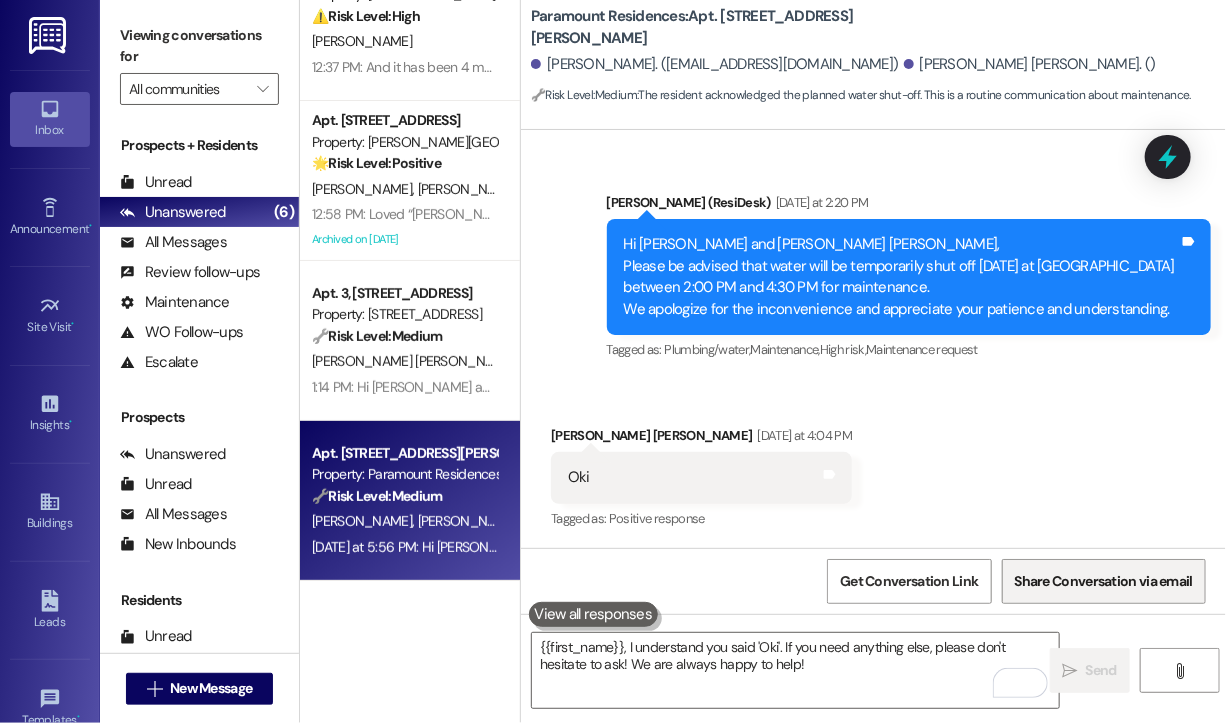 type 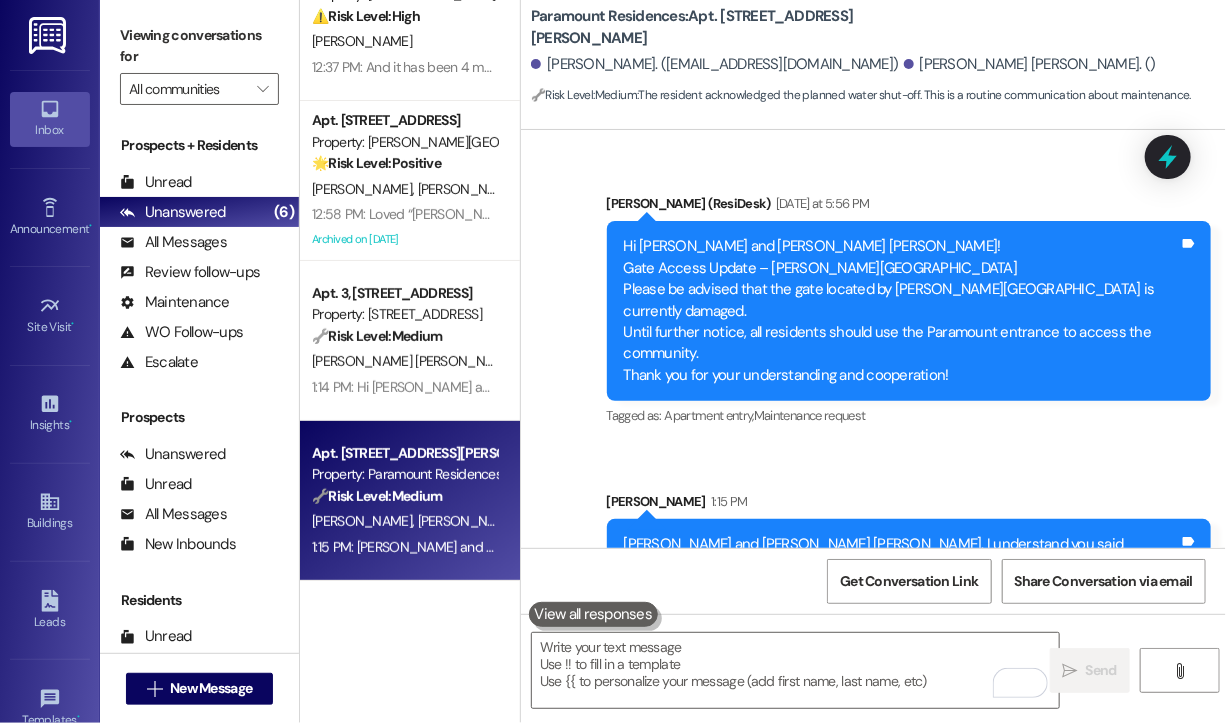 scroll, scrollTop: 2685, scrollLeft: 0, axis: vertical 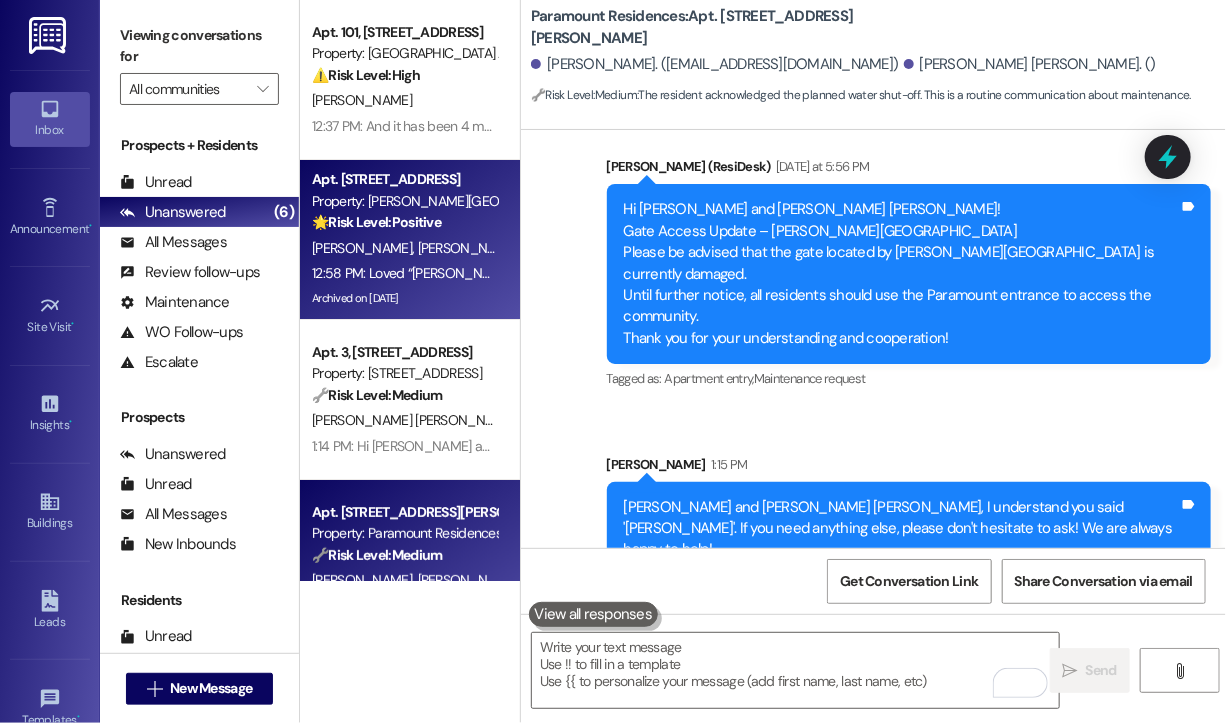 click on "C. Houston" at bounding box center [531, 248] 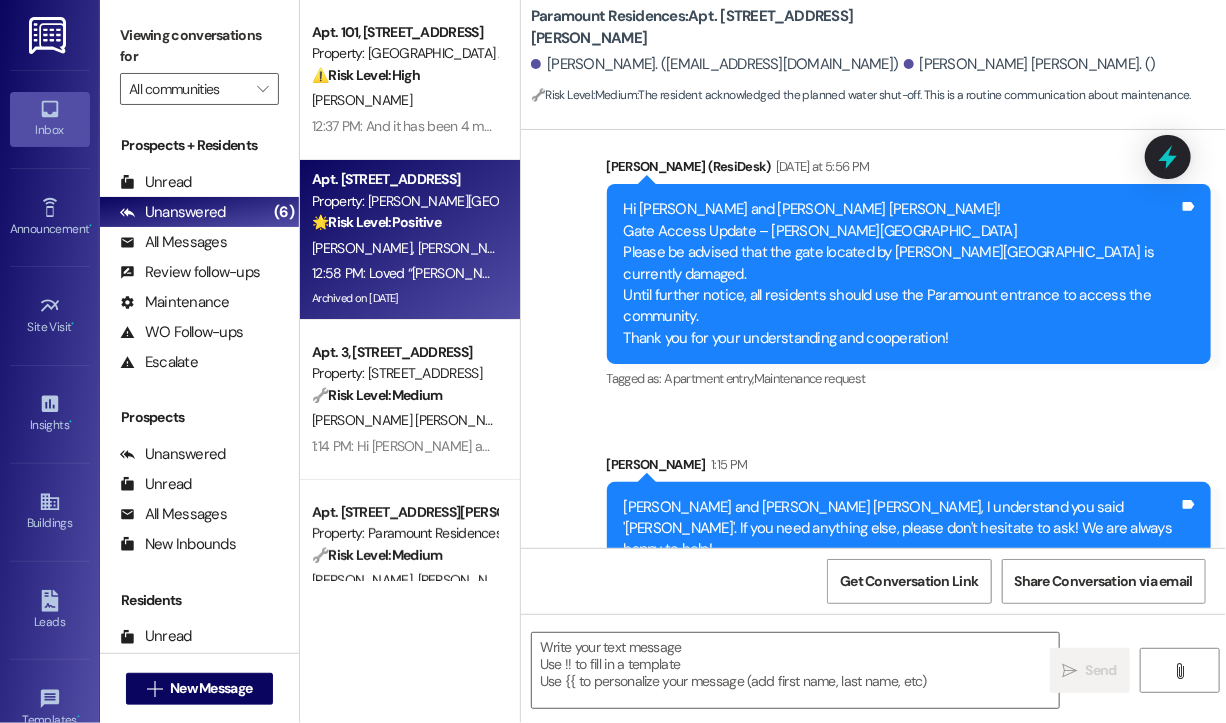 type on "Fetching suggested responses. Please feel free to read through the conversation in the meantime." 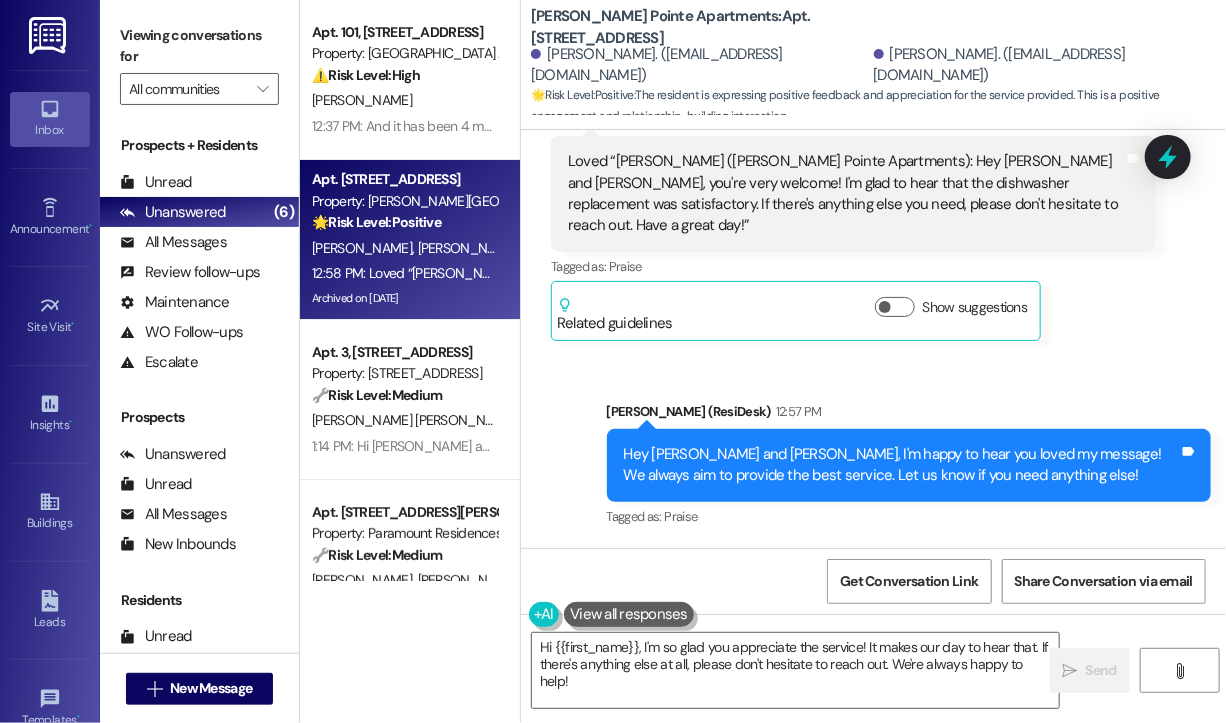 scroll, scrollTop: 76460, scrollLeft: 0, axis: vertical 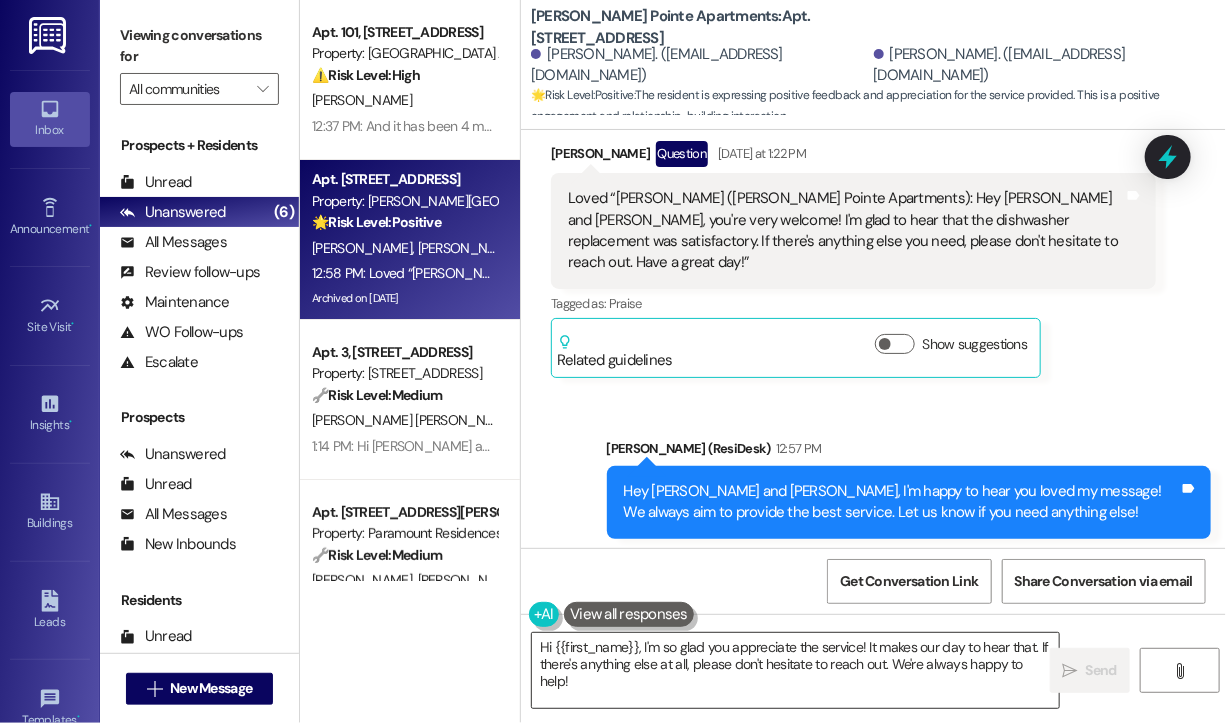click on "Hi {{first_name}}, I'm so glad you appreciate the service! It makes our day to hear that. If there's anything else at all, please don't hesitate to reach out. We're always happy to help!" at bounding box center [795, 670] 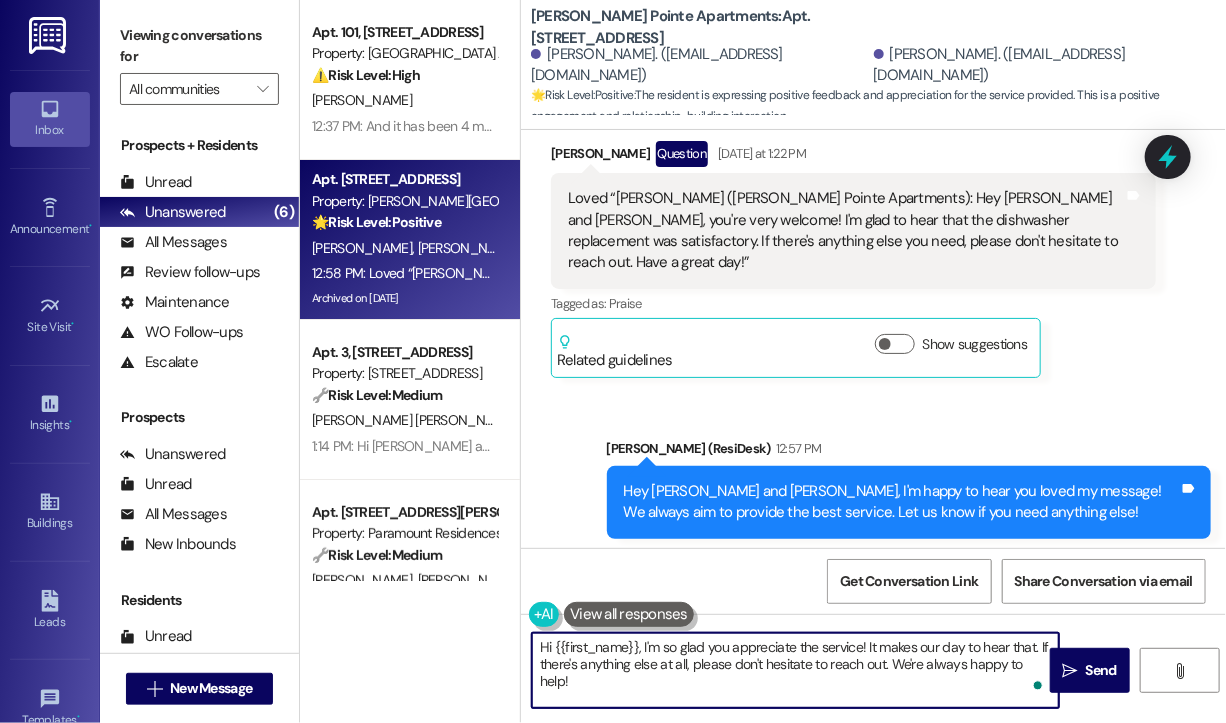 paste on "❤️" 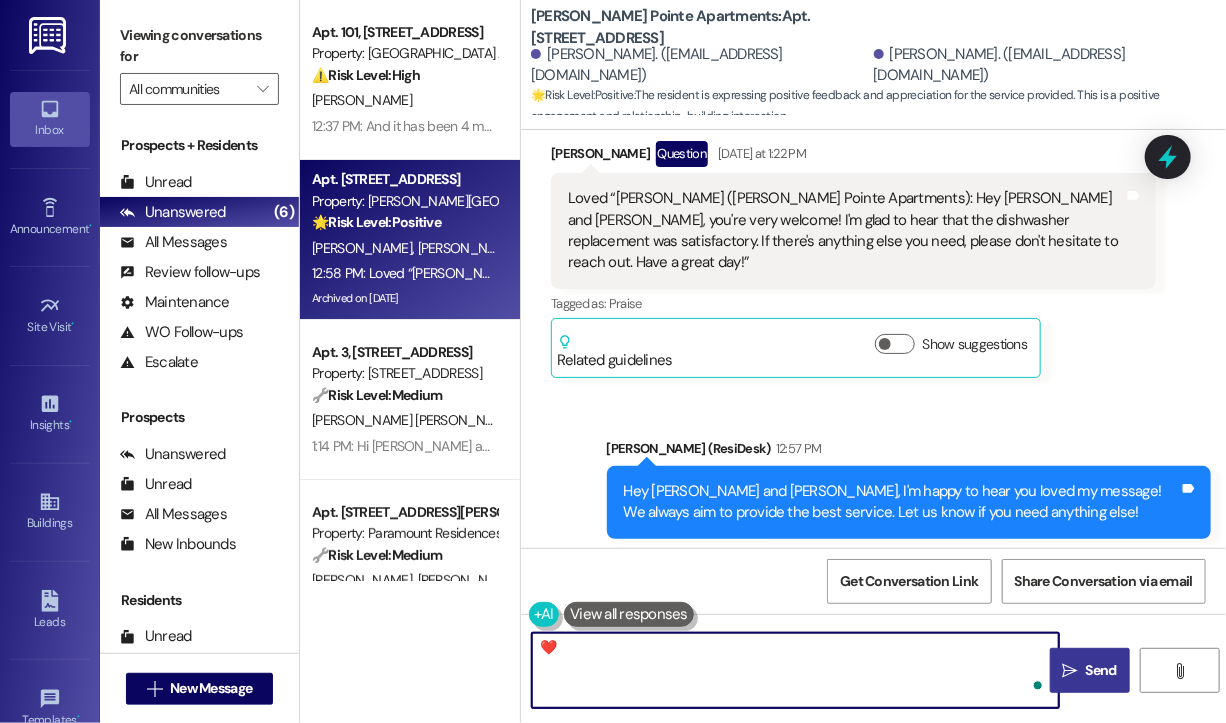 click on "" at bounding box center (1070, 671) 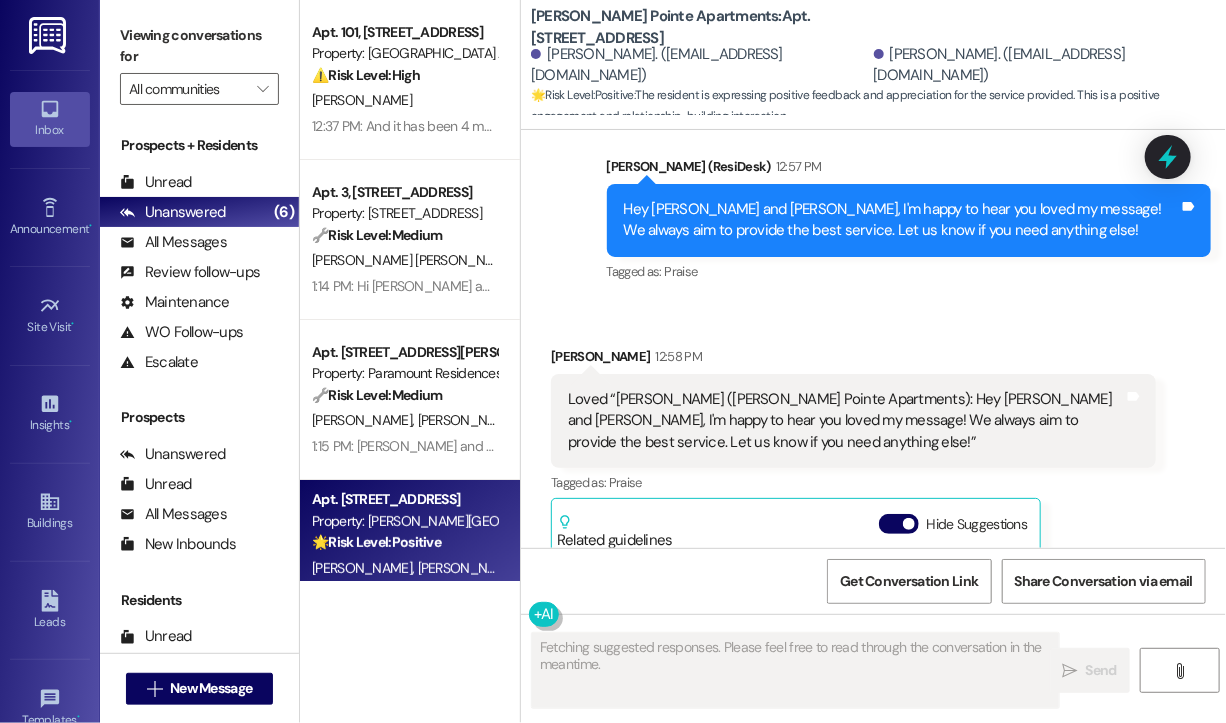 scroll, scrollTop: 76760, scrollLeft: 0, axis: vertical 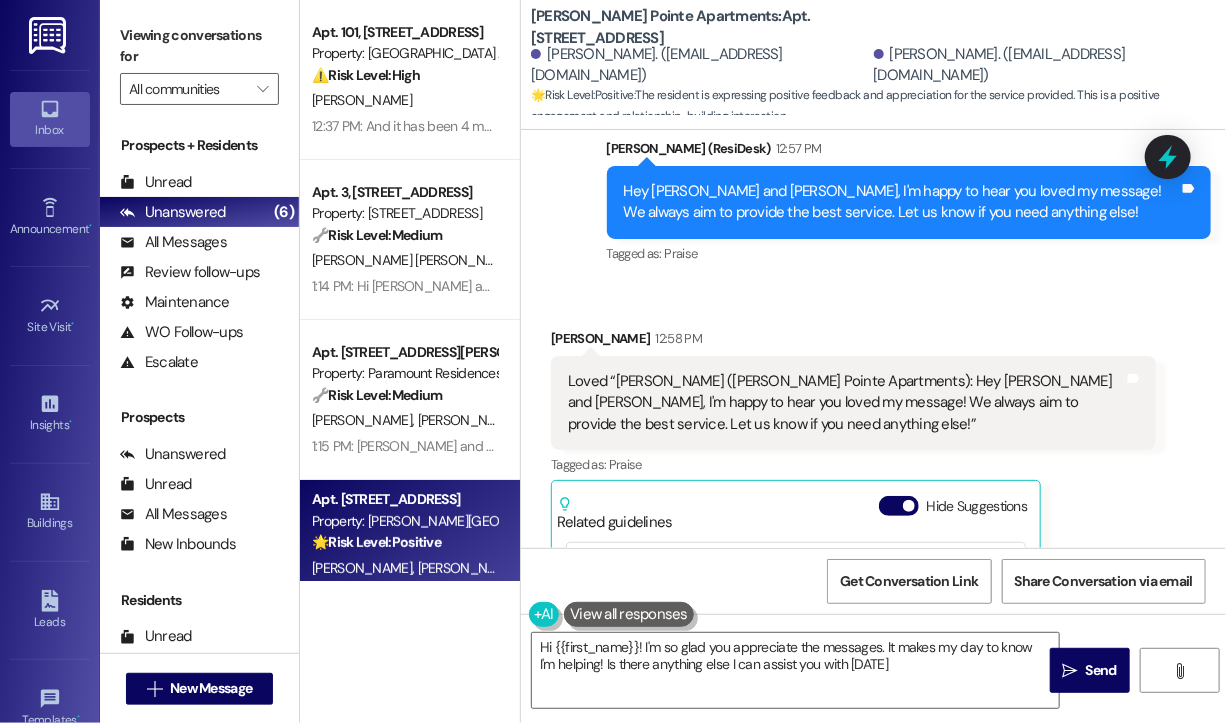 type on "Hi {{first_name}}! I'm so glad you appreciate the messages. It makes my day to know I'm helping! Is there anything else I can assist you with today?" 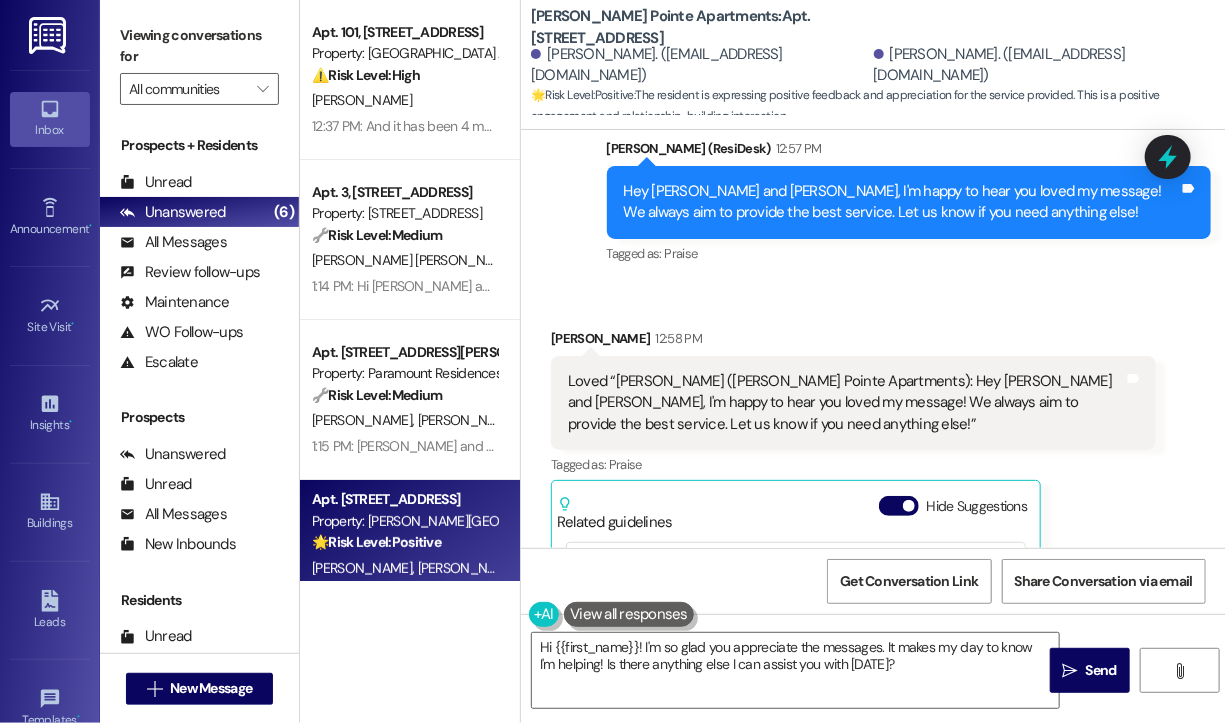 scroll, scrollTop: 76900, scrollLeft: 0, axis: vertical 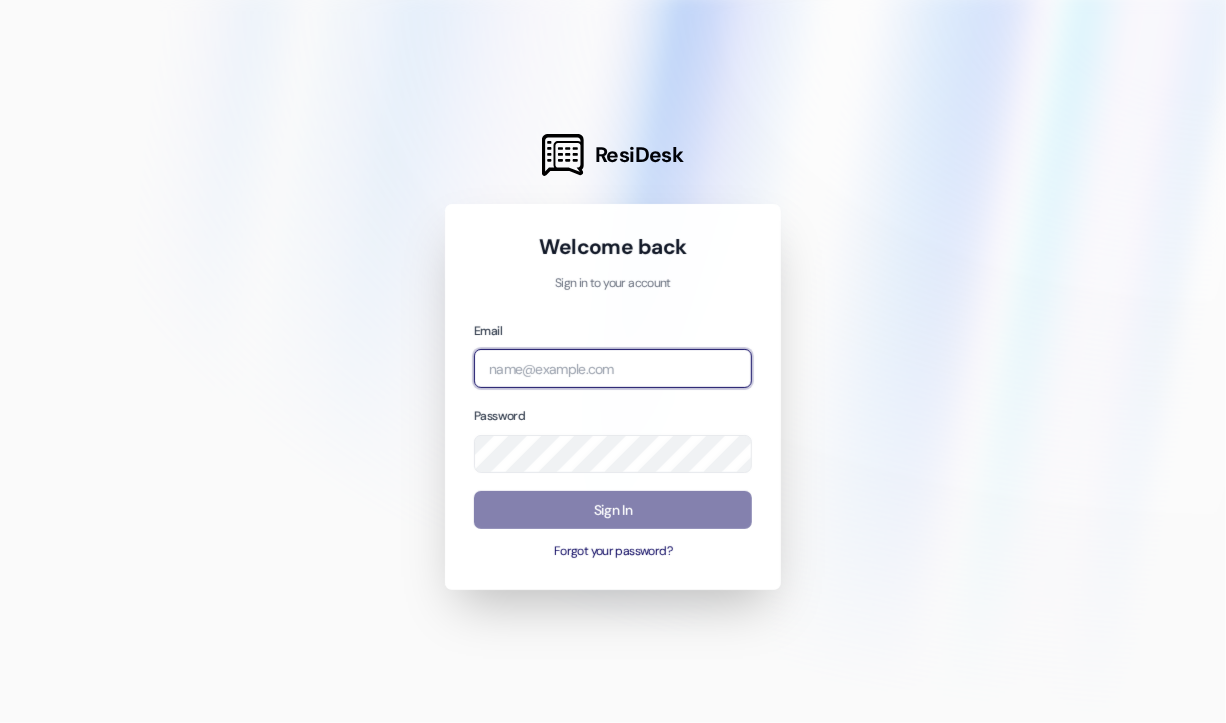 click at bounding box center [613, 368] 